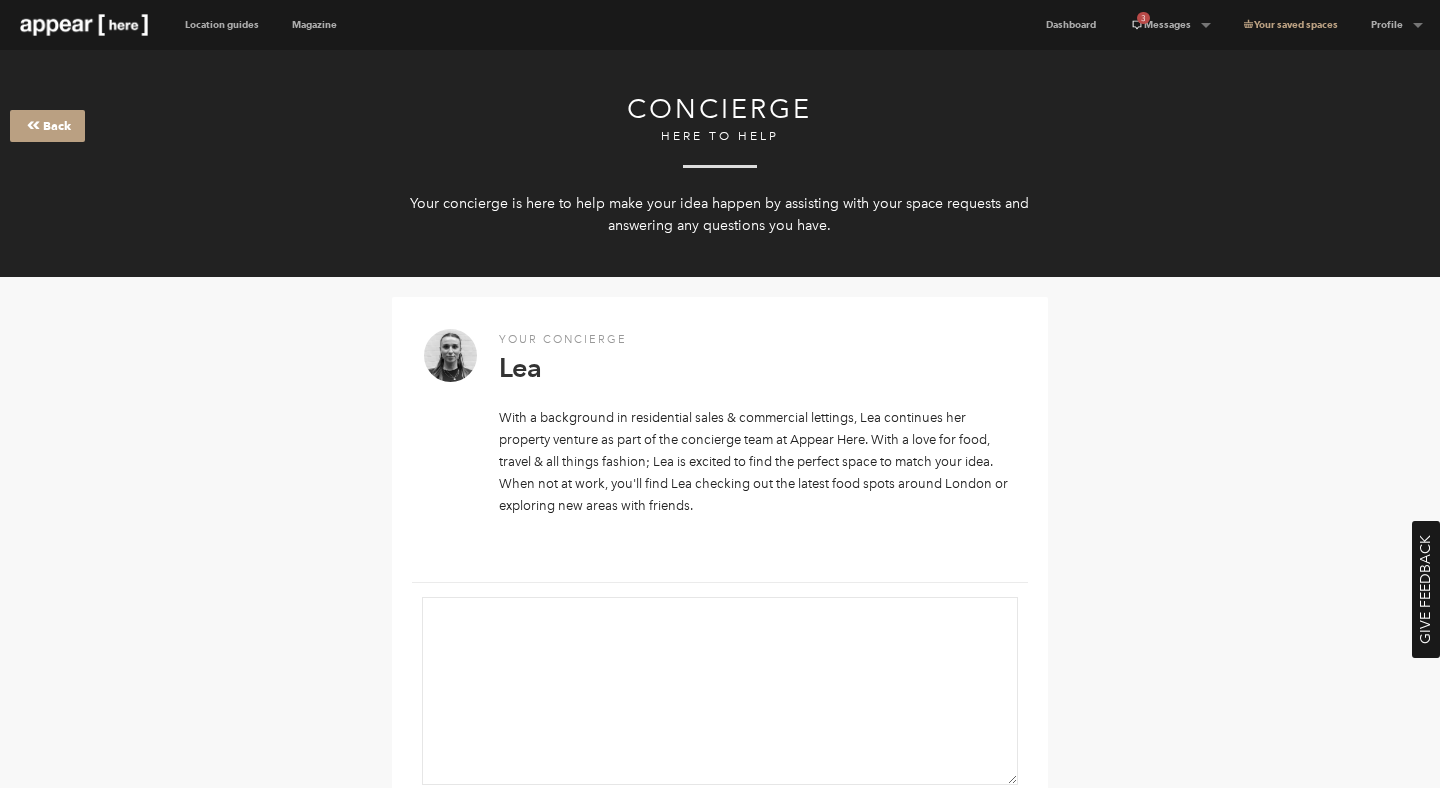 scroll, scrollTop: 0, scrollLeft: 0, axis: both 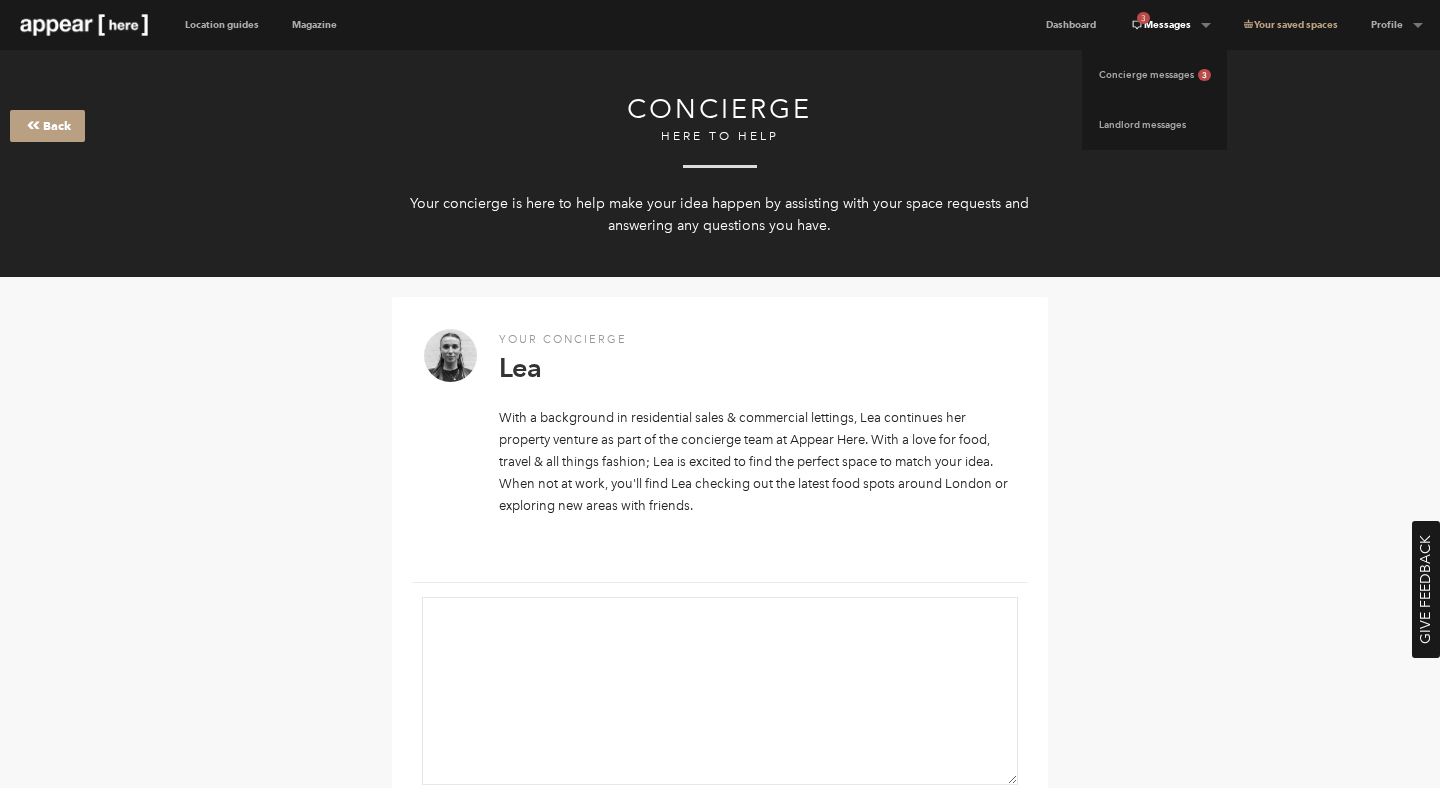 click on "3" at bounding box center [1143, 18] 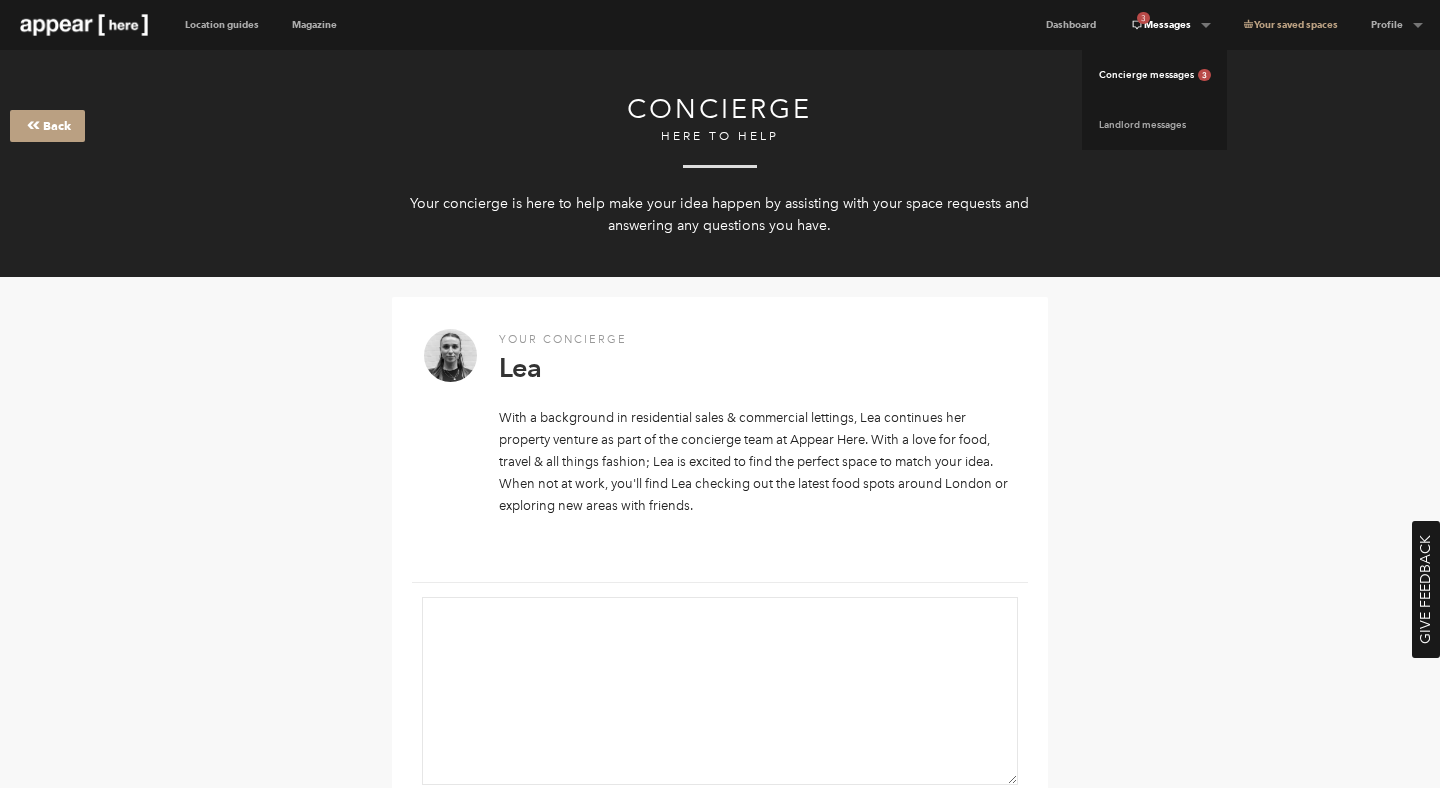 click on "Concierge messages
3" at bounding box center (1154, 75) 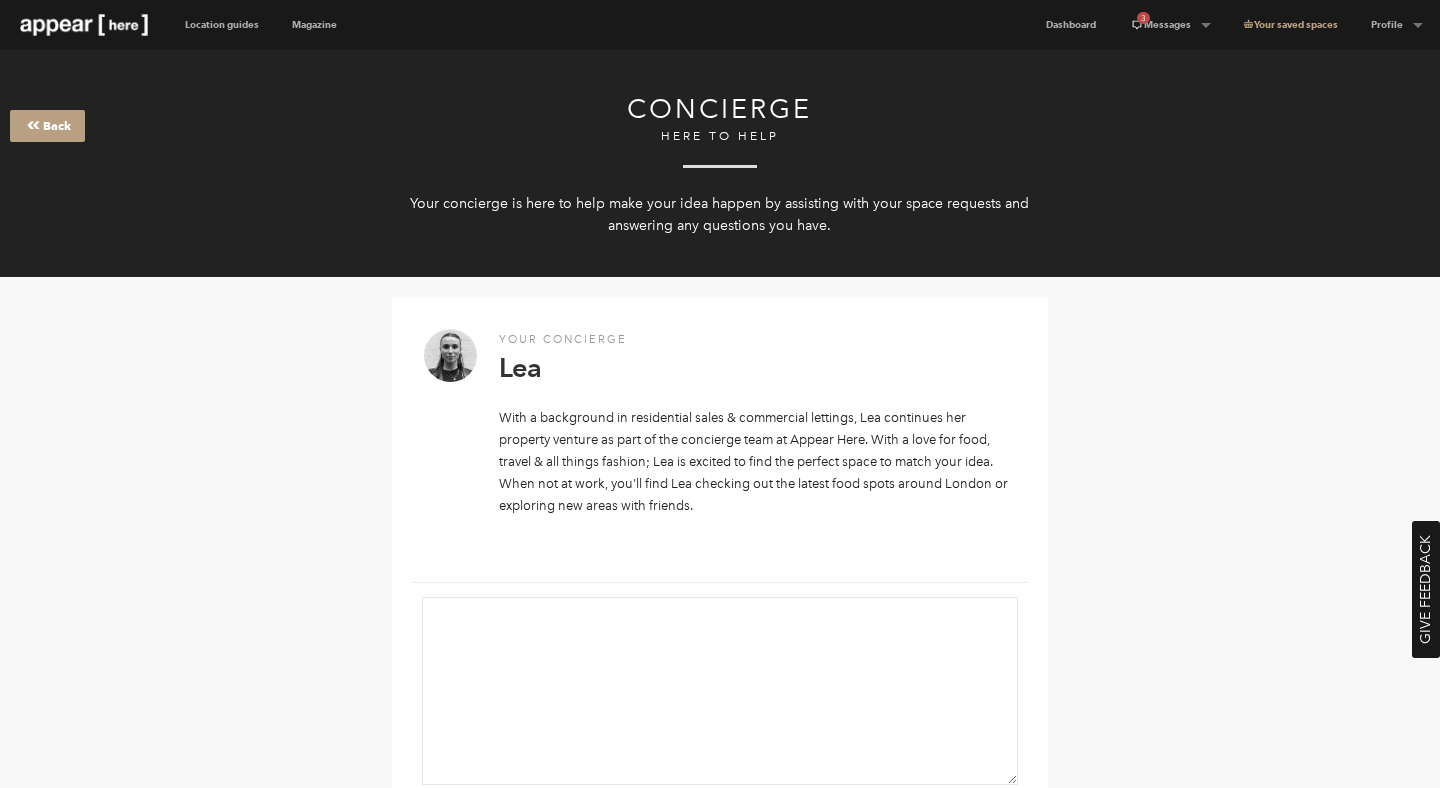 scroll, scrollTop: 0, scrollLeft: 0, axis: both 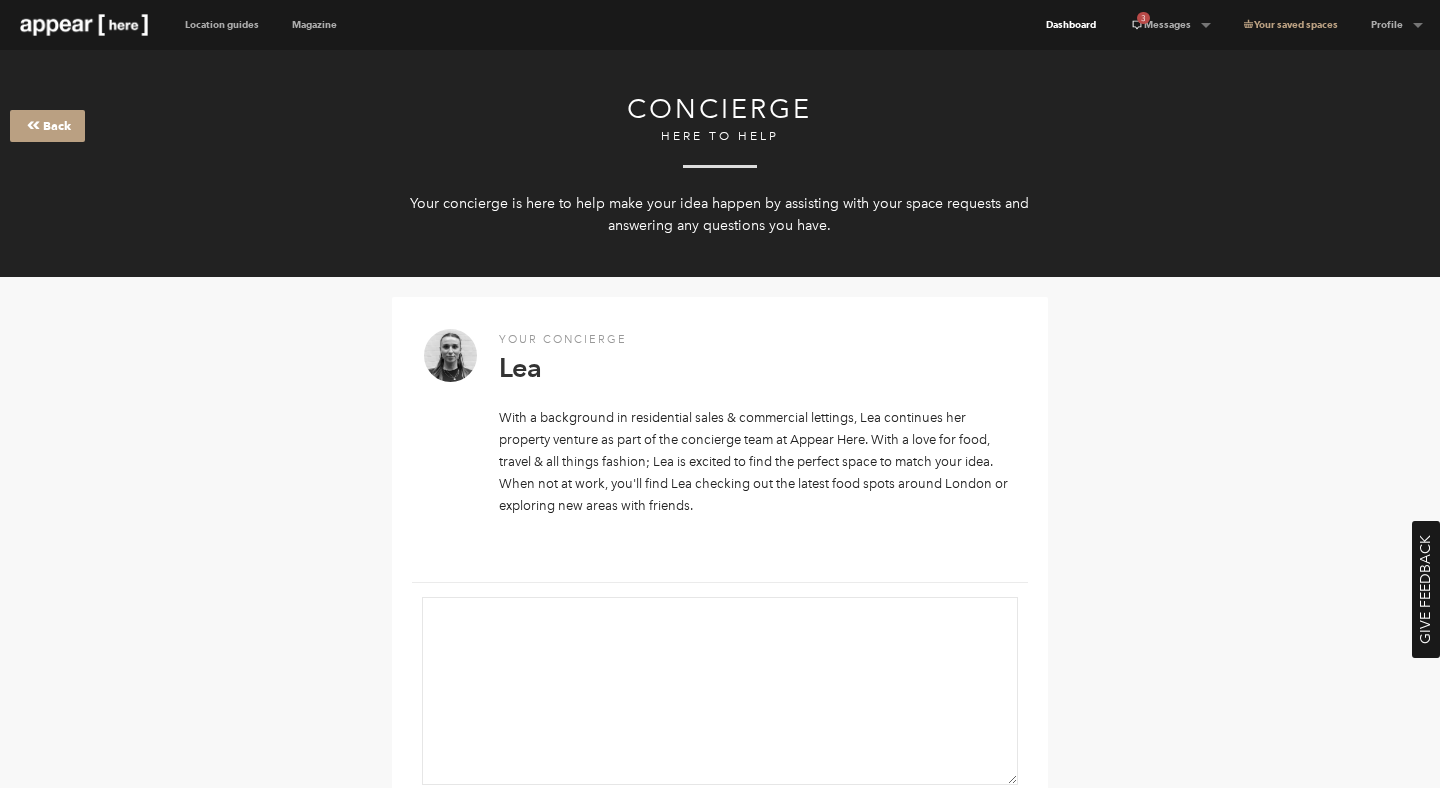 click on "Dashboard" at bounding box center [1071, 25] 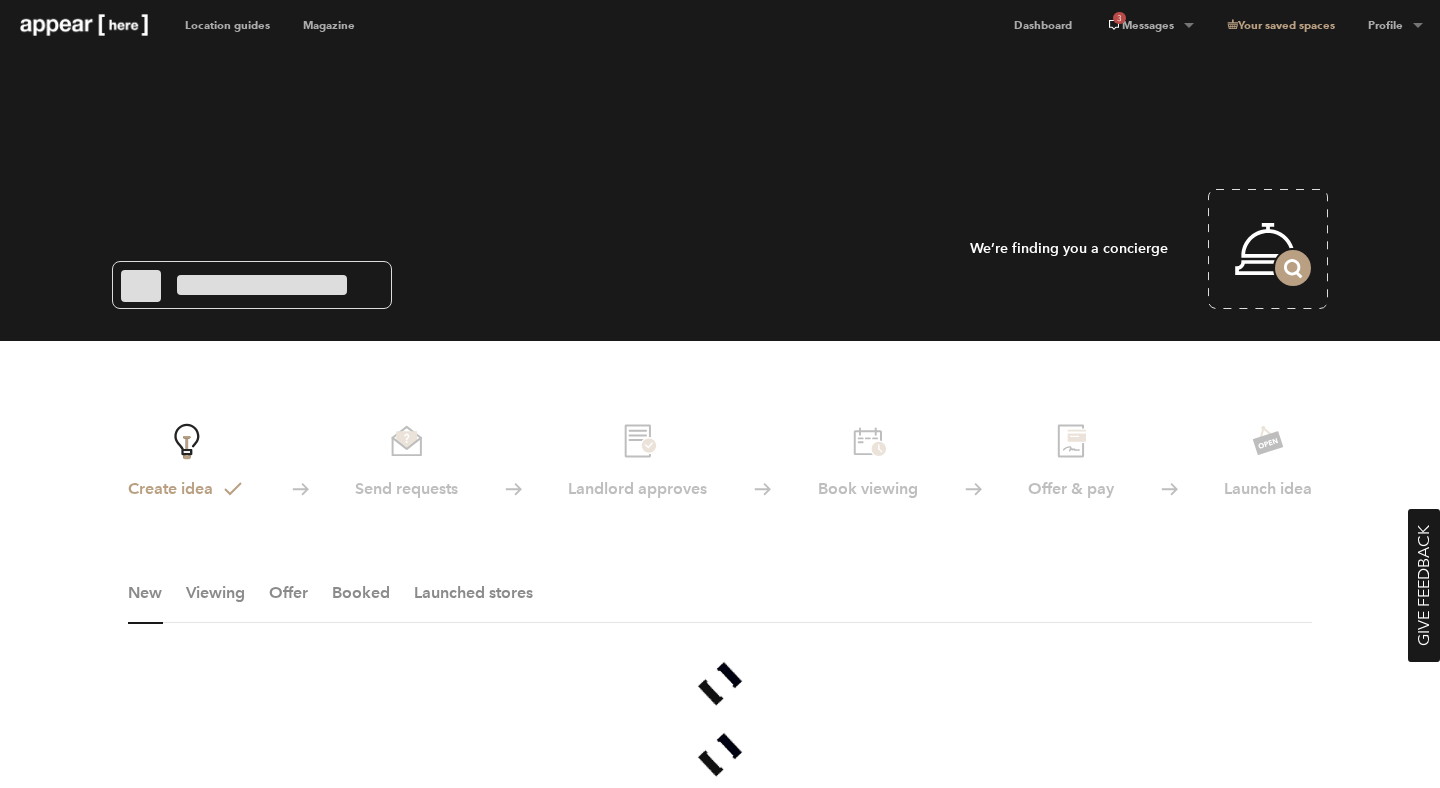 scroll, scrollTop: 0, scrollLeft: 0, axis: both 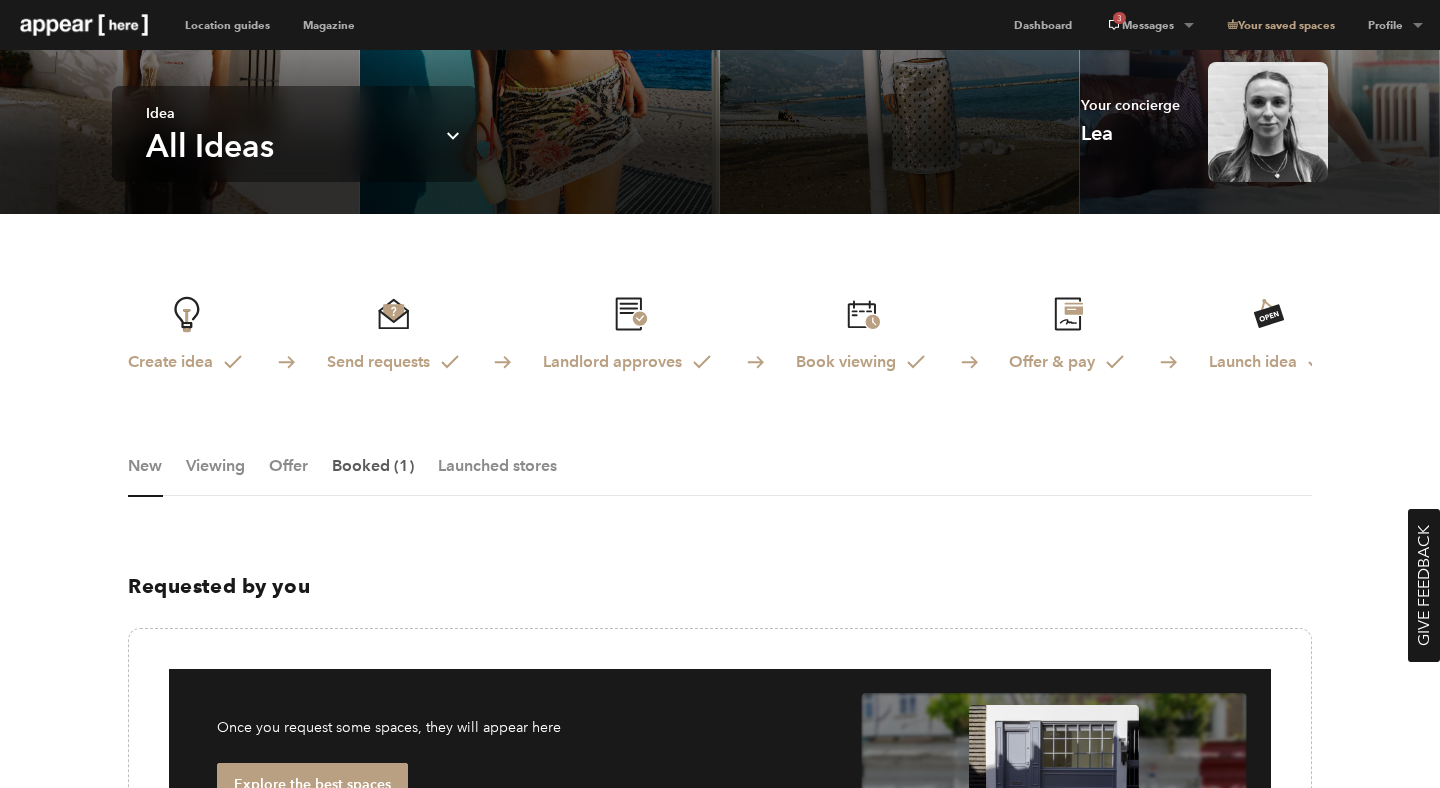 click on "Booked   (1)" at bounding box center [373, 476] 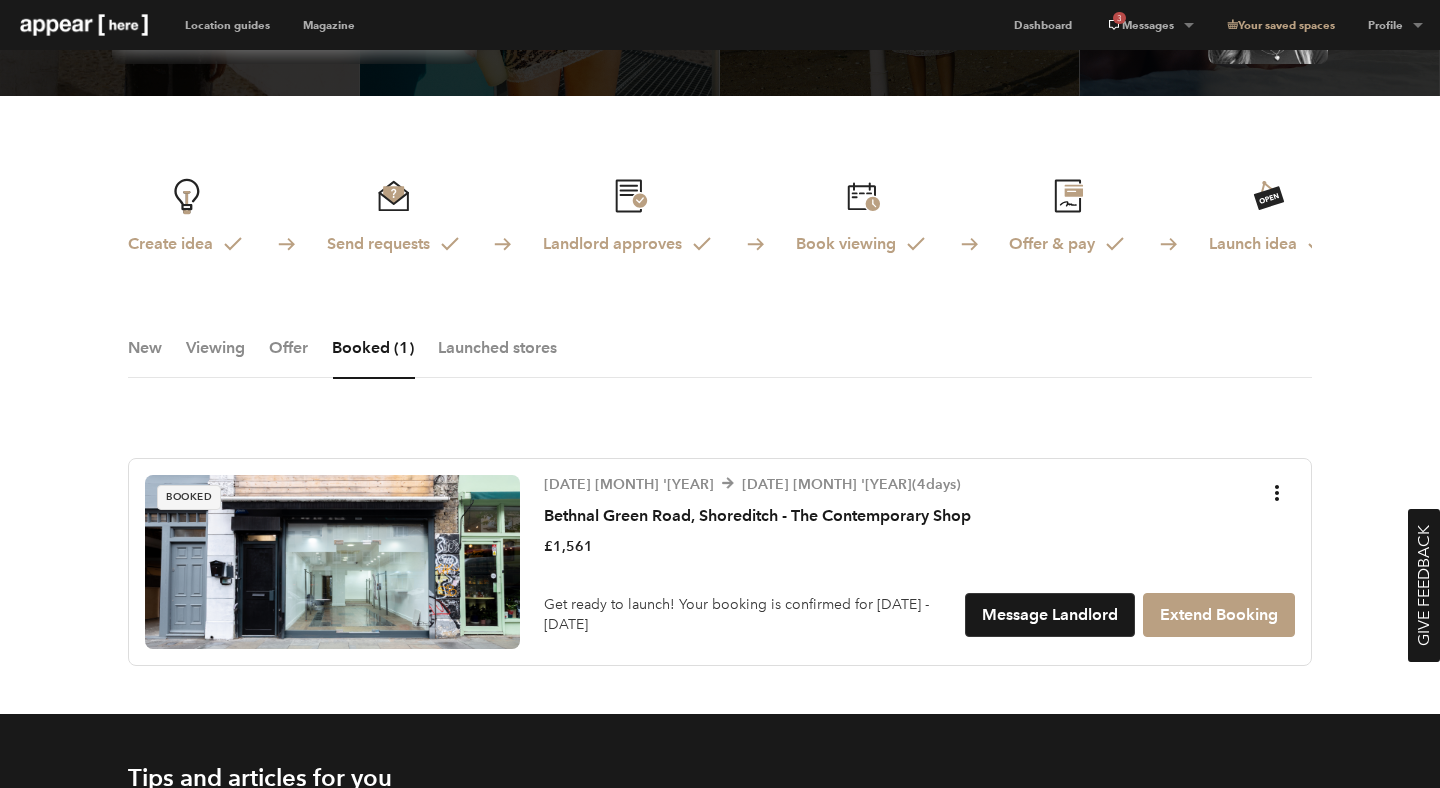 scroll, scrollTop: 247, scrollLeft: 0, axis: vertical 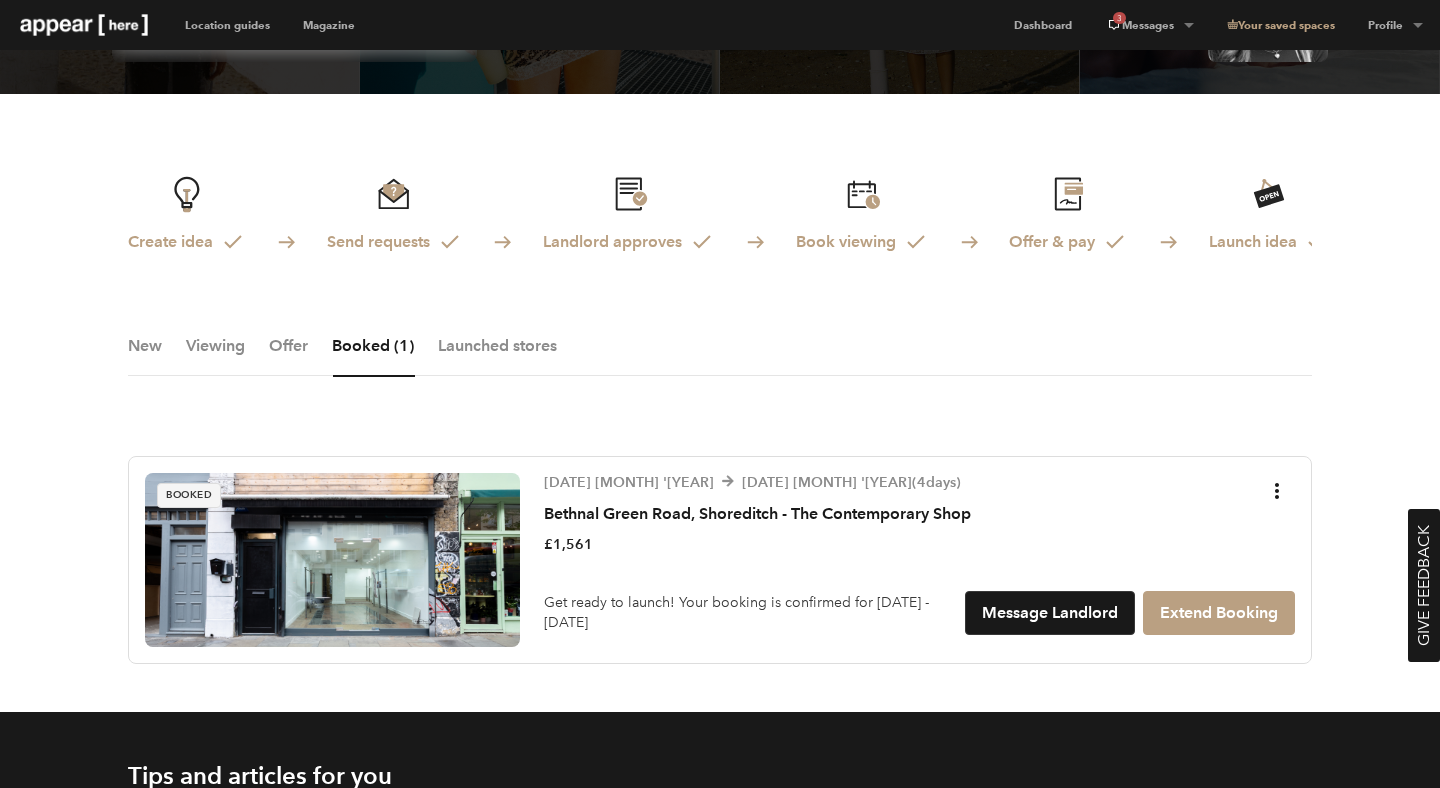 click at bounding box center [332, 560] 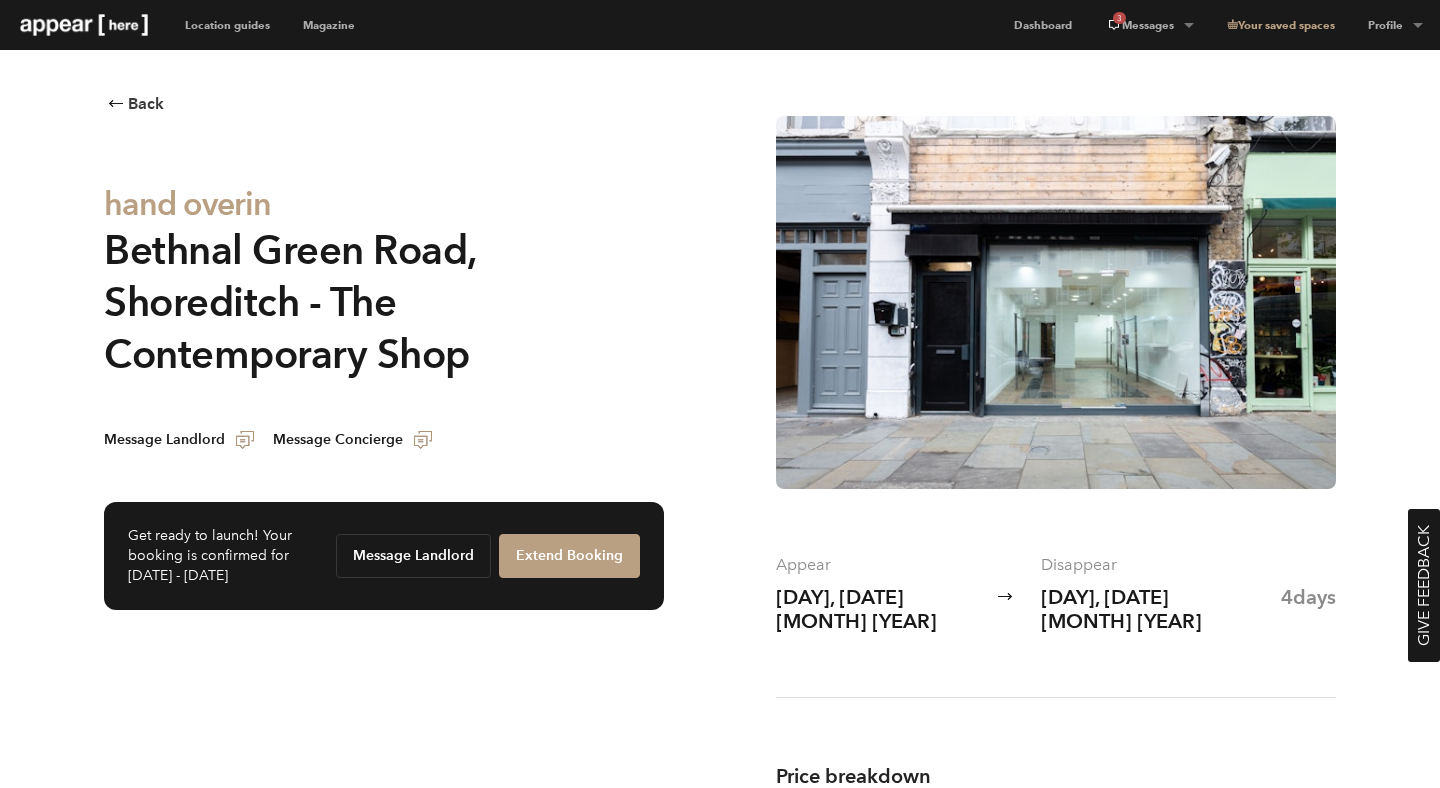 scroll, scrollTop: 0, scrollLeft: 0, axis: both 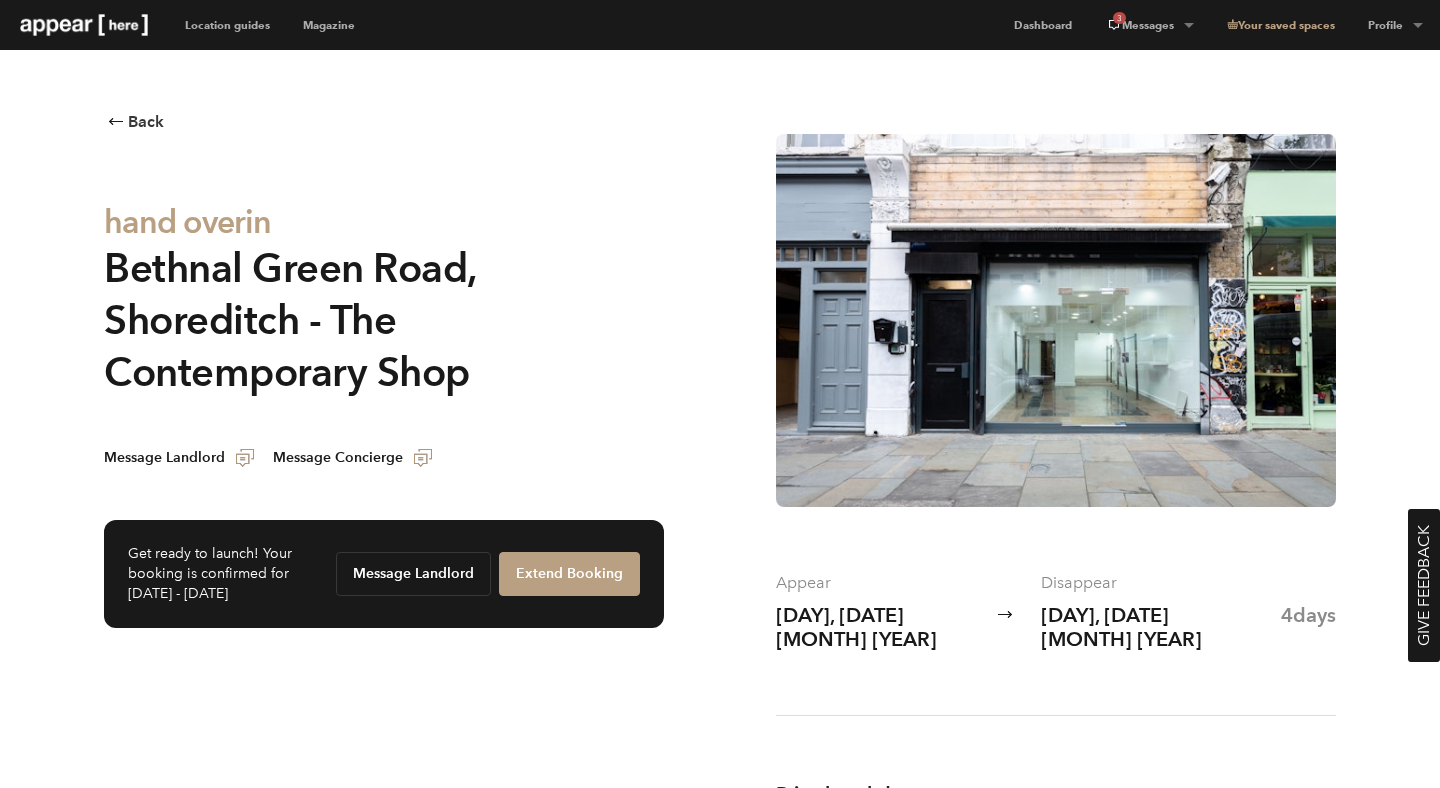 click on "Bethnal Green Road, Shoreditch - The Contemporary Shop" at bounding box center (384, 320) 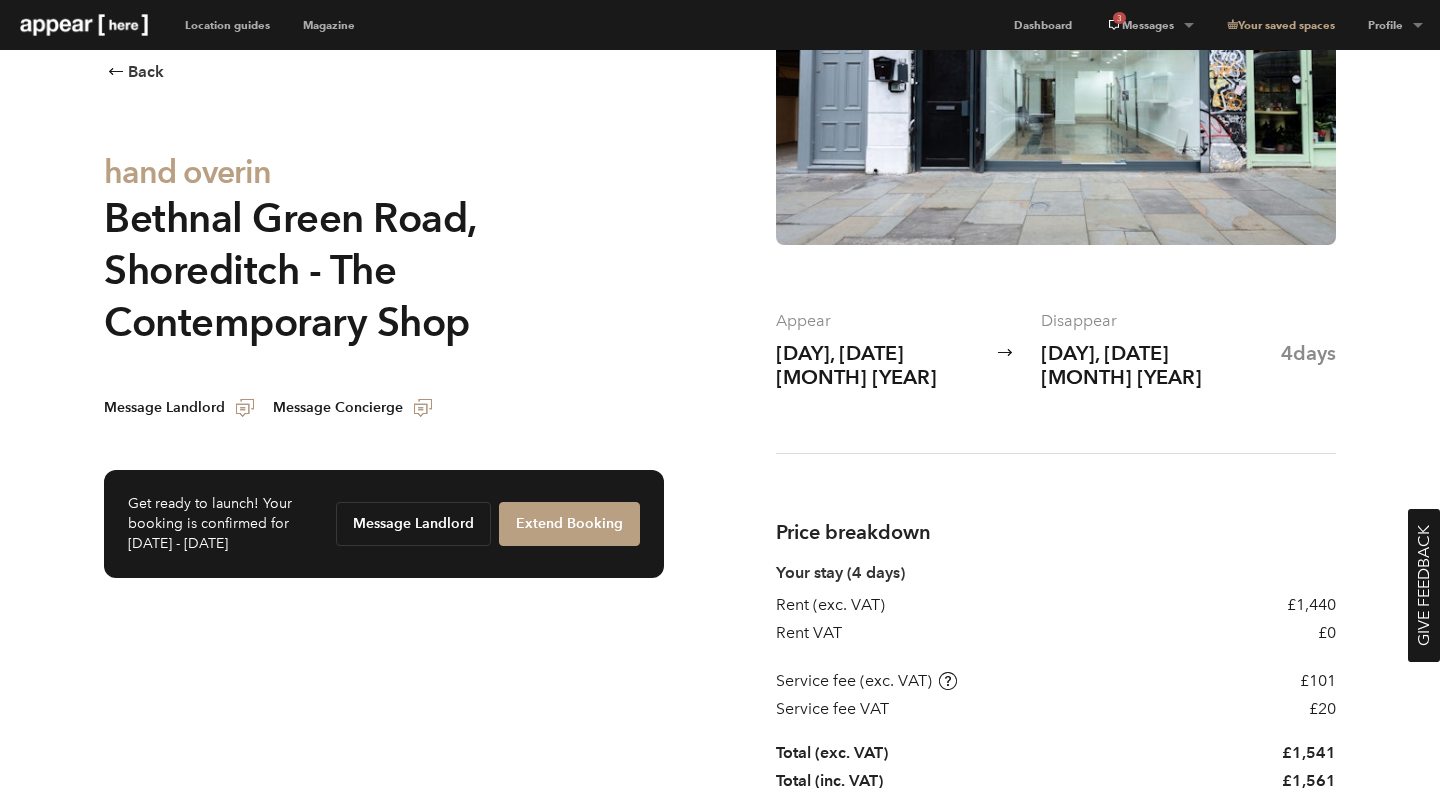 scroll, scrollTop: 301, scrollLeft: 0, axis: vertical 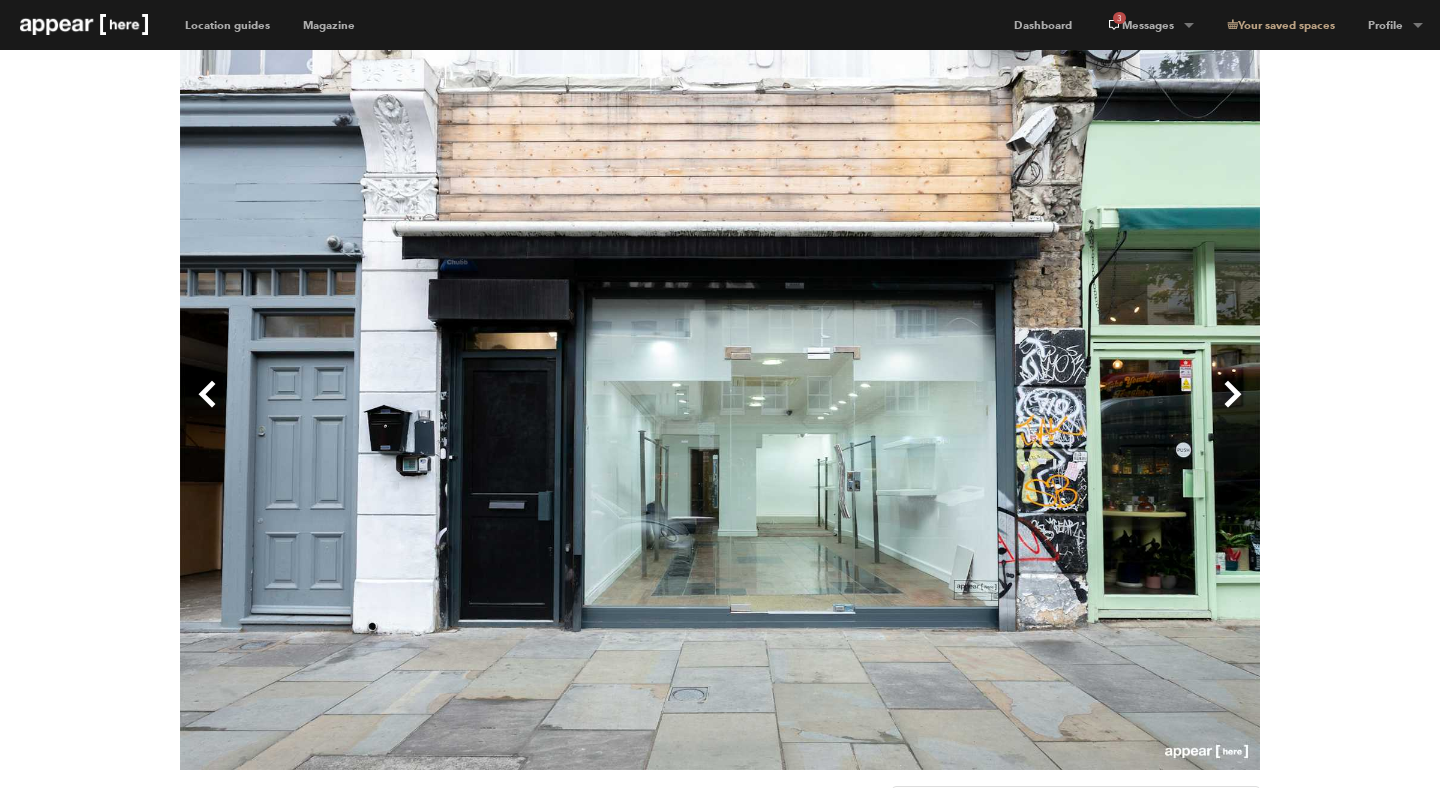 click on "Next" at bounding box center (990, 410) 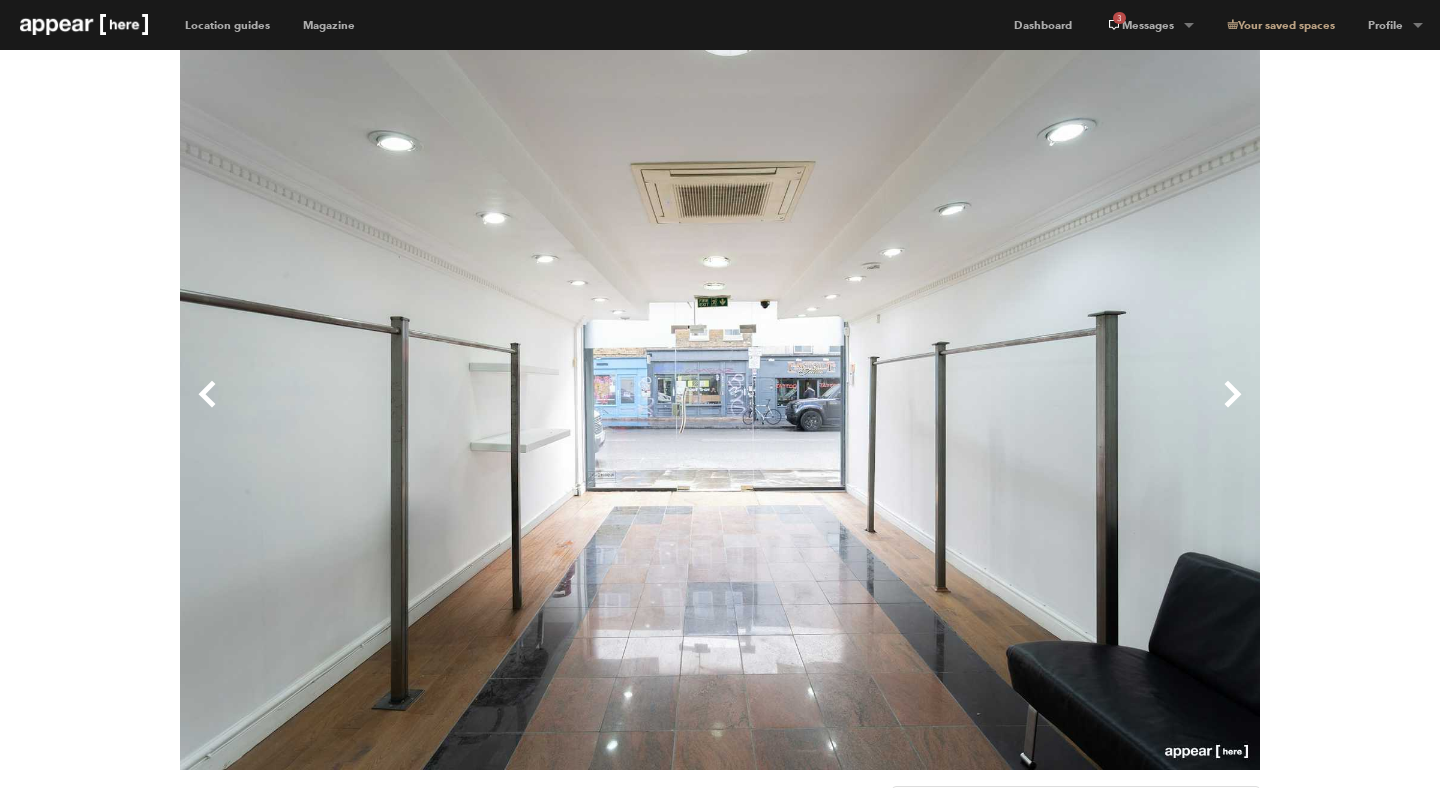 click on "Next" at bounding box center (990, 410) 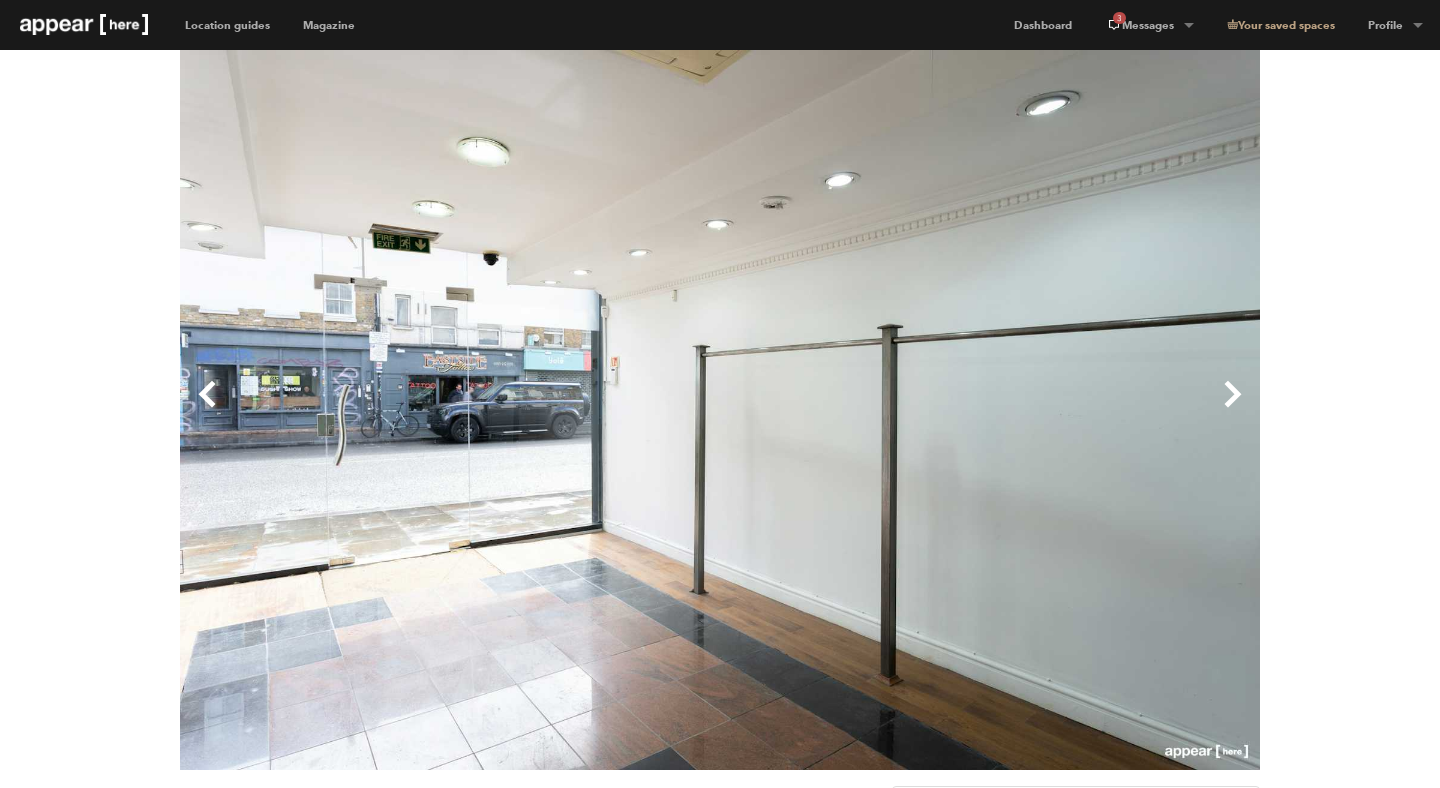 click on "Next" at bounding box center [990, 410] 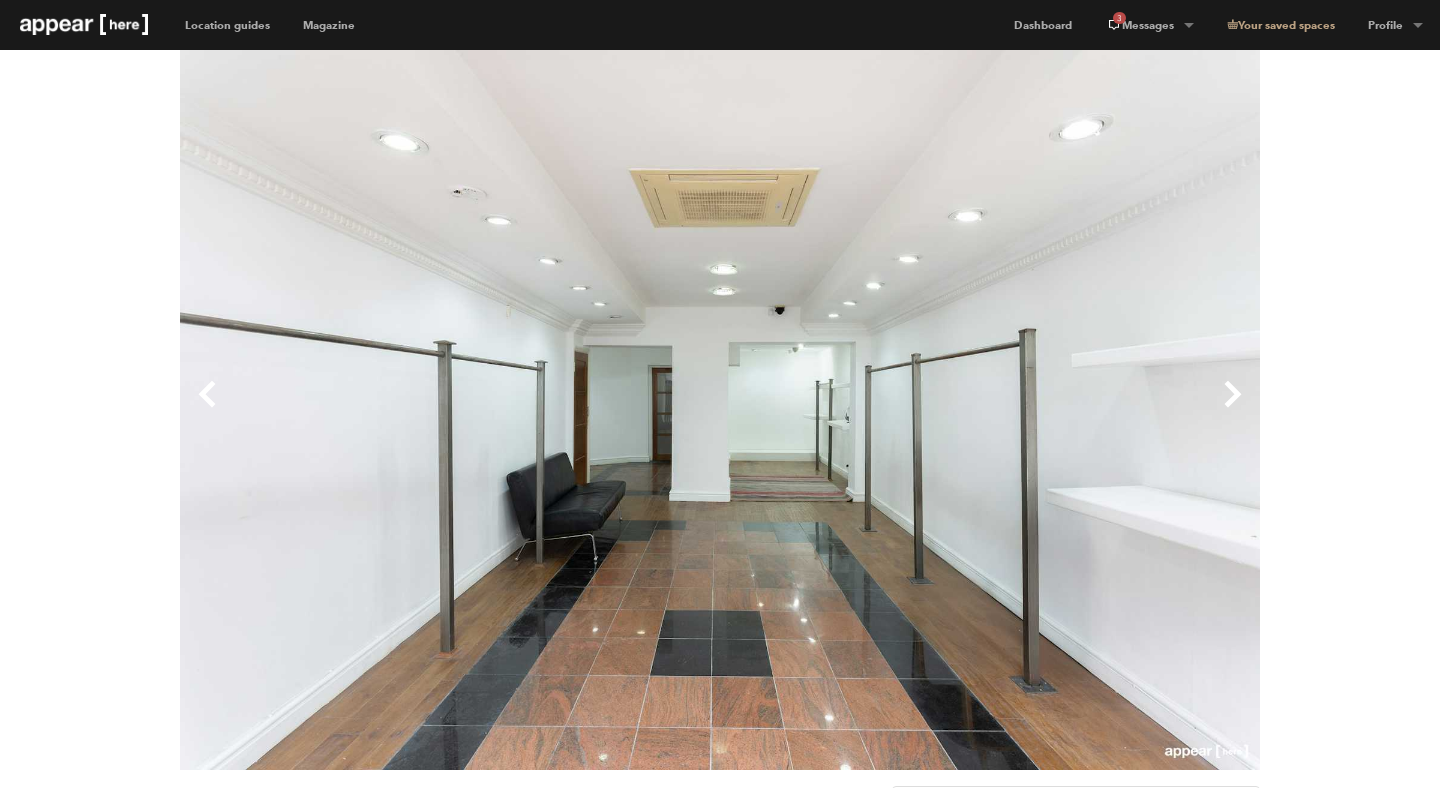 click on "Next" at bounding box center (990, 410) 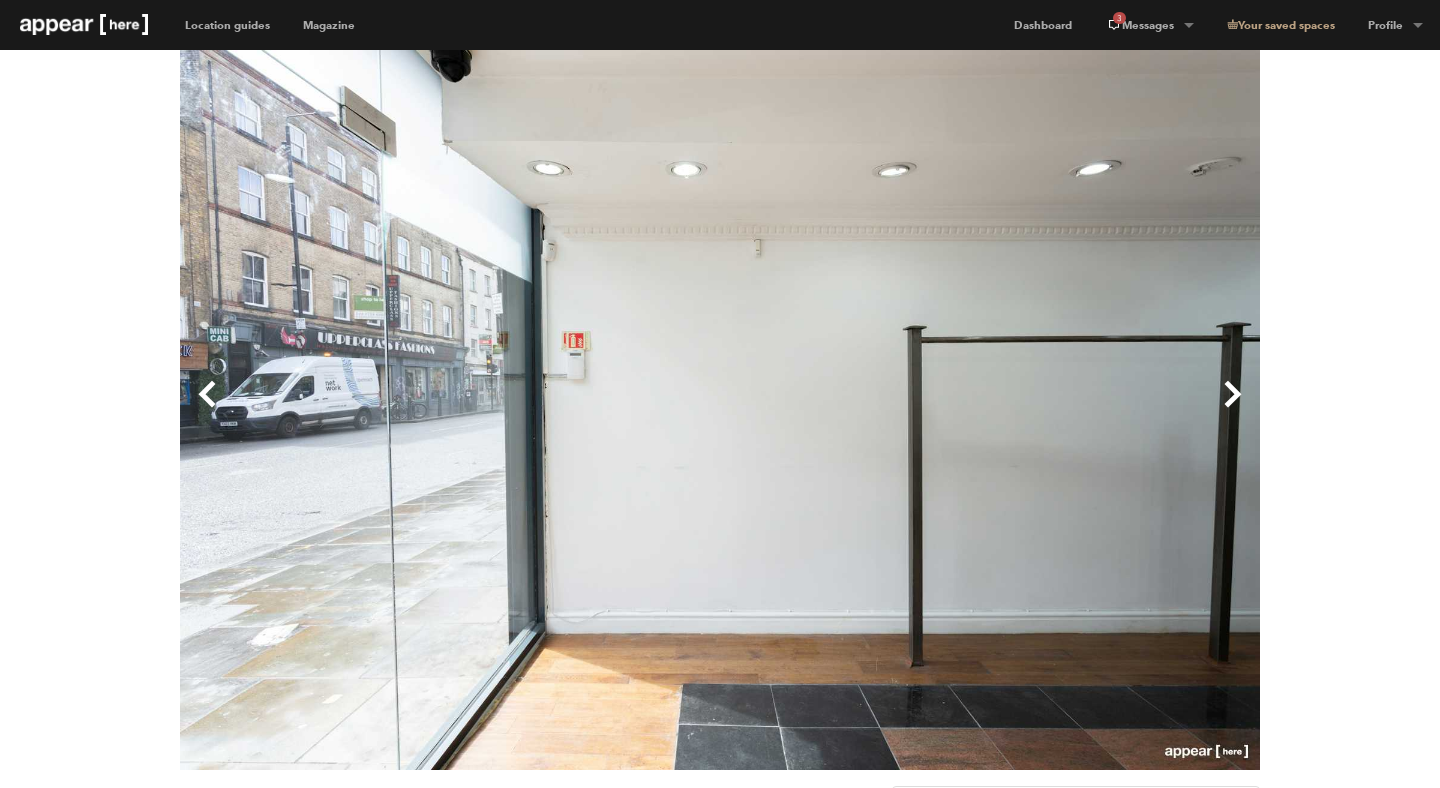 click on "Next" at bounding box center [990, 410] 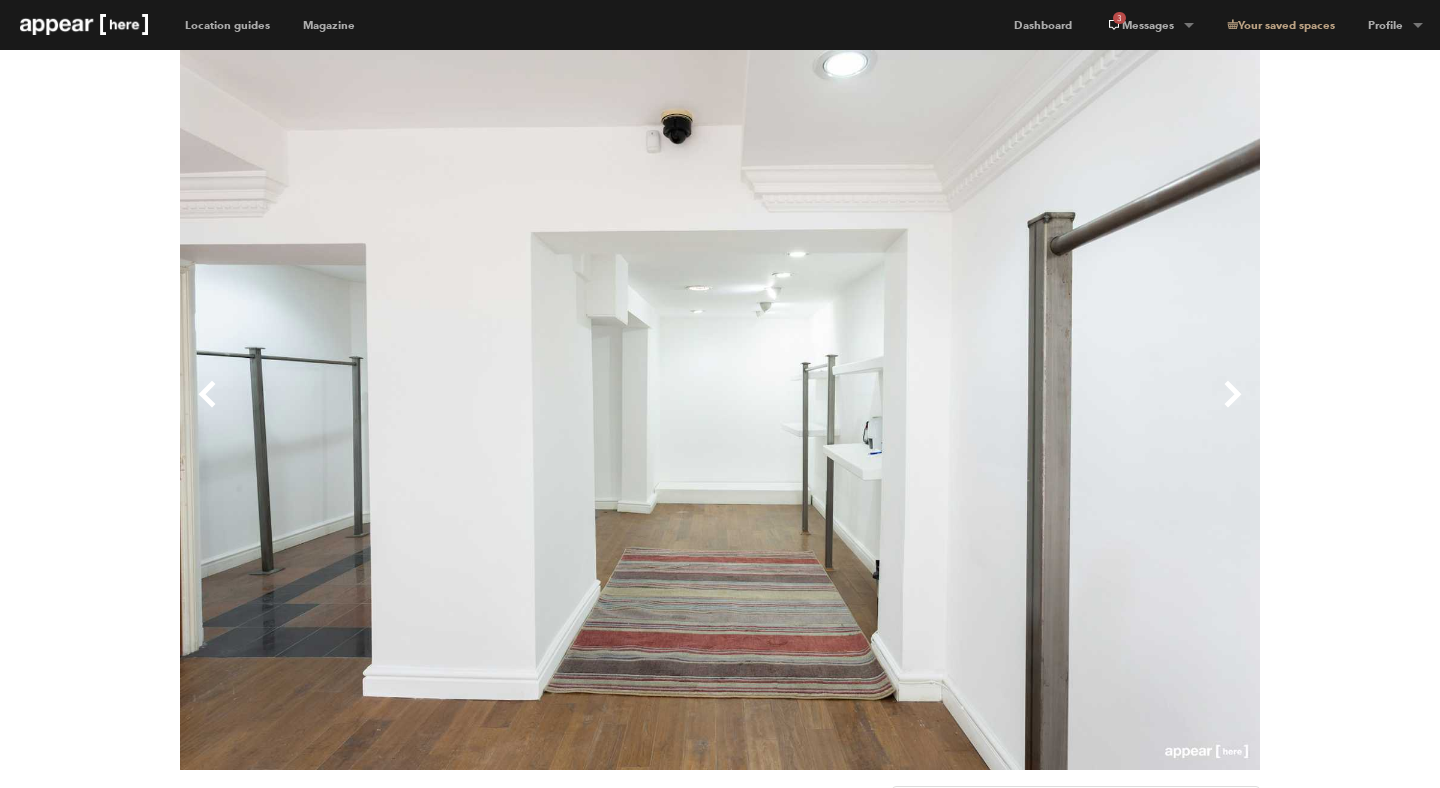 click on "Next" at bounding box center [990, 410] 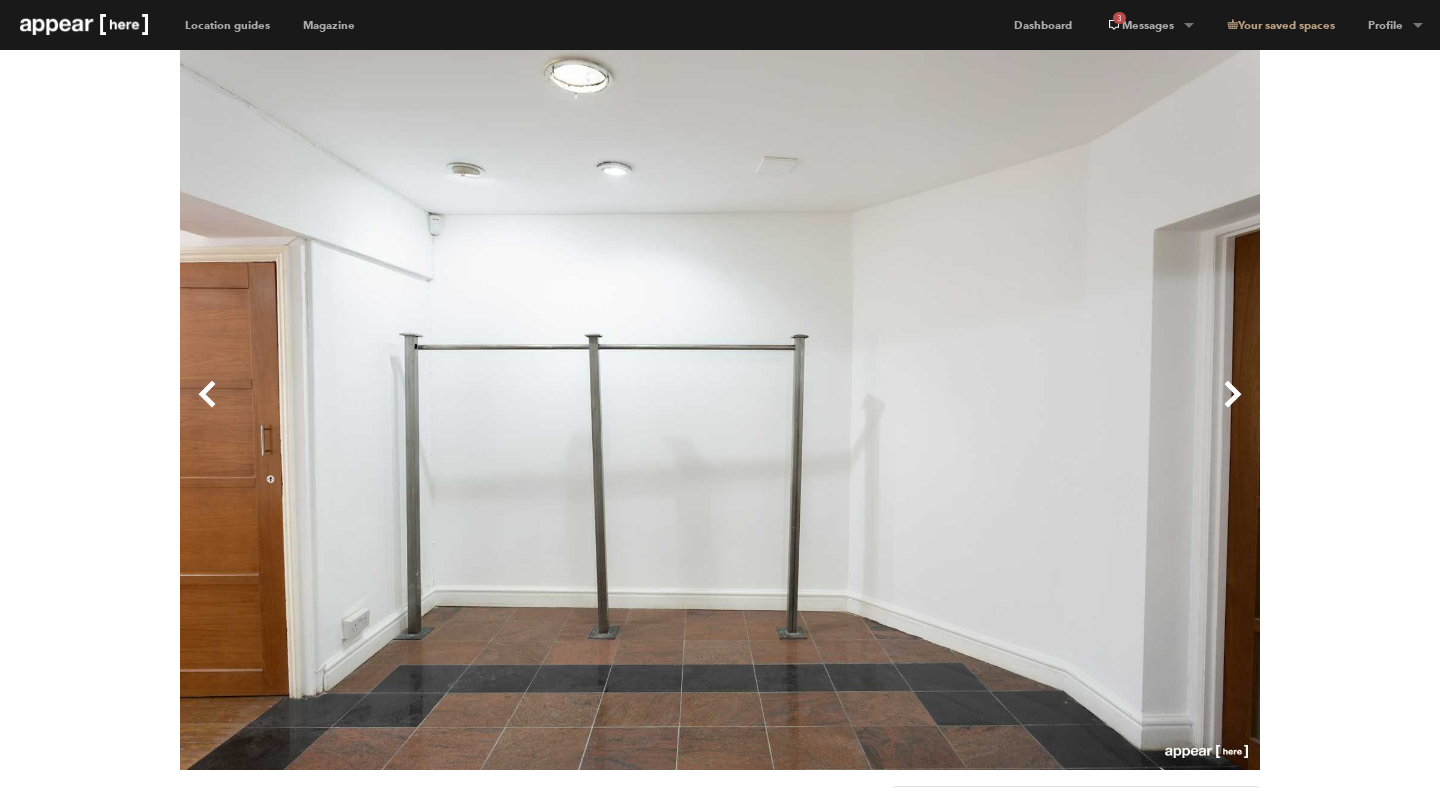 click on "Next" at bounding box center (990, 410) 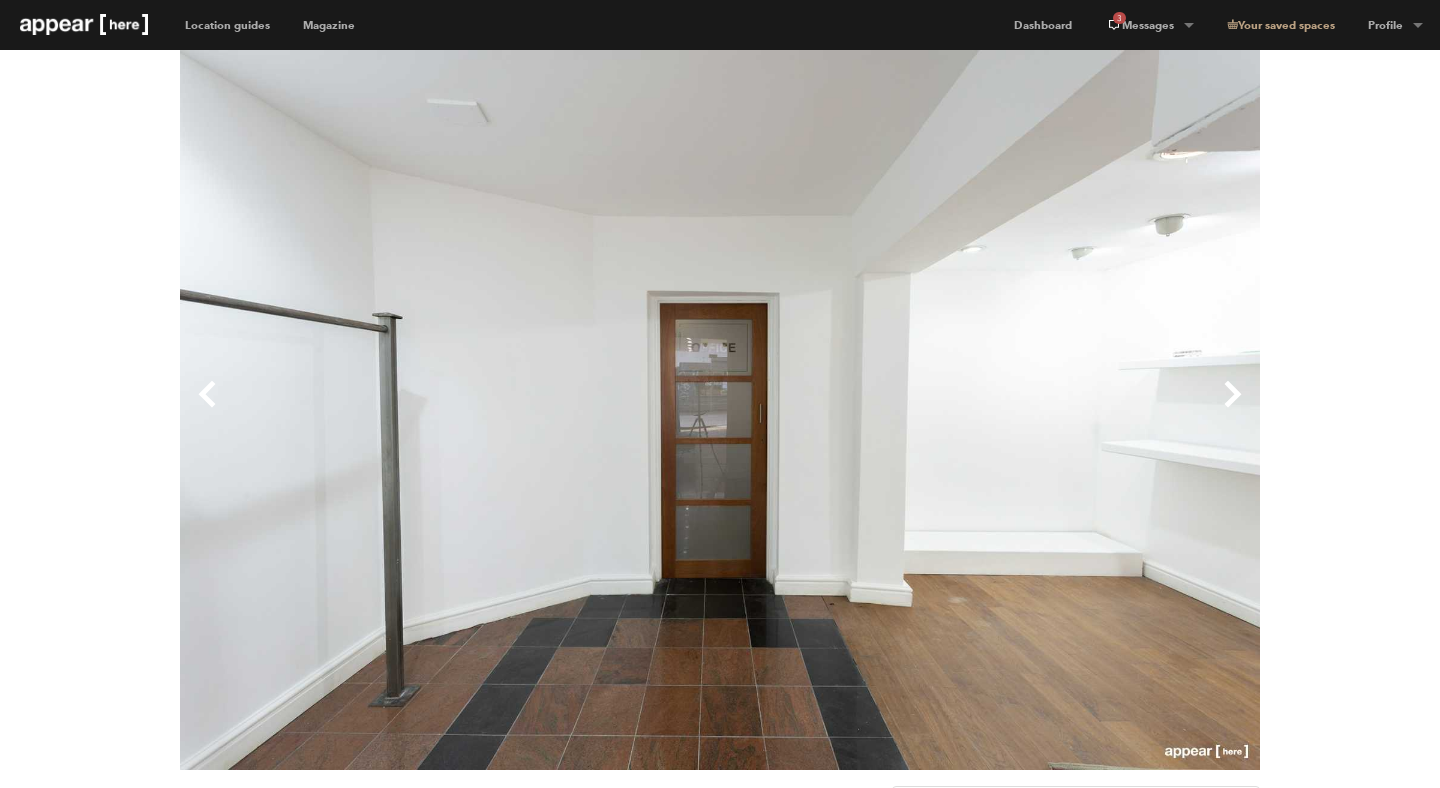 click on "Next" at bounding box center [990, 410] 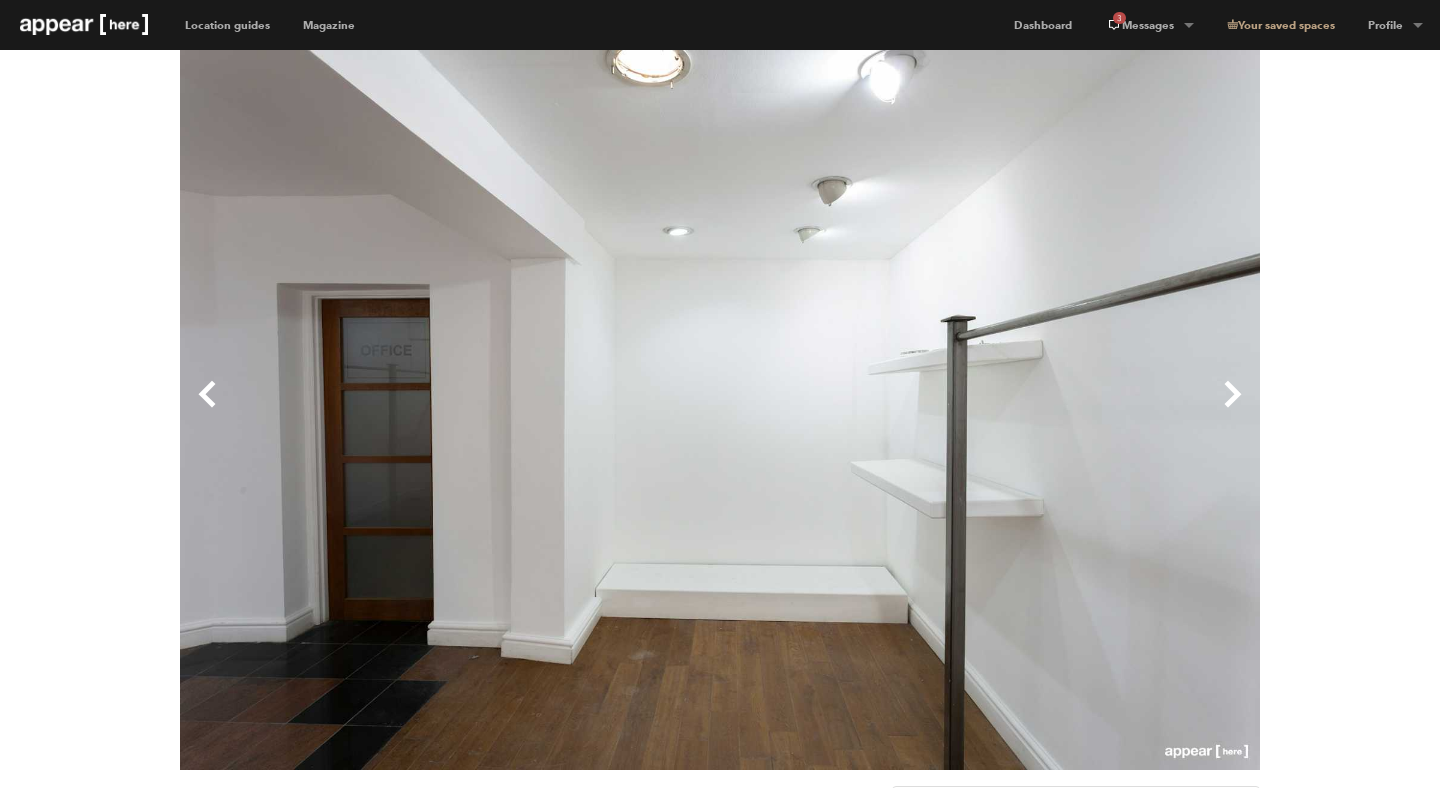 click on "Previous" at bounding box center (450, 410) 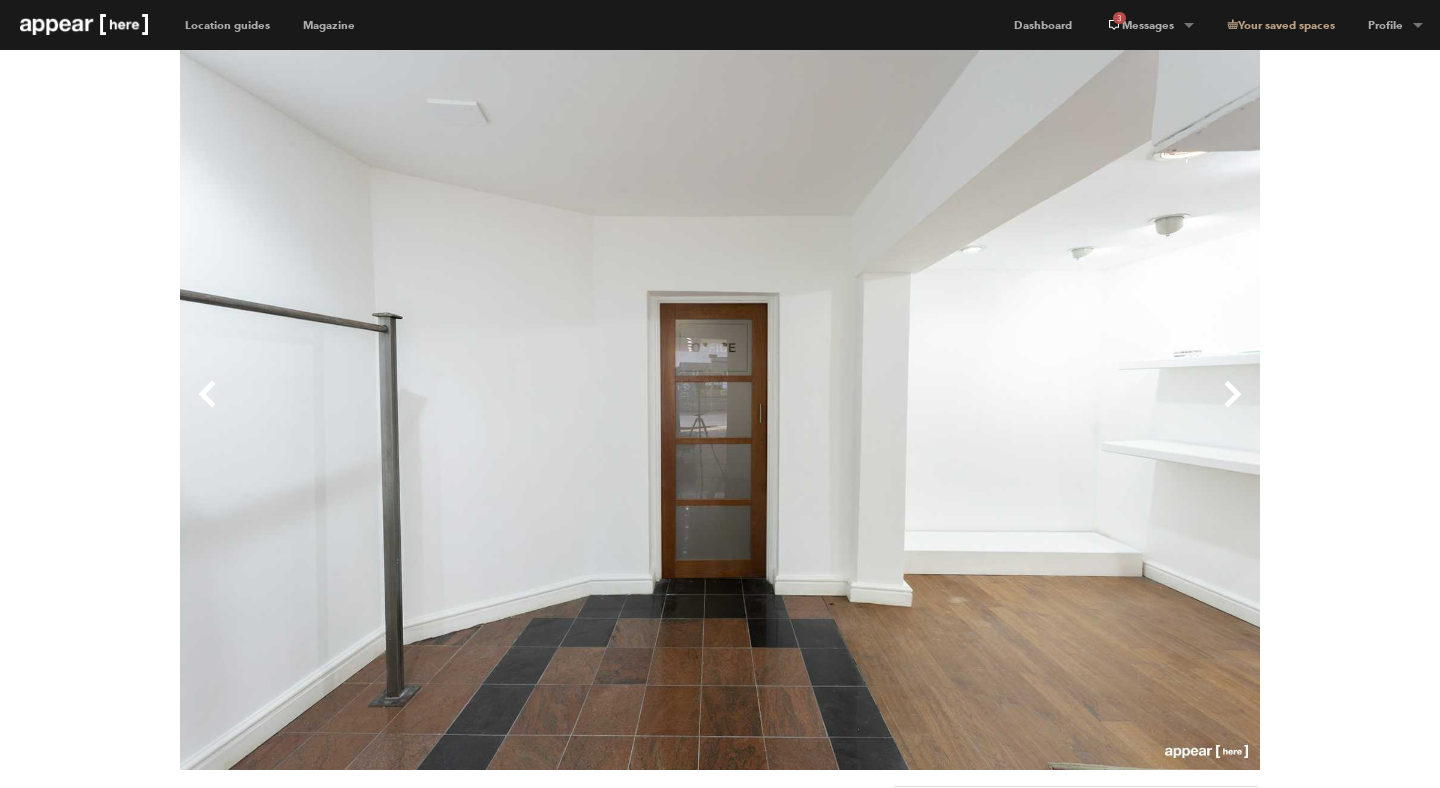 click on "Previous" at bounding box center [450, 410] 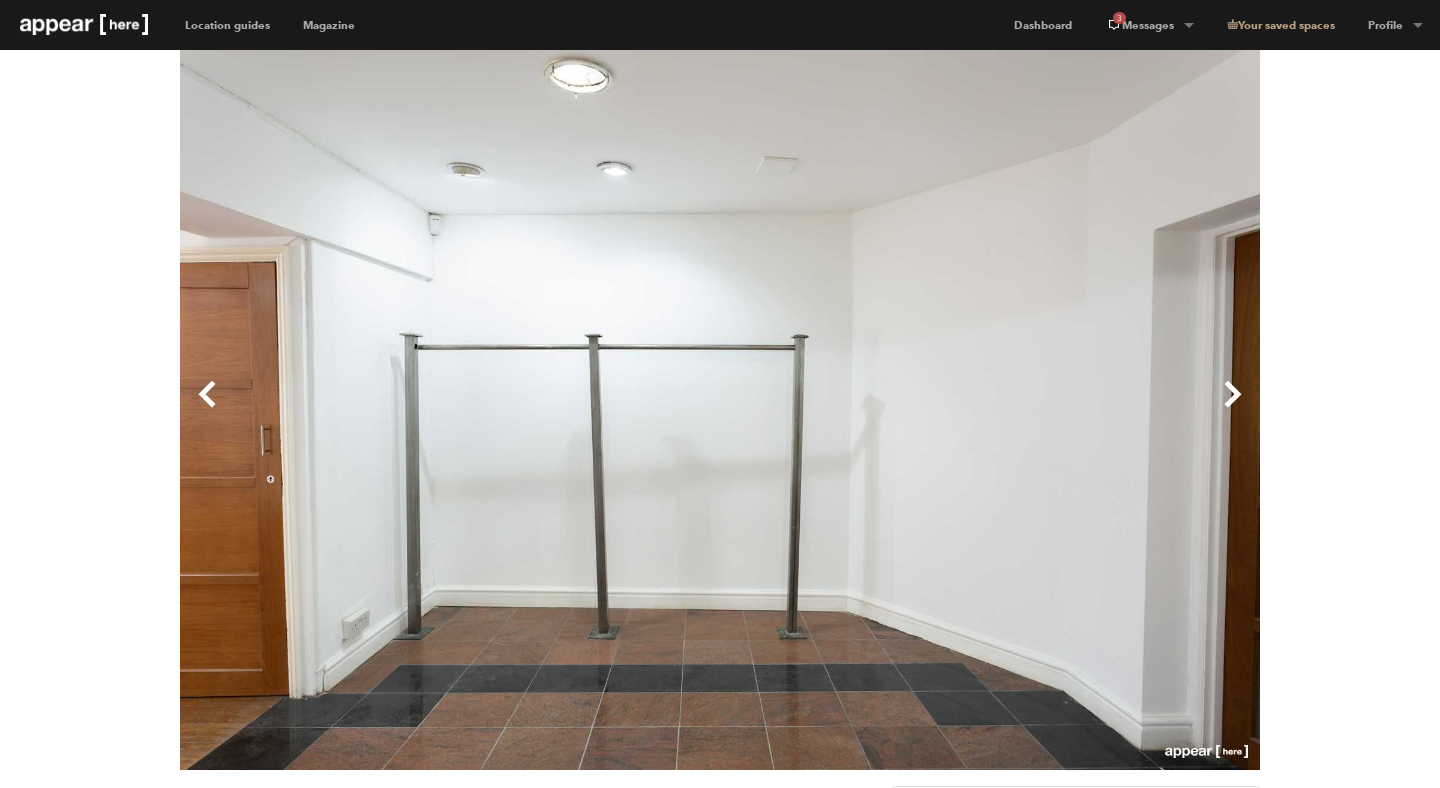 click on "Previous" at bounding box center (450, 410) 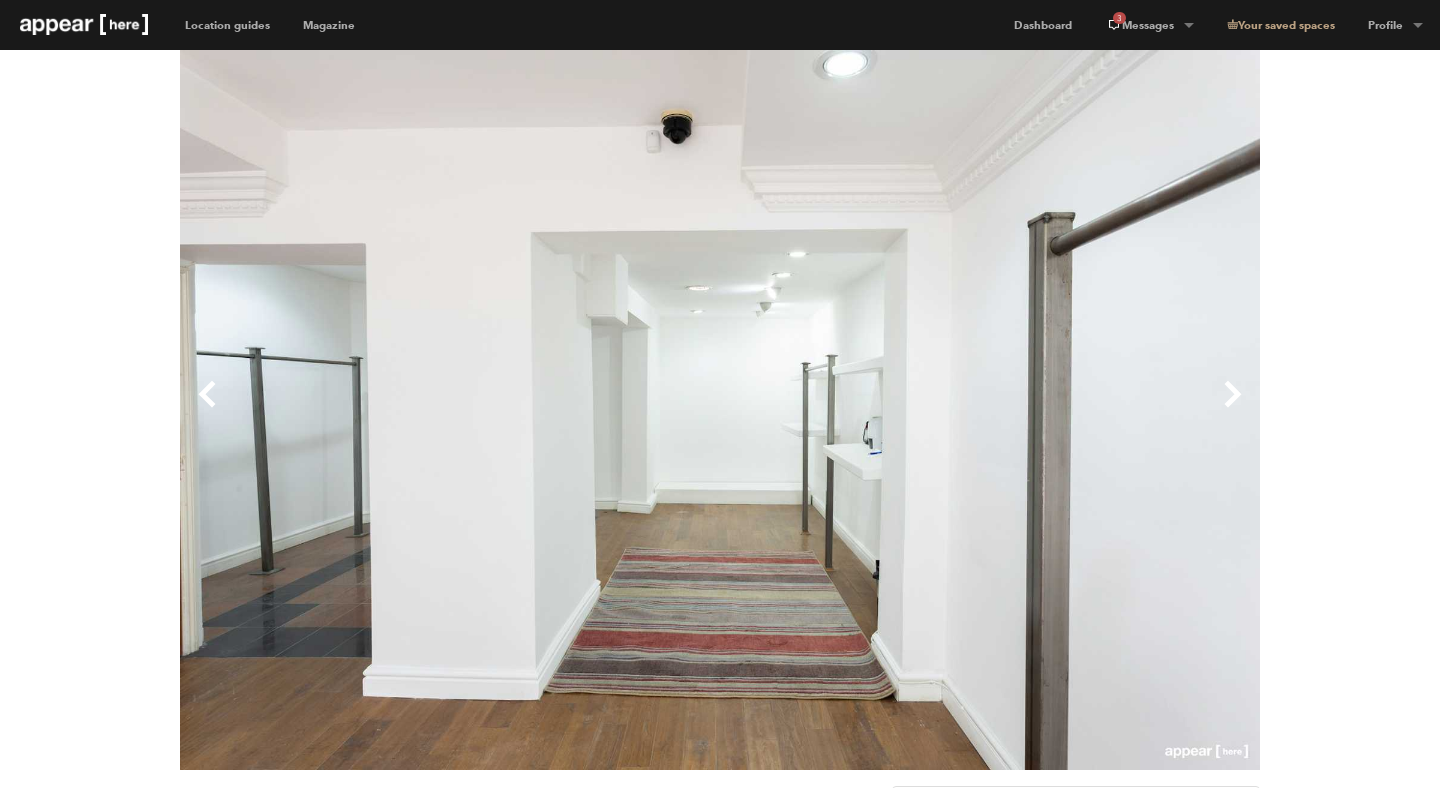 click on "Previous" at bounding box center (450, 410) 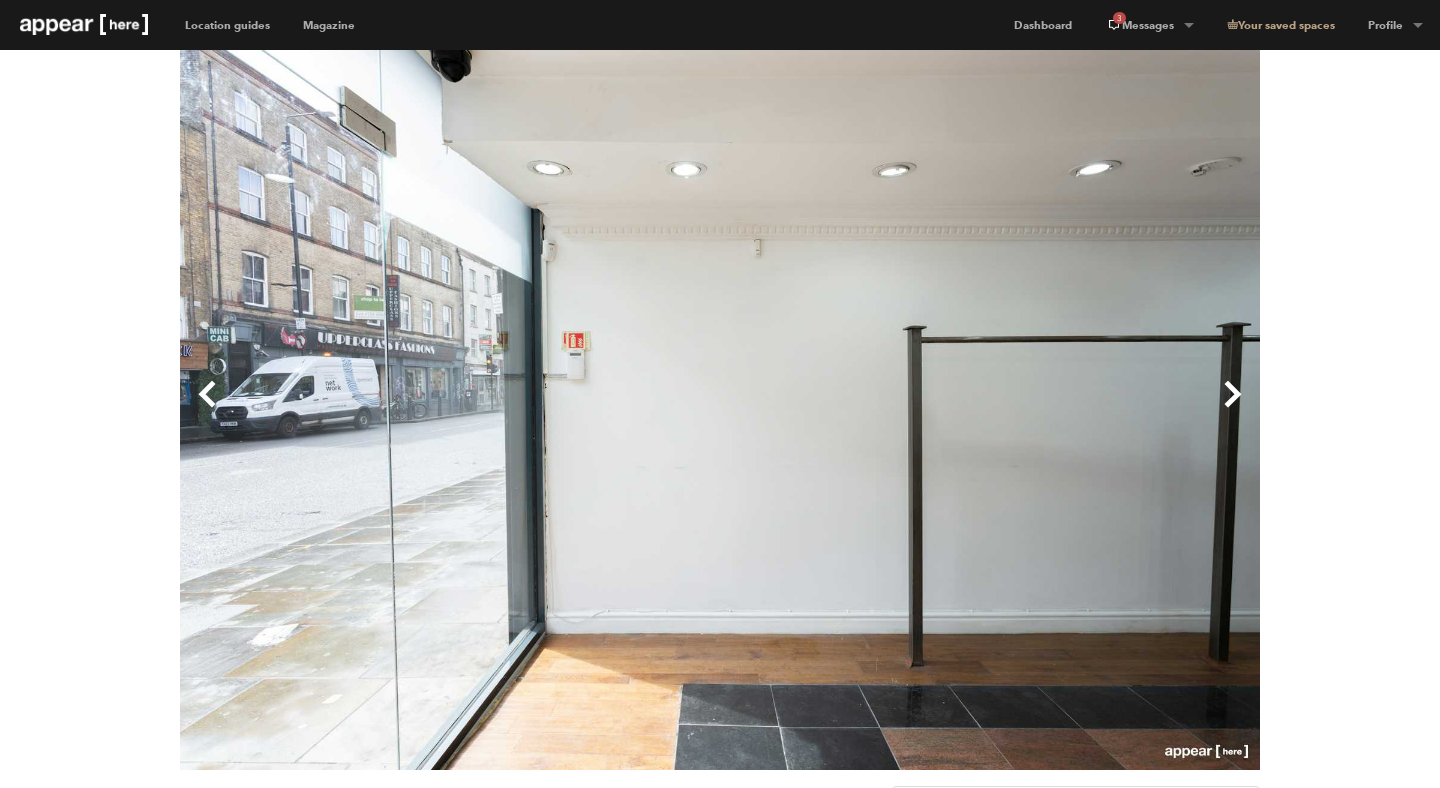 click on "Previous" at bounding box center (450, 410) 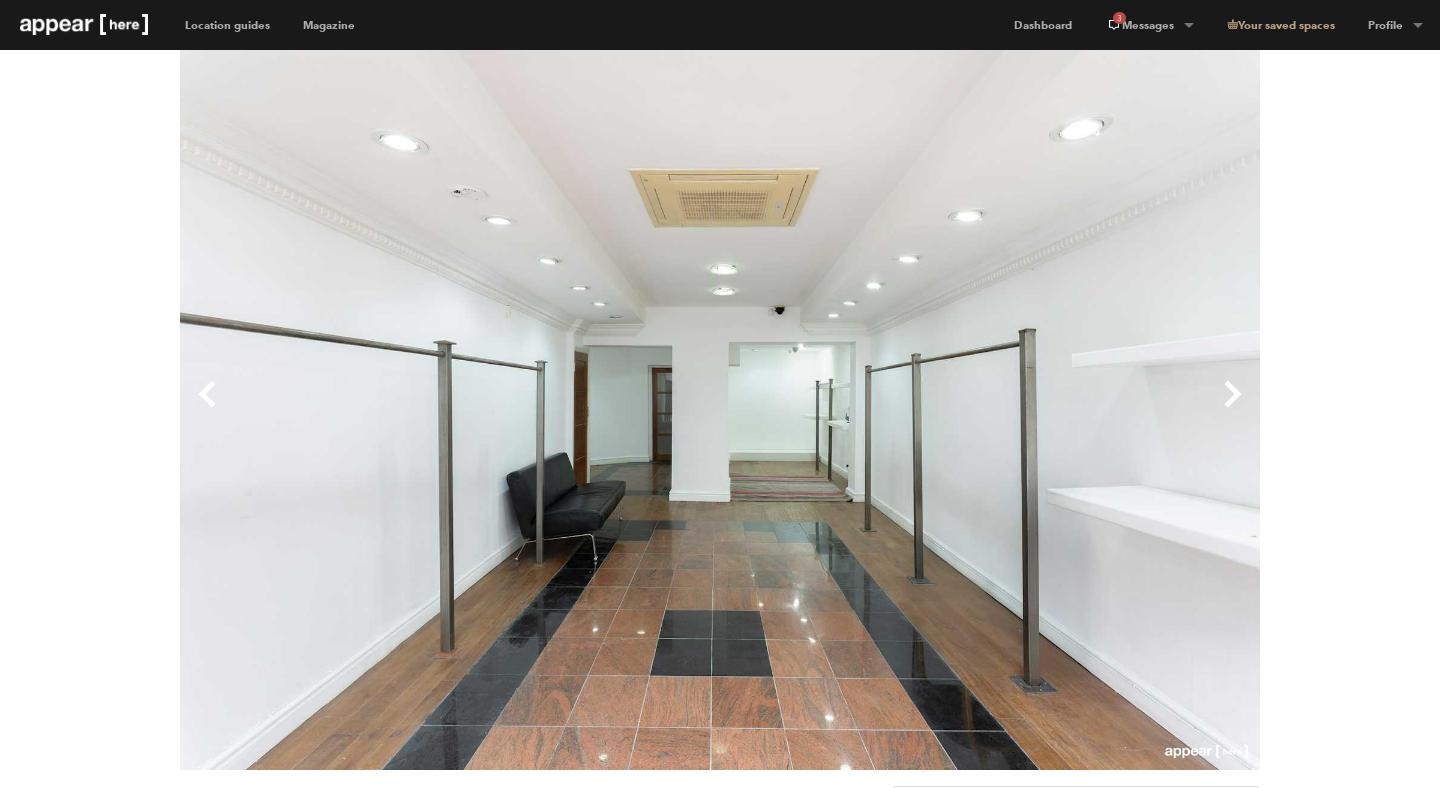 click on "Next" at bounding box center (990, 410) 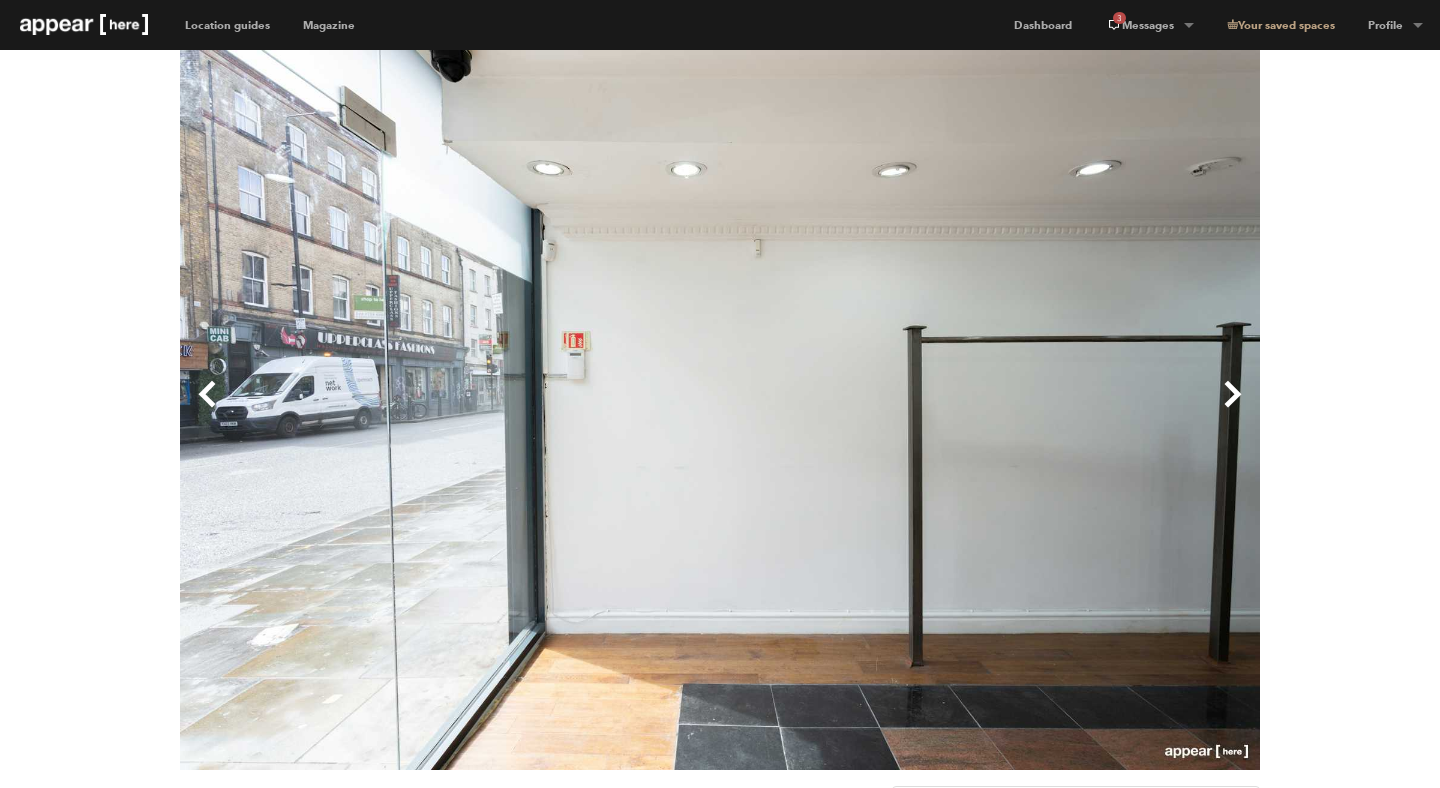 click on "Next" at bounding box center (990, 410) 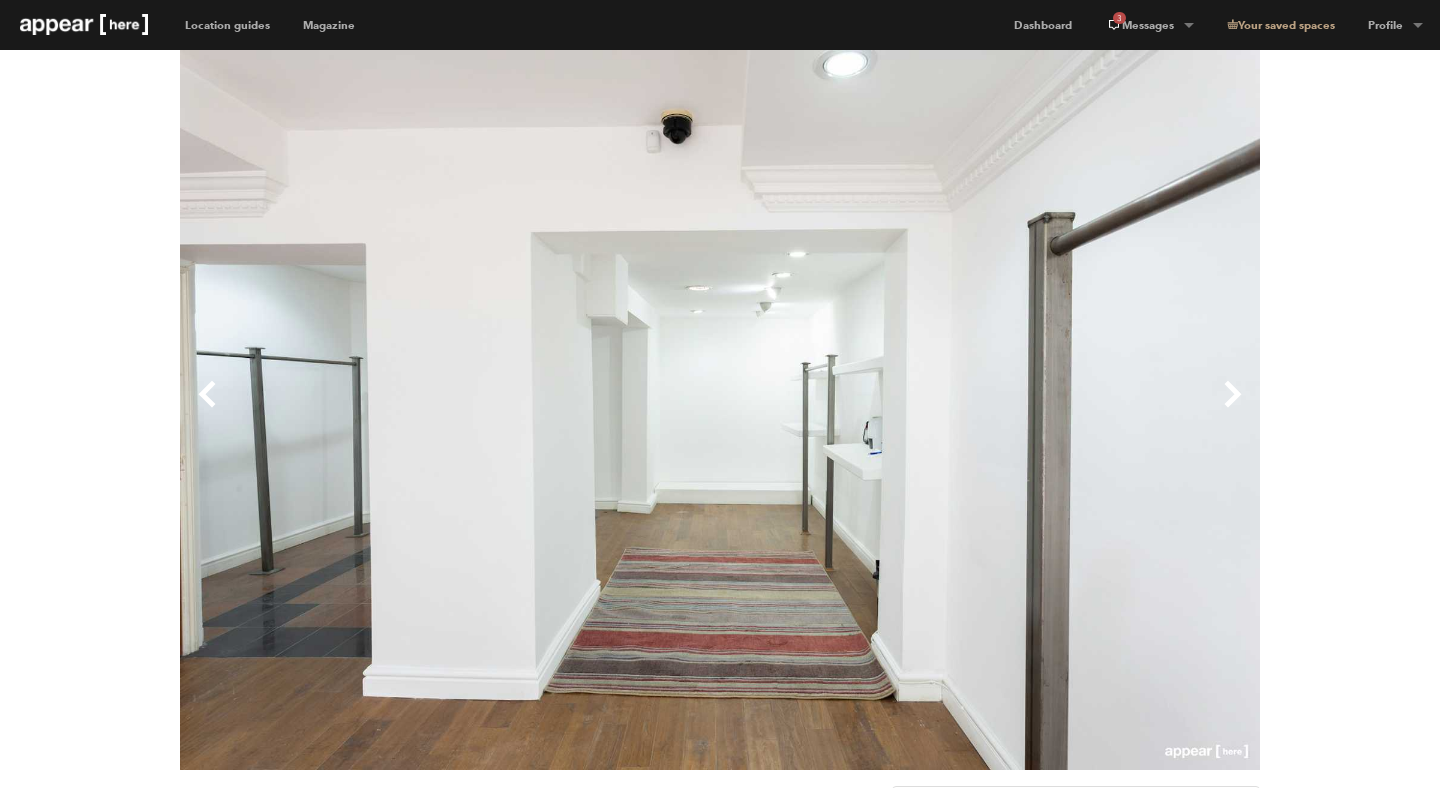 click on "Next" at bounding box center (990, 410) 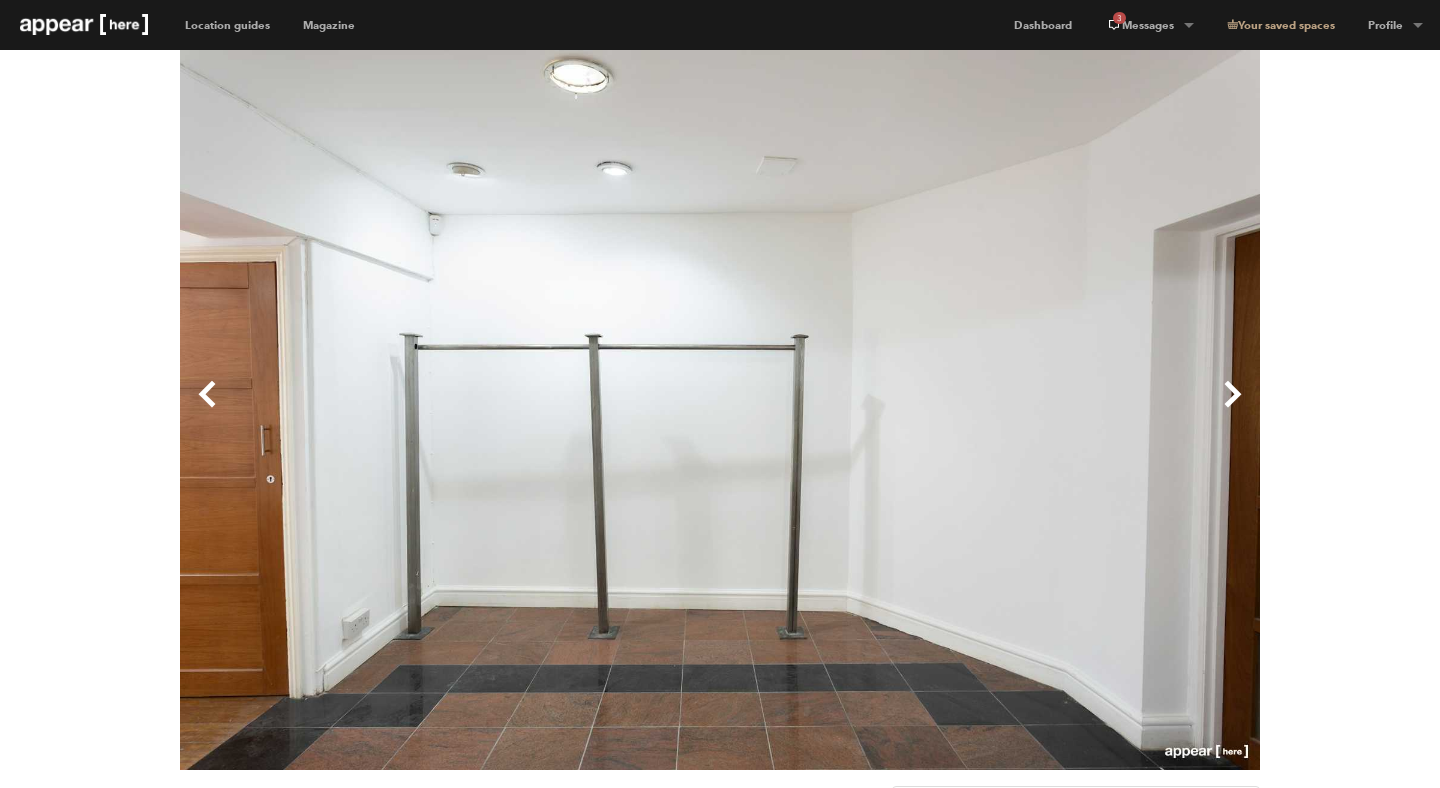 click on "Next" at bounding box center [990, 410] 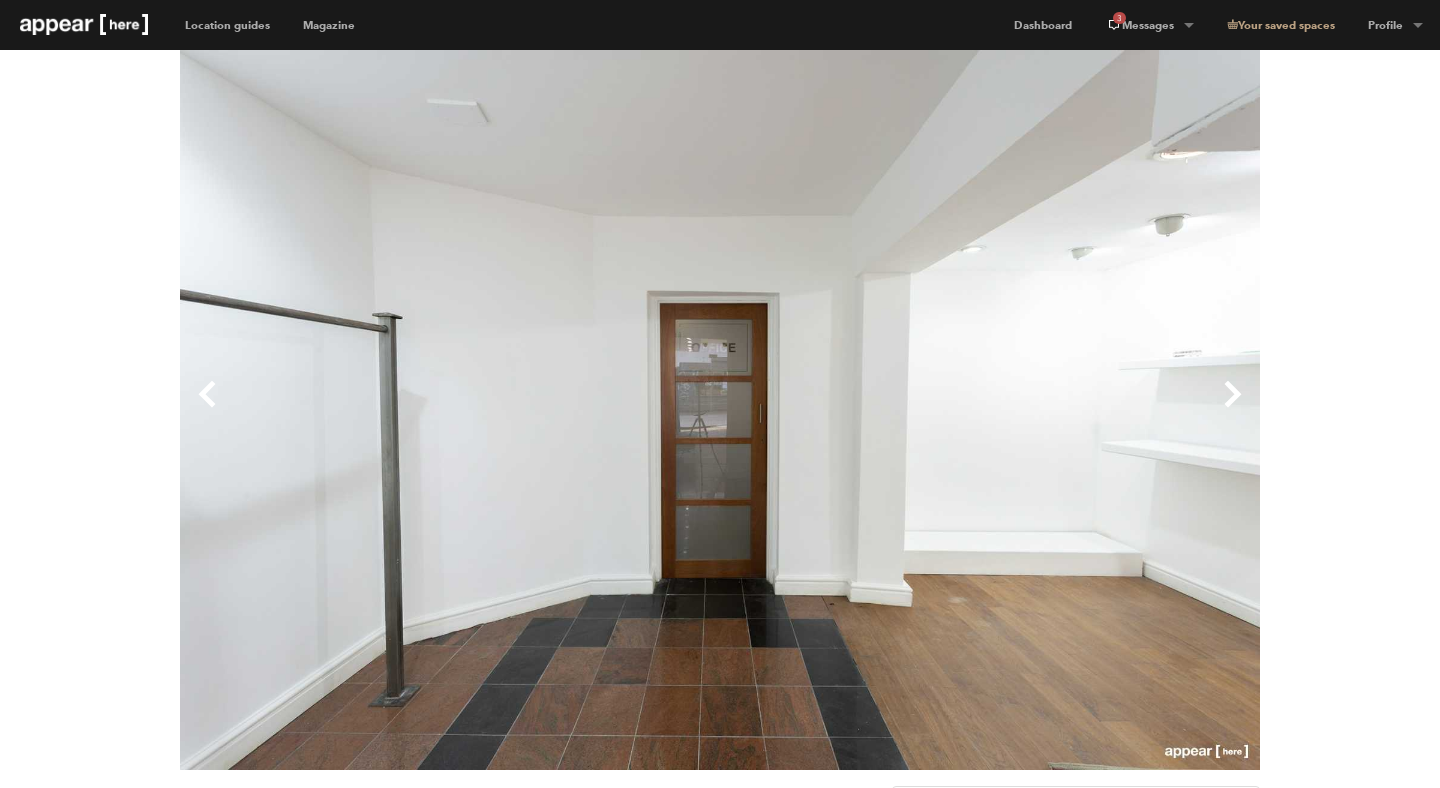 click on "Next" at bounding box center (990, 410) 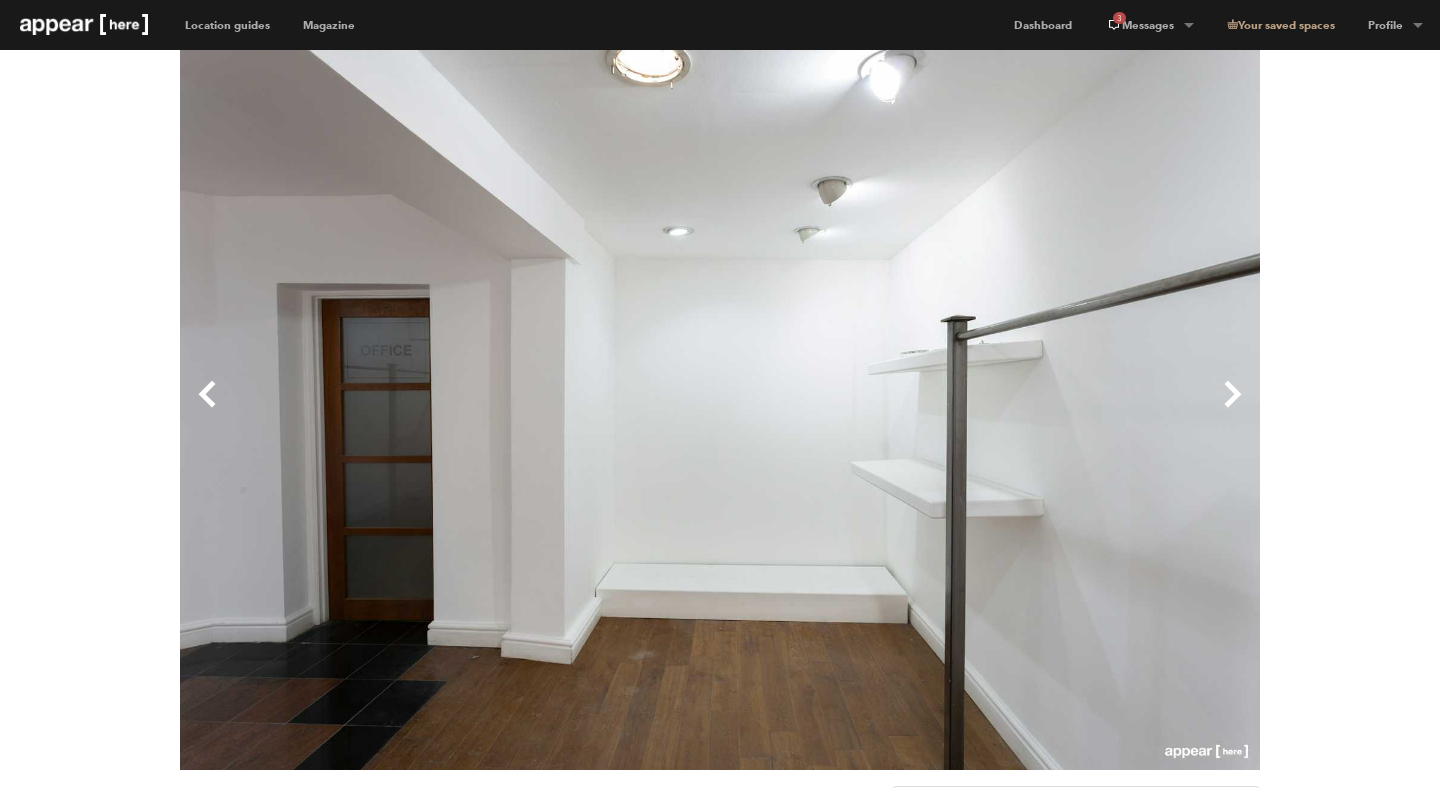 click on "Next" at bounding box center (990, 410) 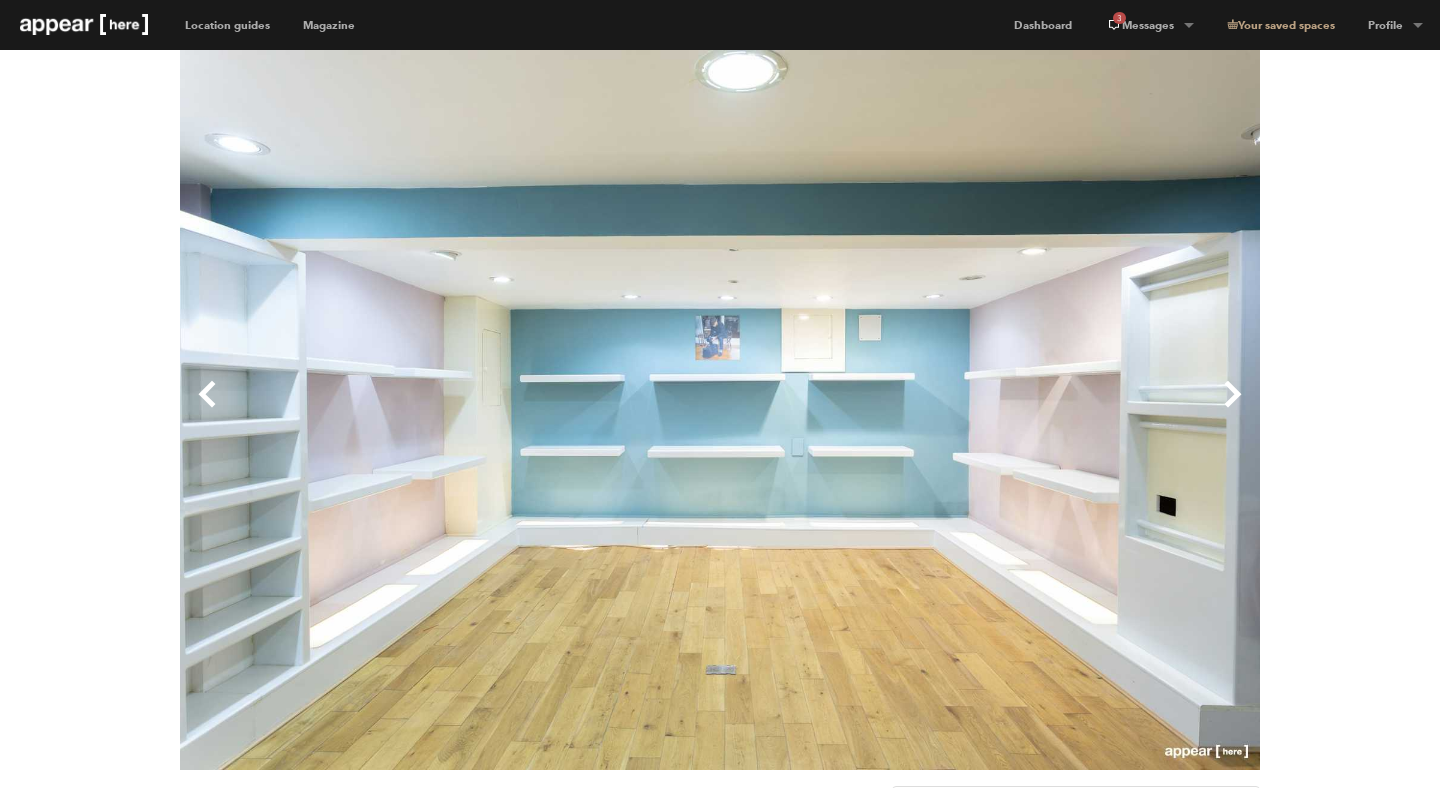 click on "Next" at bounding box center (990, 410) 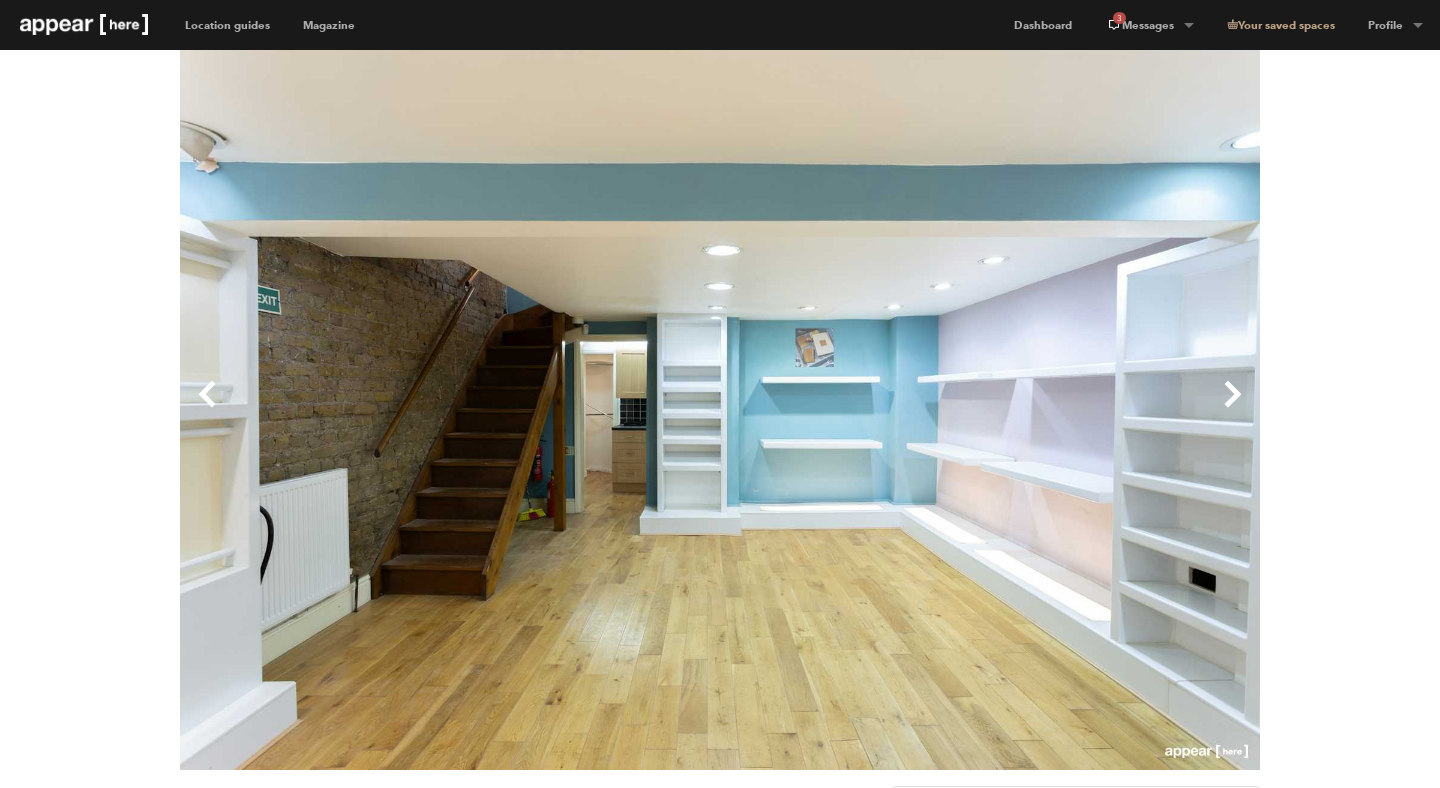 click on "Next" at bounding box center [990, 410] 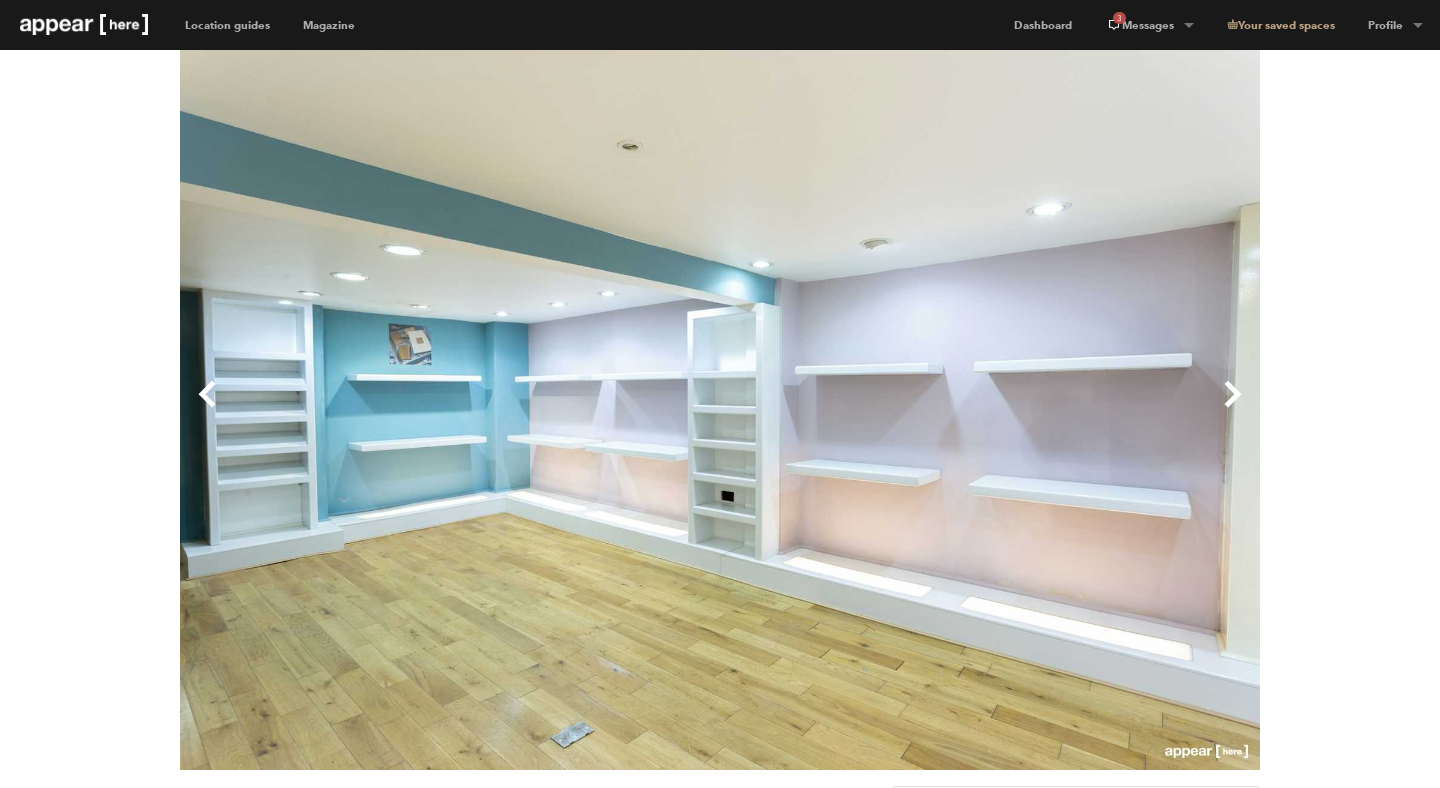 click on "Next" at bounding box center (990, 410) 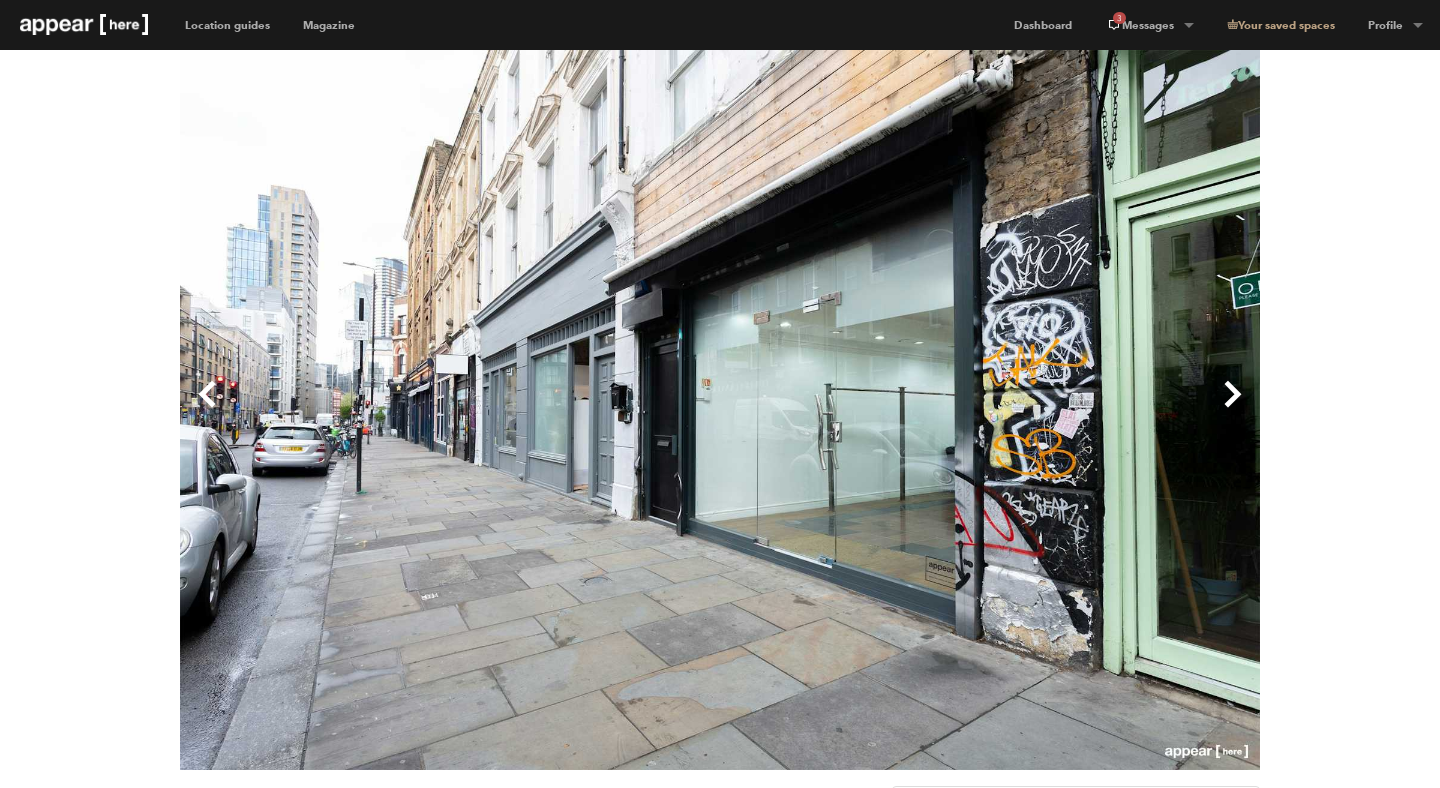 click on "Next" at bounding box center [990, 410] 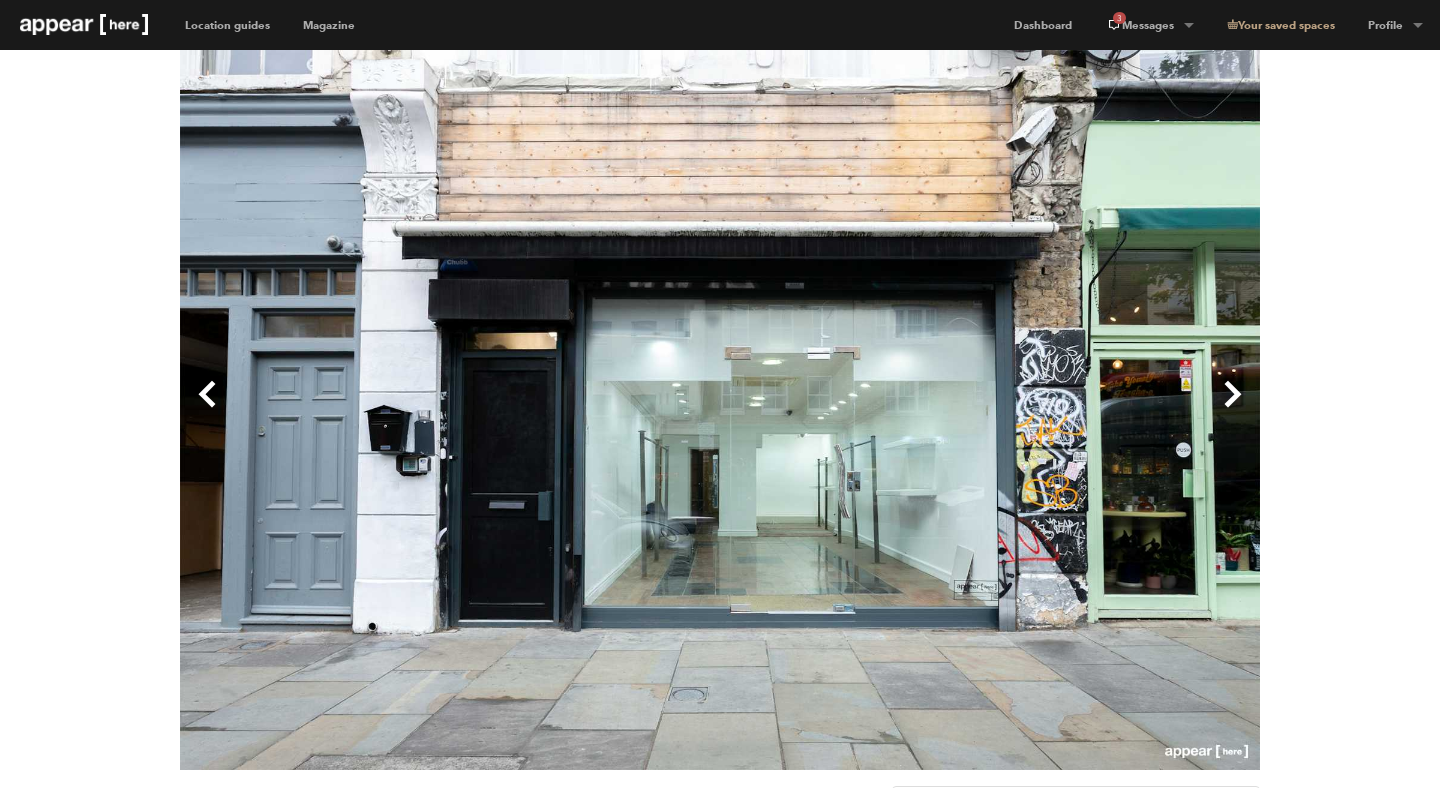 click on "Previous   Next Bethnal Green Road, Shoreditch - The Contemporary Shop London Shoreditch Bethnal Green Road, Shoreditch - The Contemporary Shop
Location
Floorplan
3D tour 1278   sqft Retail Bar & Restaurant Event Shop Share Unique A little about this space Right in the thick of Shoreditch’s creative buzz, The Contemporary Shop is a two-floor retail space with over 1,200 sqft of style, function, and flexibility. Sitting proud with a full-height glass shopfront and surrounded by some of East London’s best-known fashion pop-ups and independent brands, this is a space that knows how to turn heads. Inside, you’ll find built-in shelving, storage rooms, and an adaptable layout that works as well for retail as it does for launches, galleries, or brand activations.
Show more Chevron-up Amenities (8 available) Lighting Basement Wifi Shelves Heating Toilets Show more Chevron-up Home truths License details A1 (Shops) Chevron-up Read more about our licenses in our   FAQs Opening hours" at bounding box center (720, 1570) 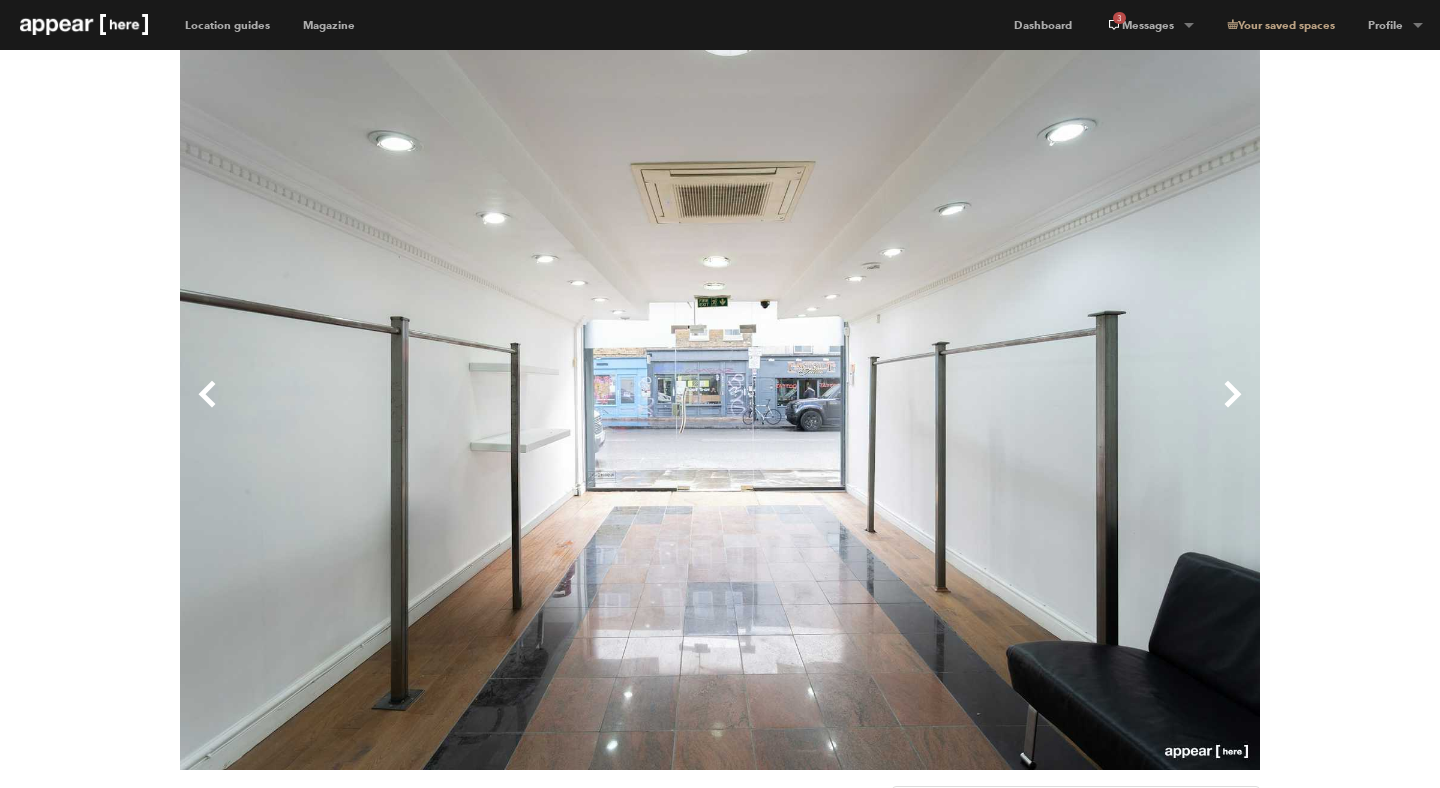 click on "Next" at bounding box center [990, 410] 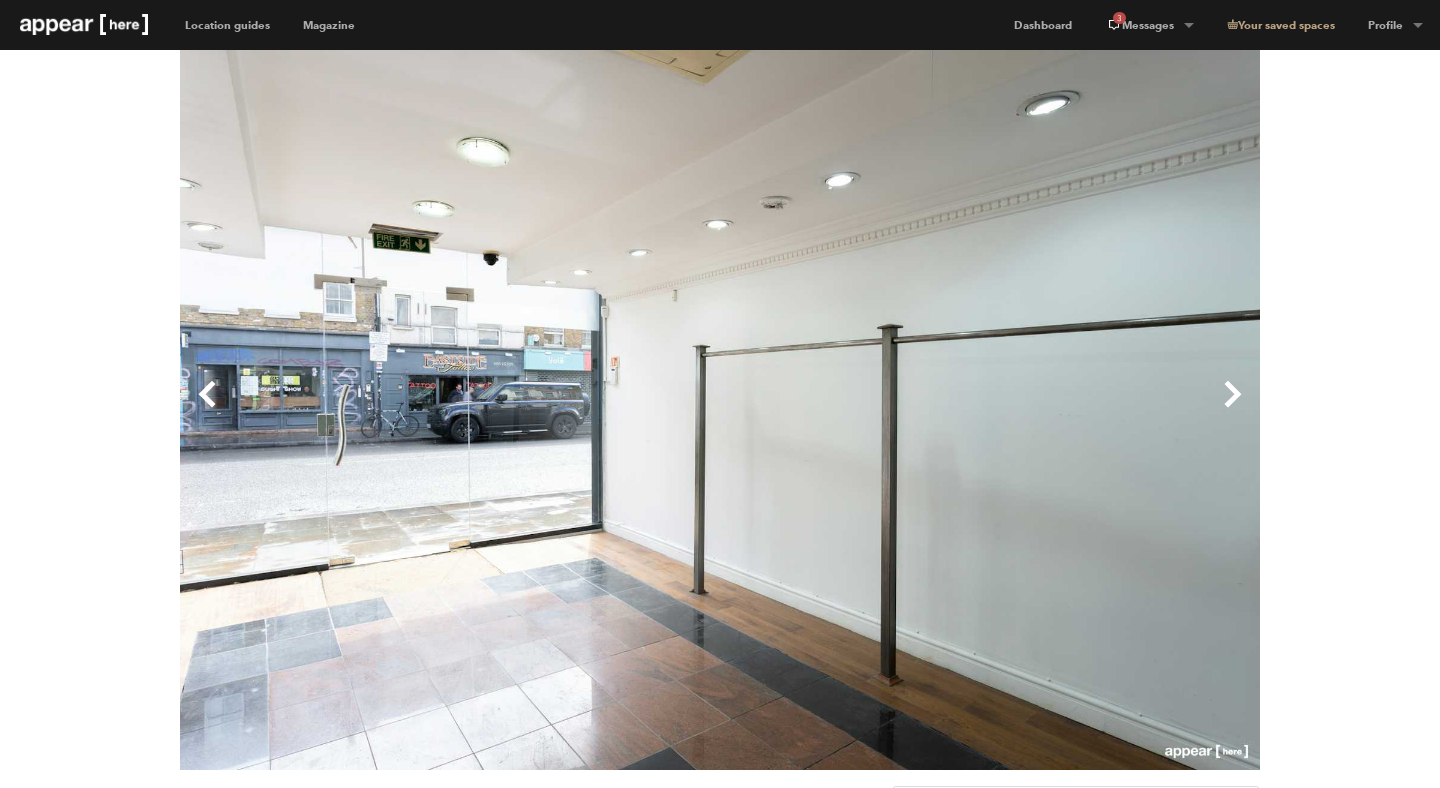 click on "Next" at bounding box center (990, 410) 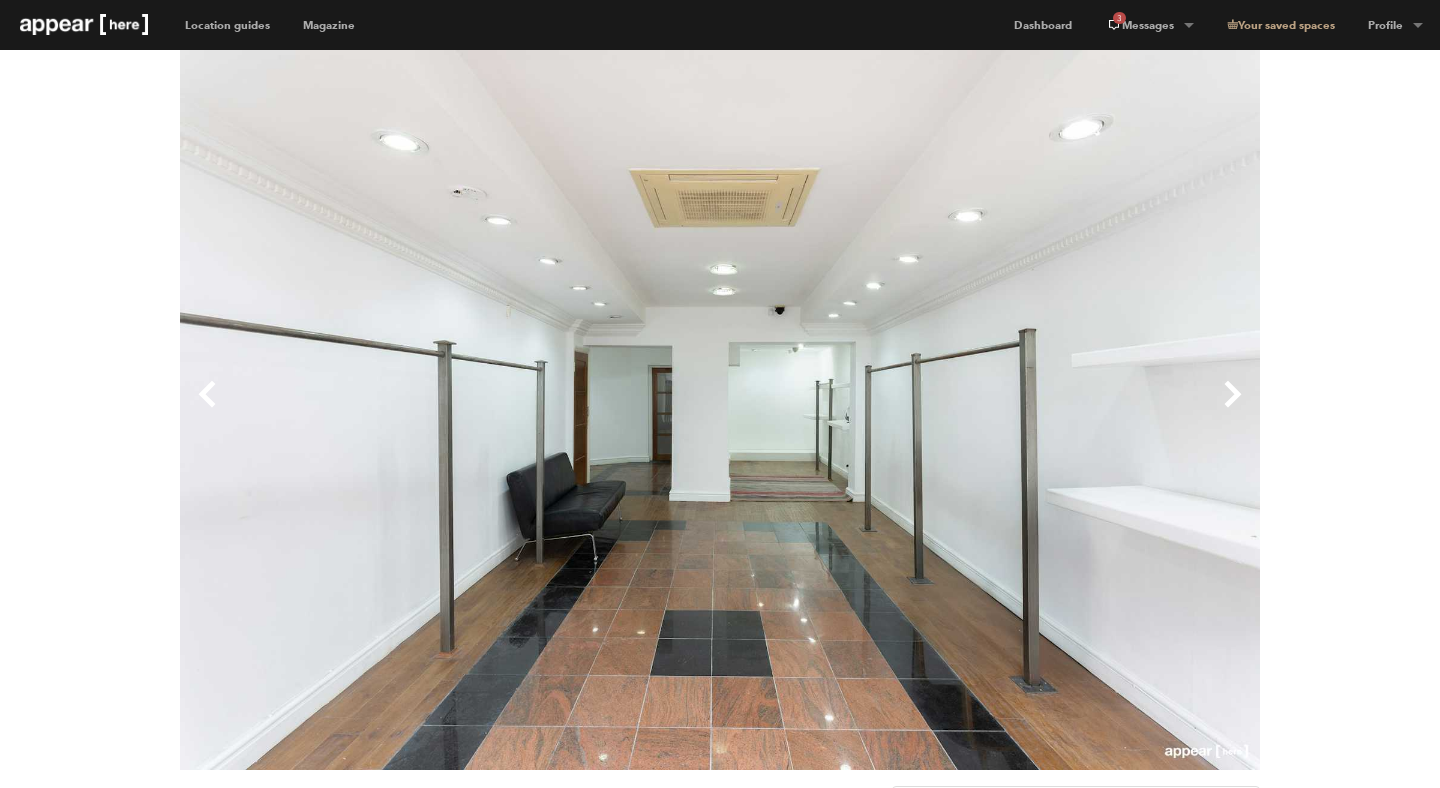 click on "Next" at bounding box center (990, 410) 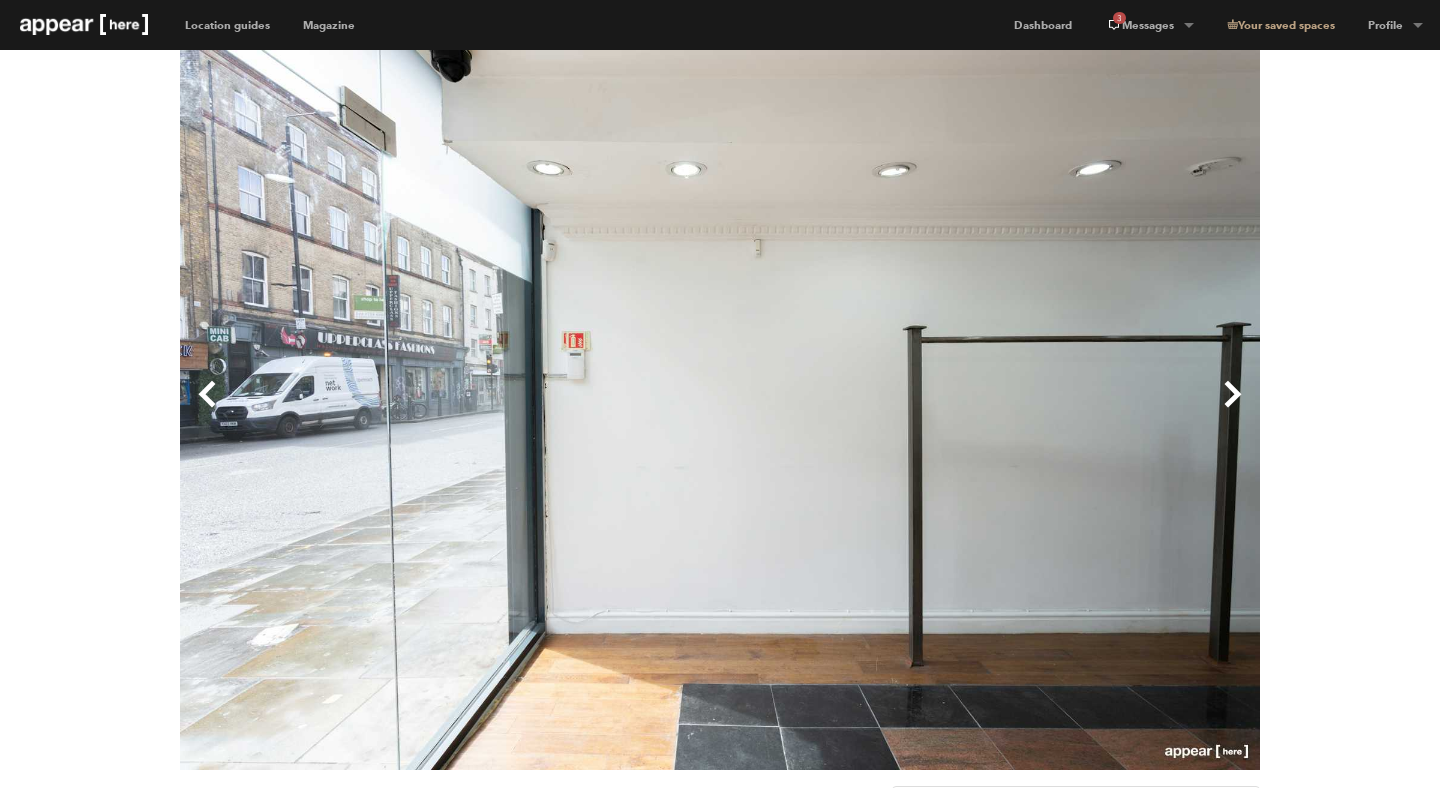 click on "Next" at bounding box center [990, 410] 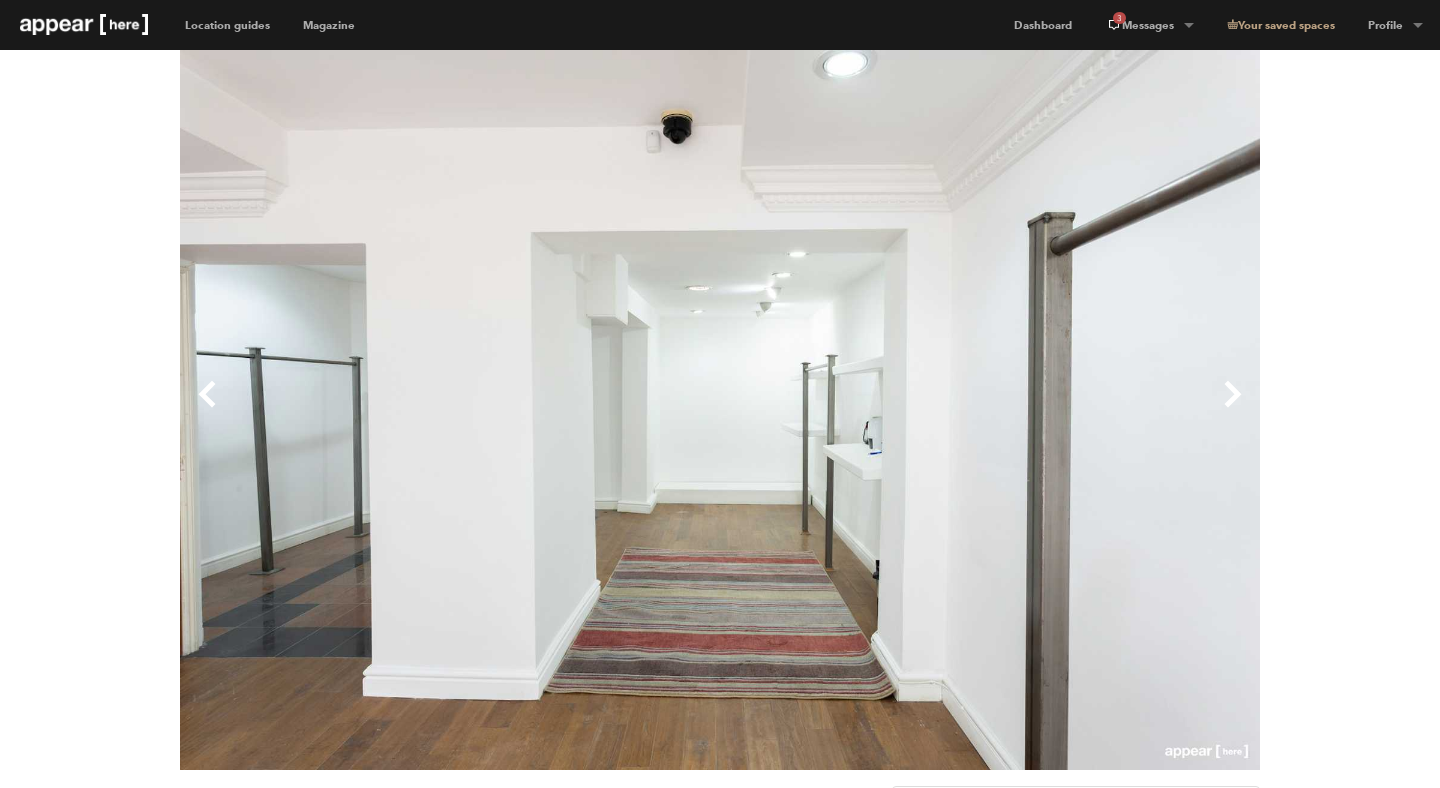 click on "Next" at bounding box center (990, 410) 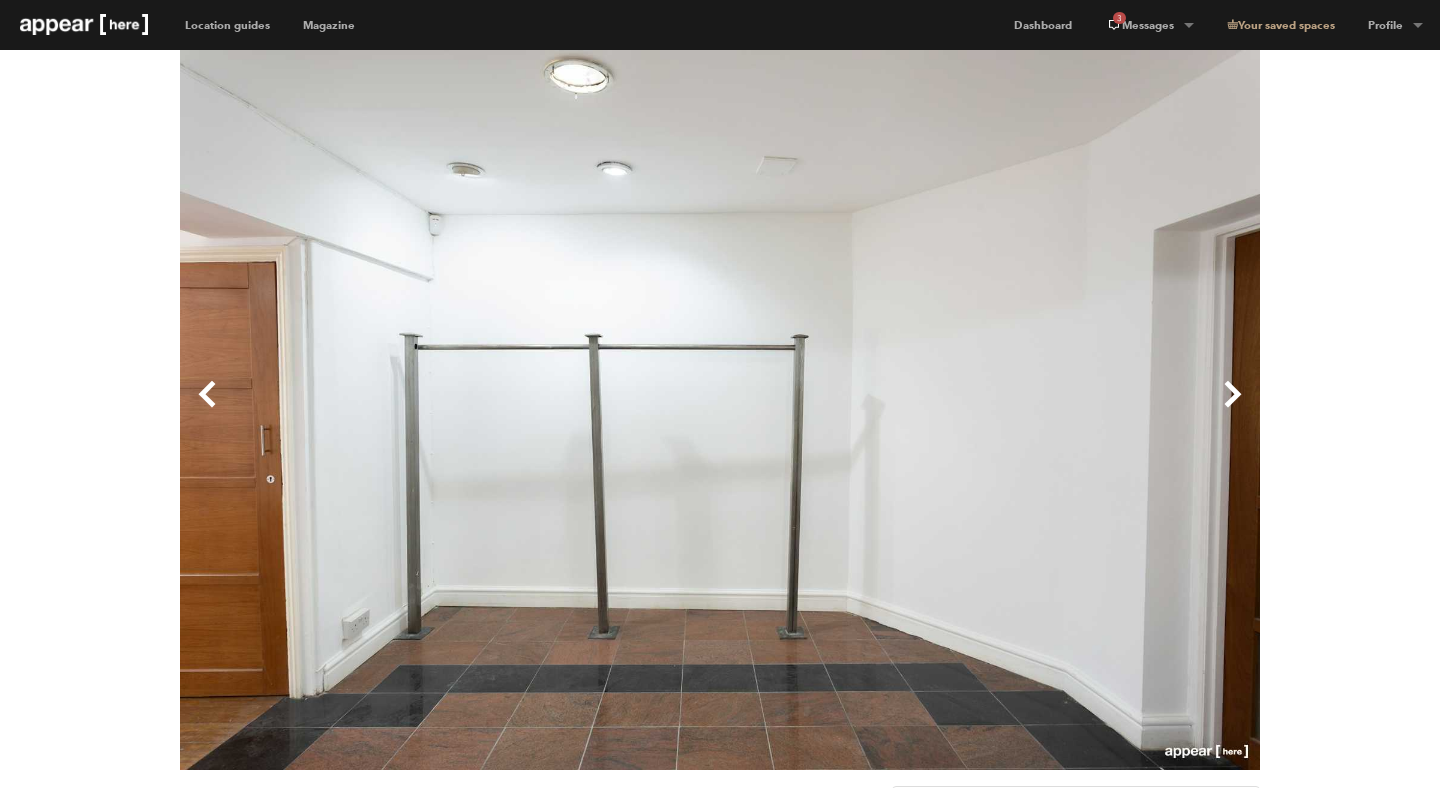 click on "Next" at bounding box center [990, 410] 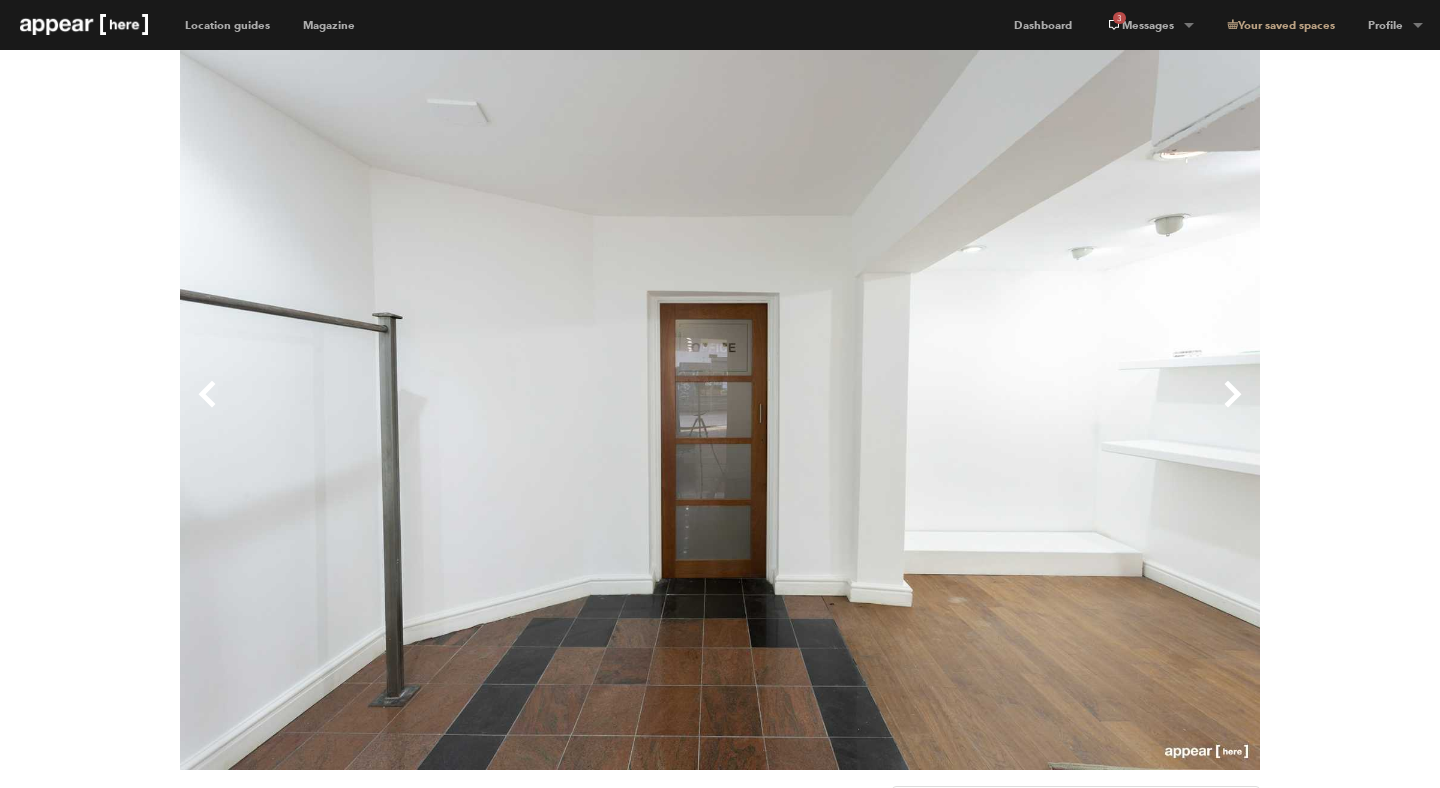 click on "Next" at bounding box center [990, 410] 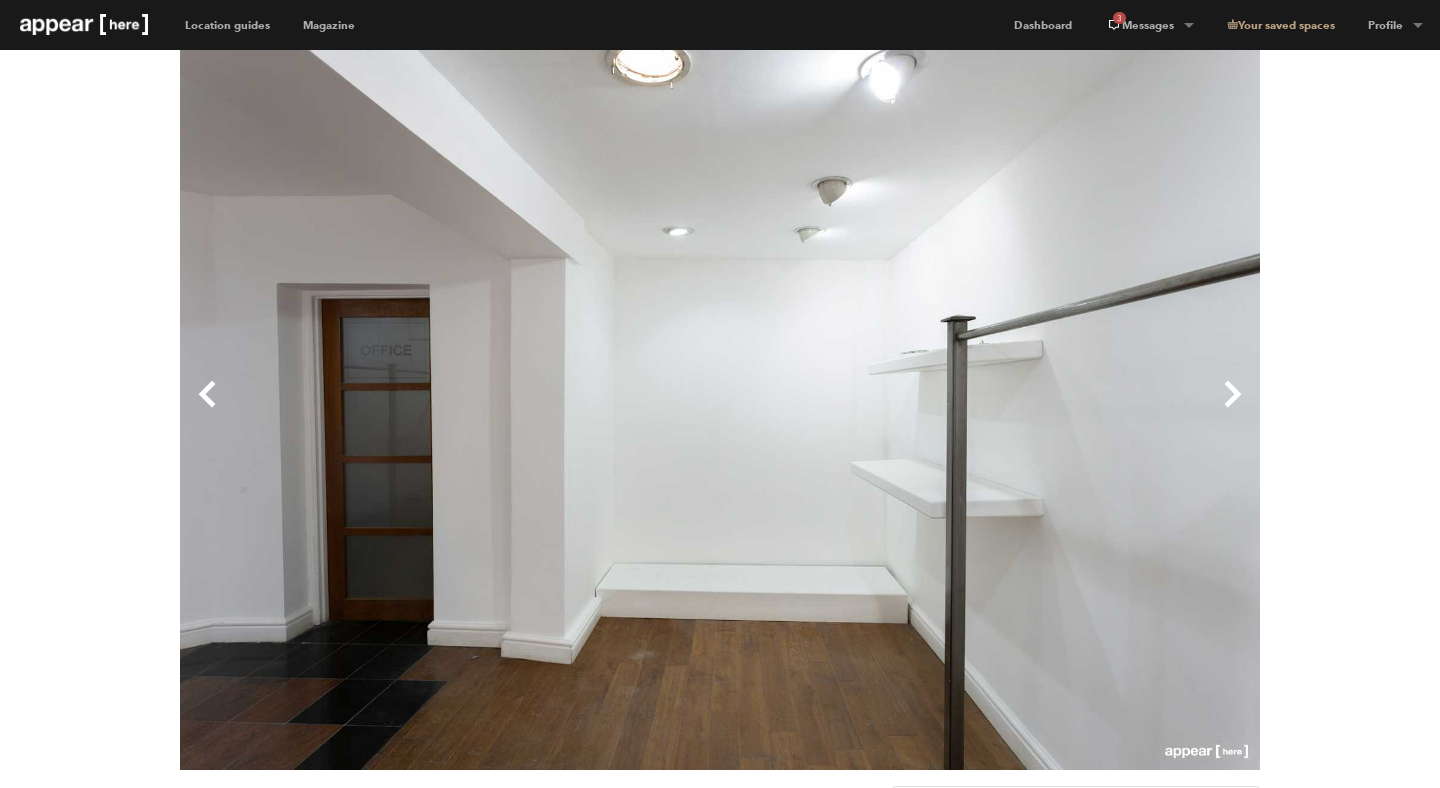 click on "Next" at bounding box center (990, 410) 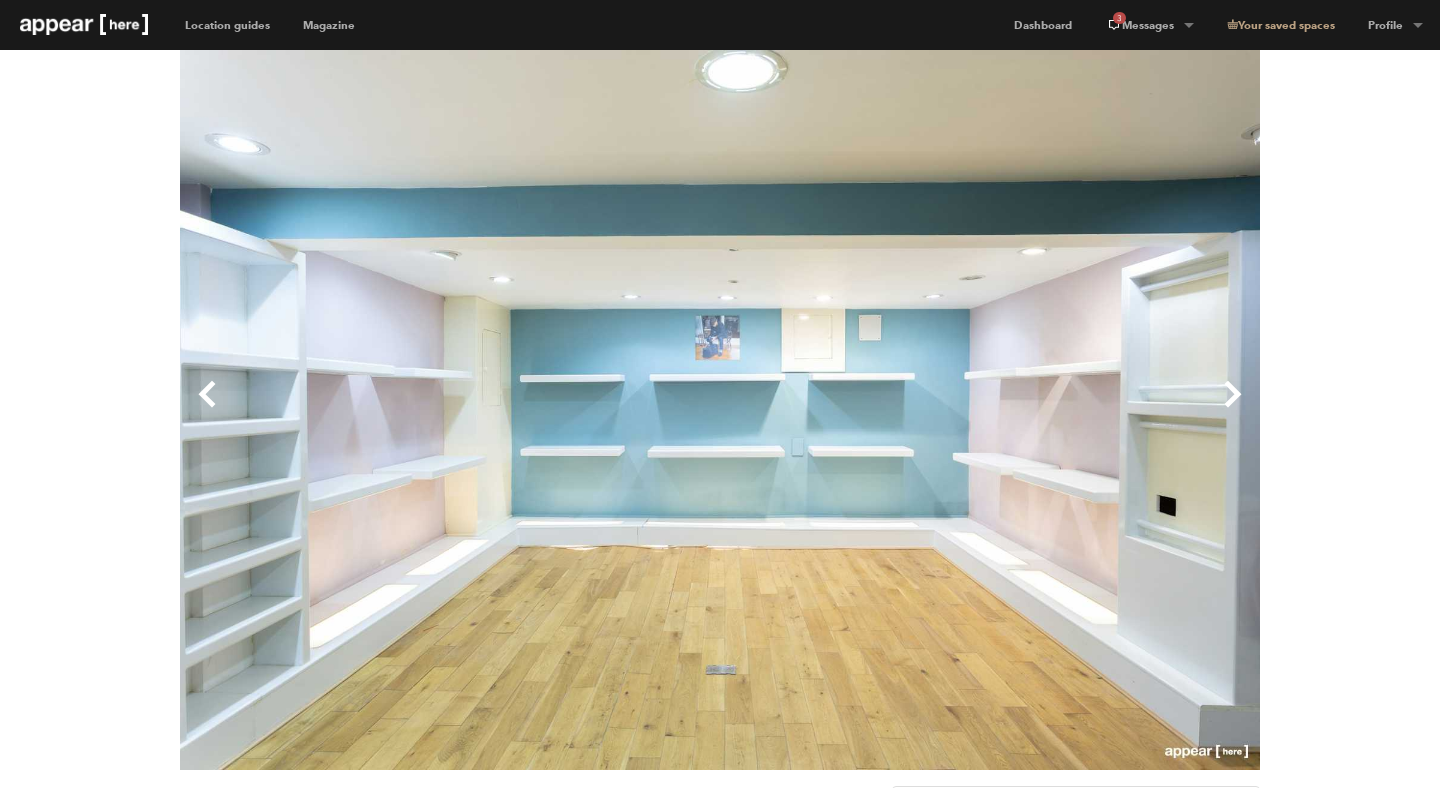 click on "Next" at bounding box center [990, 410] 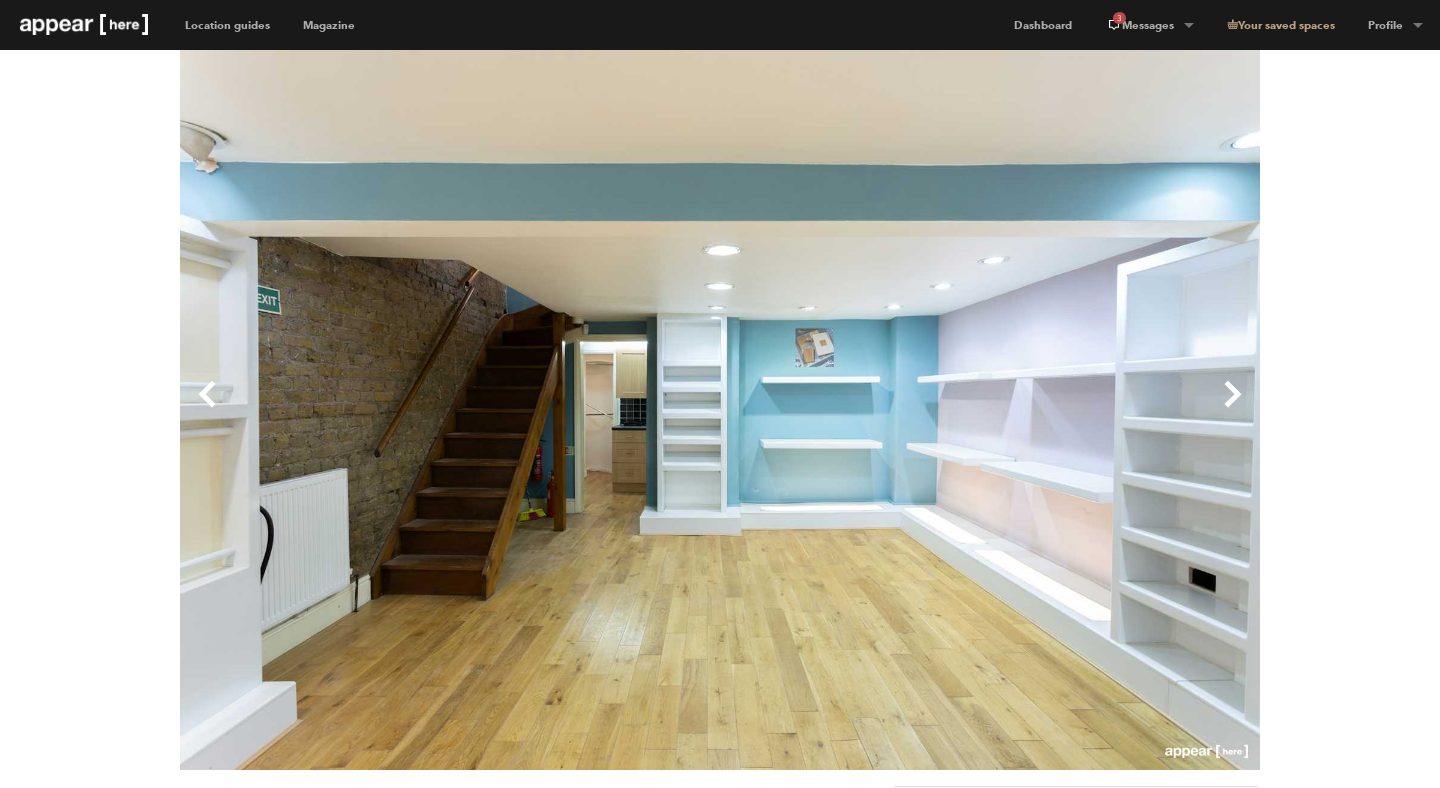click on "Next" at bounding box center [990, 410] 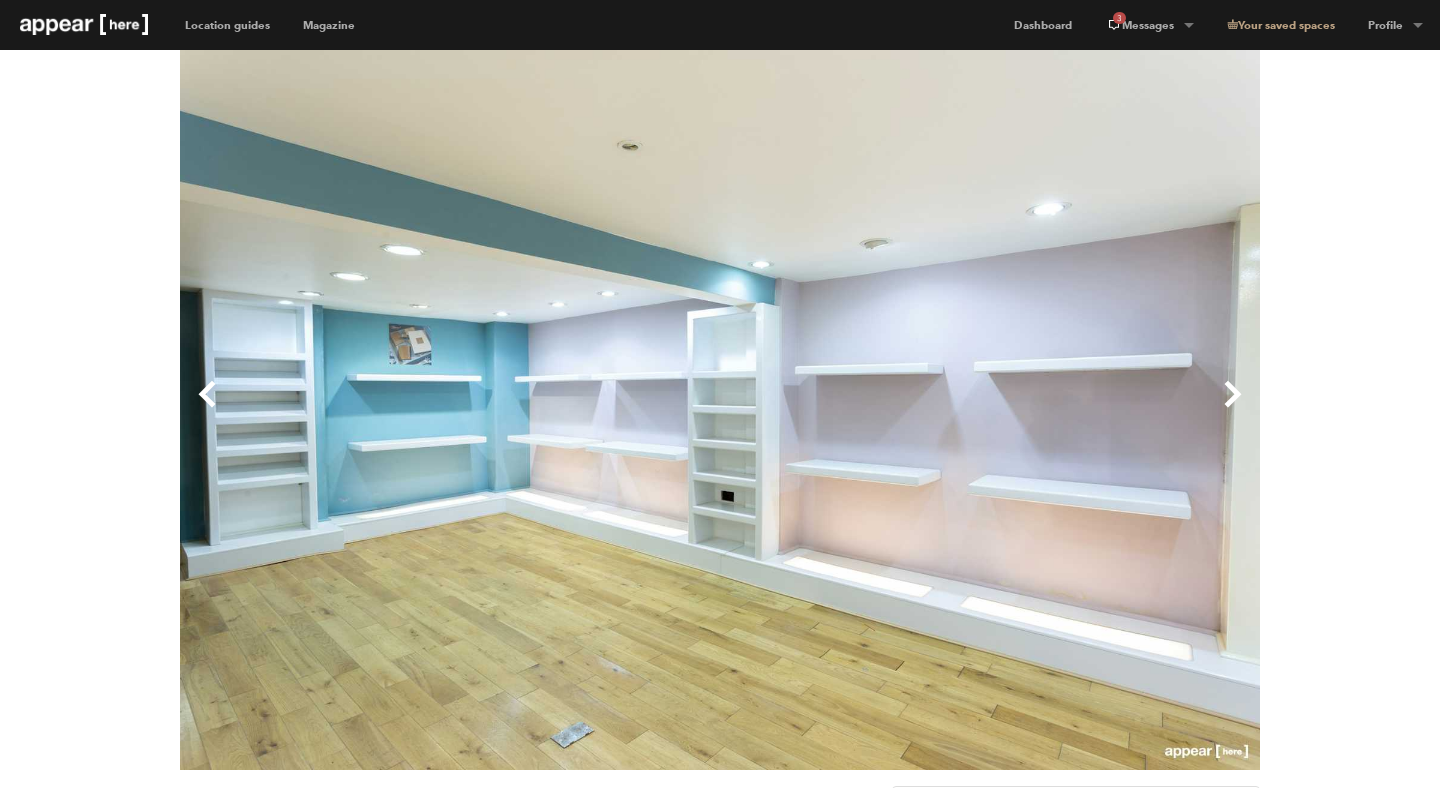 click on "Next" at bounding box center [990, 410] 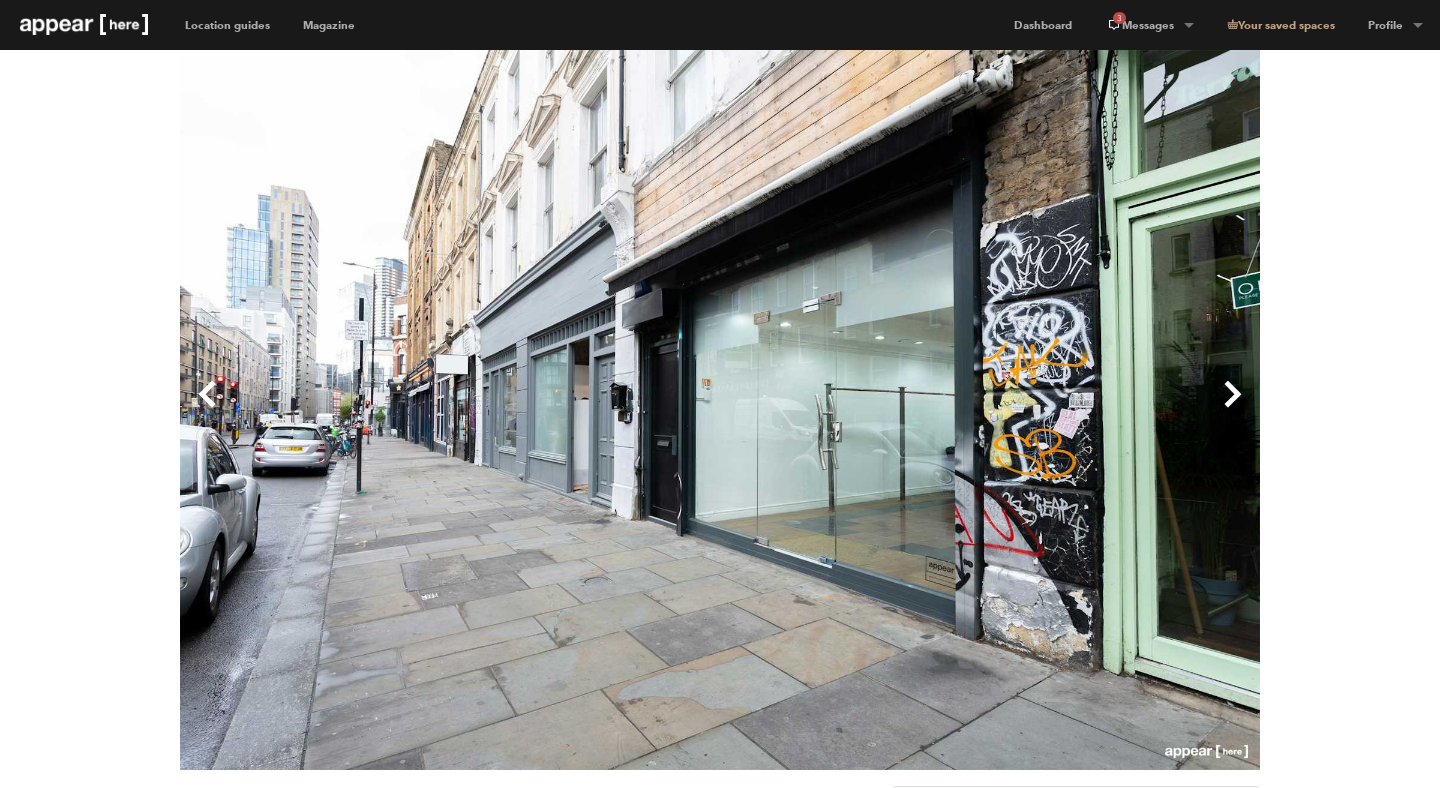 click on "Next" at bounding box center (990, 410) 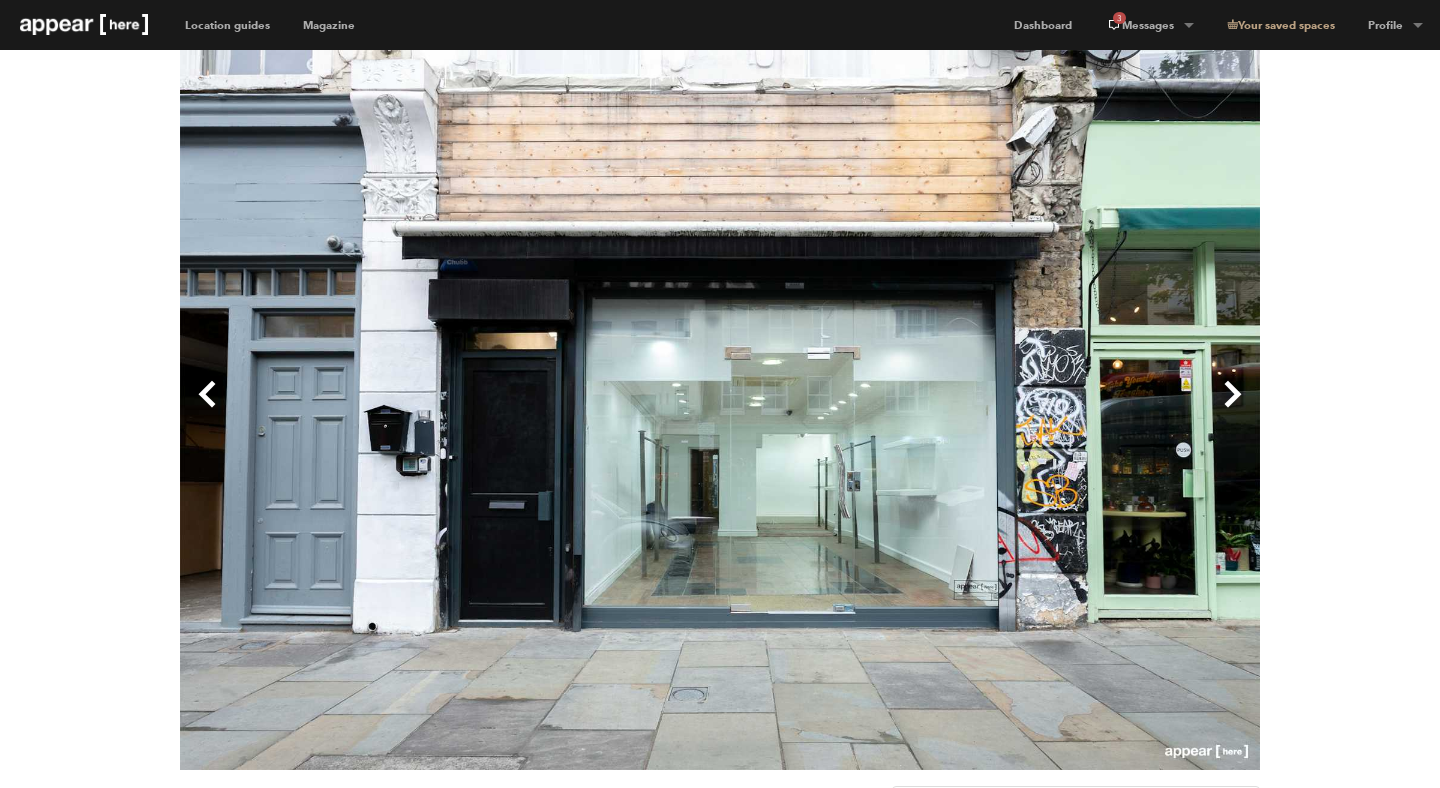 click on "Next" at bounding box center (990, 410) 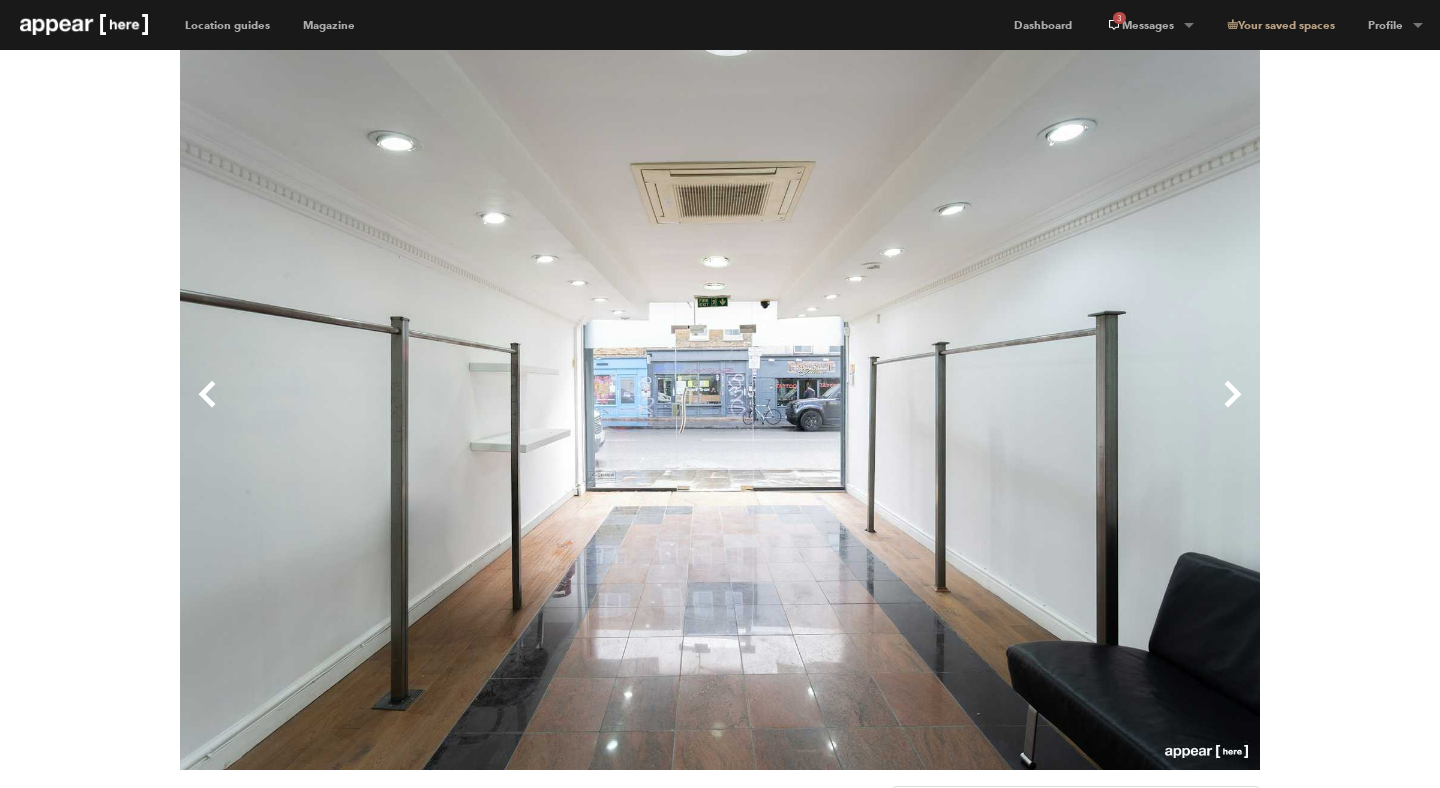 click on "Next" at bounding box center [990, 410] 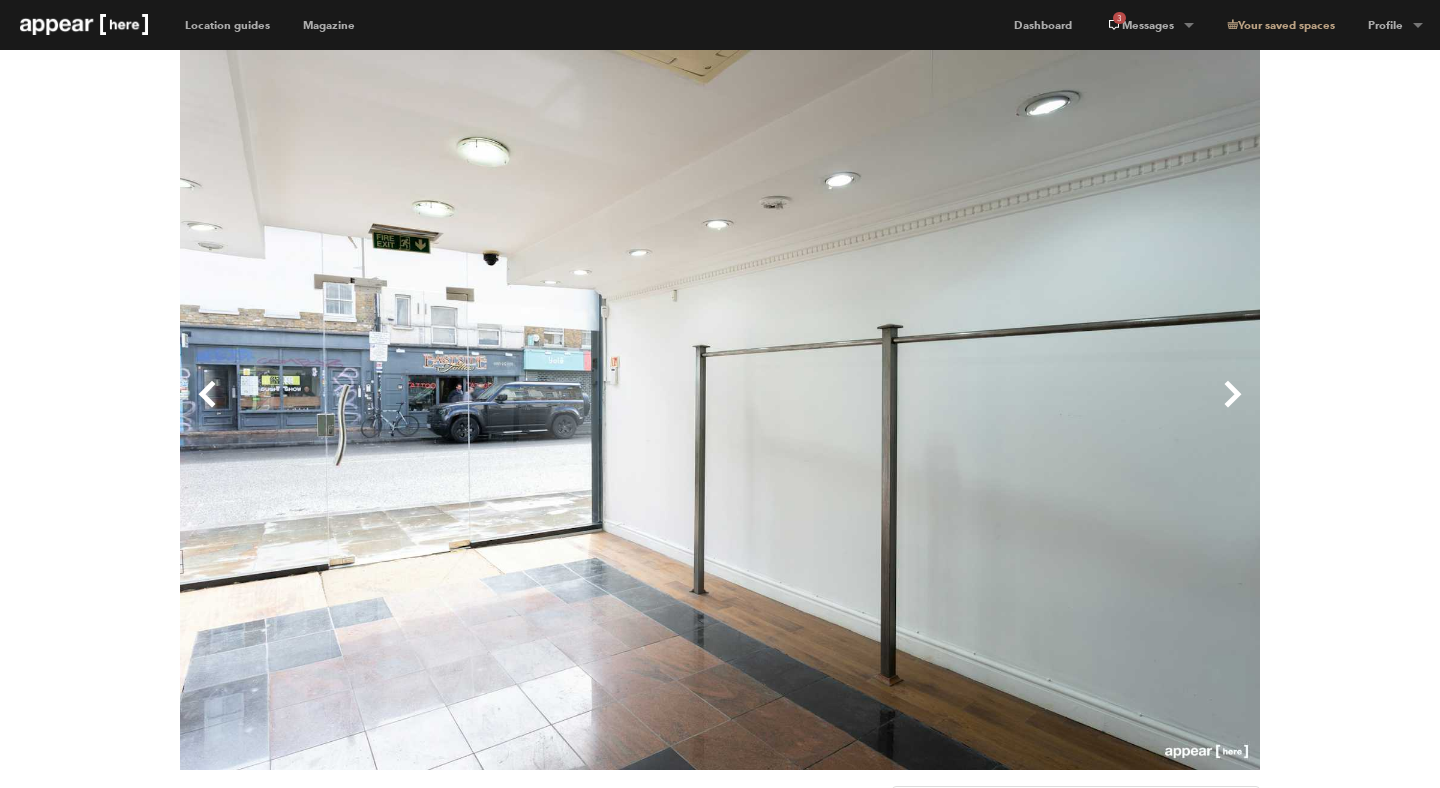 click on "Next" at bounding box center (990, 410) 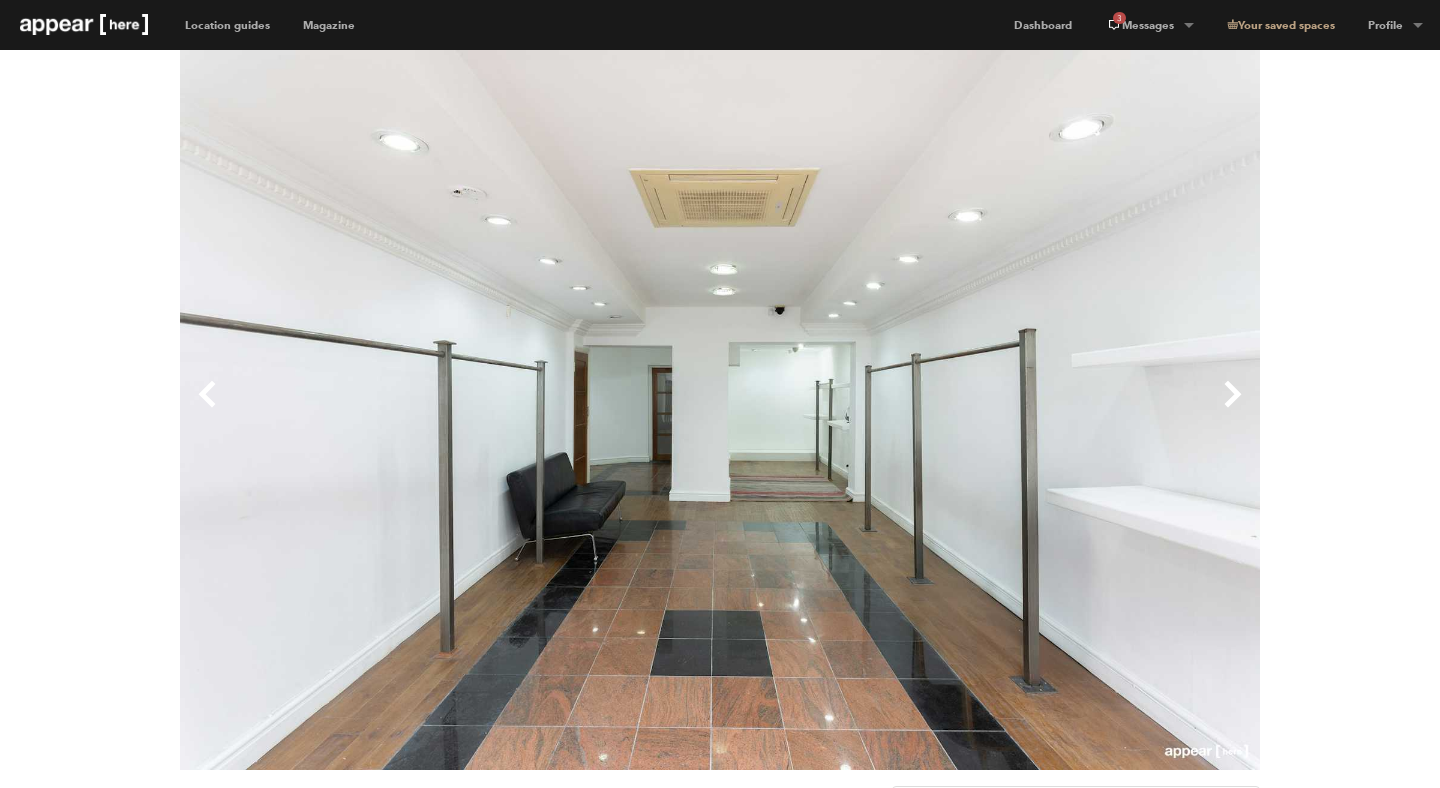 click on "Next" at bounding box center [990, 410] 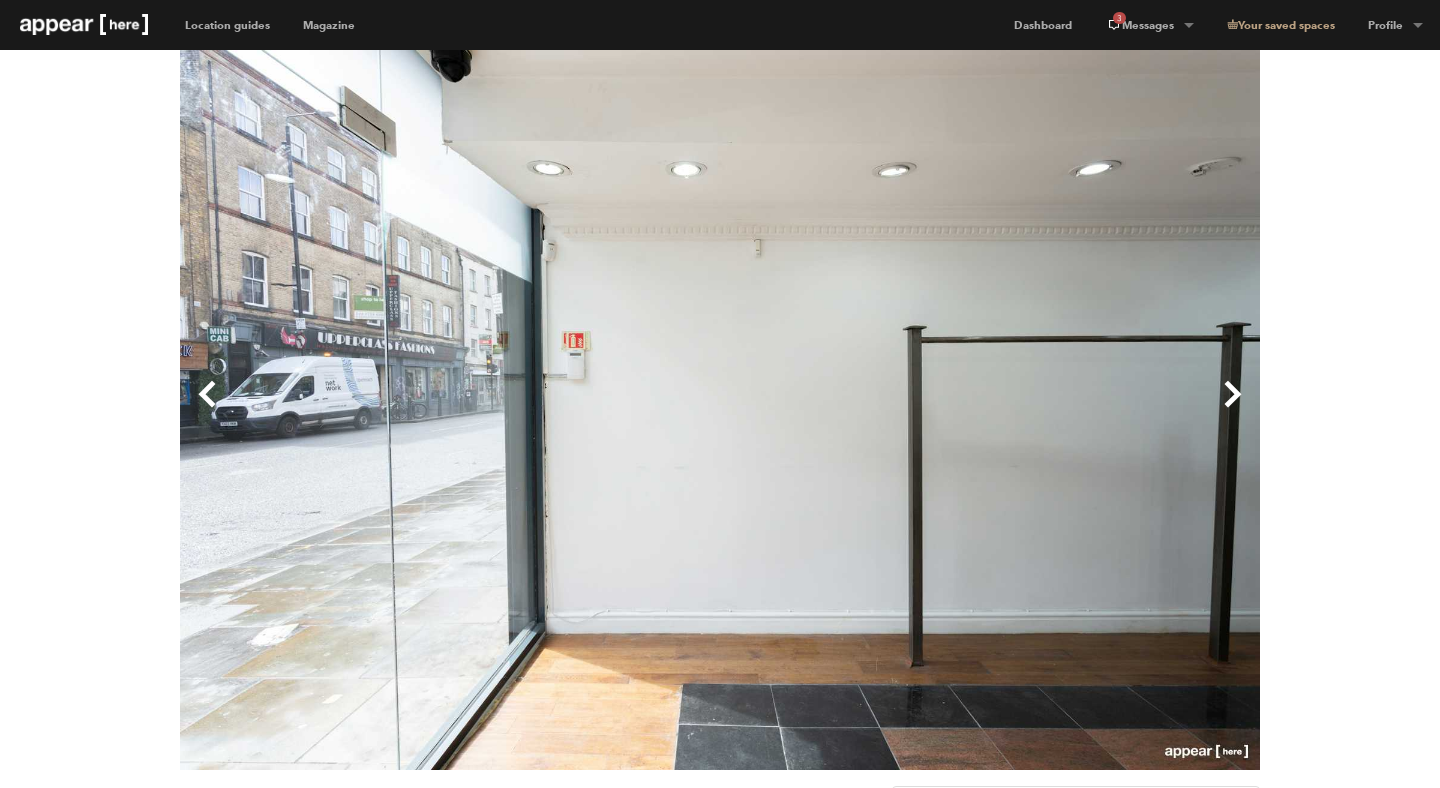 click on "Next" at bounding box center [990, 410] 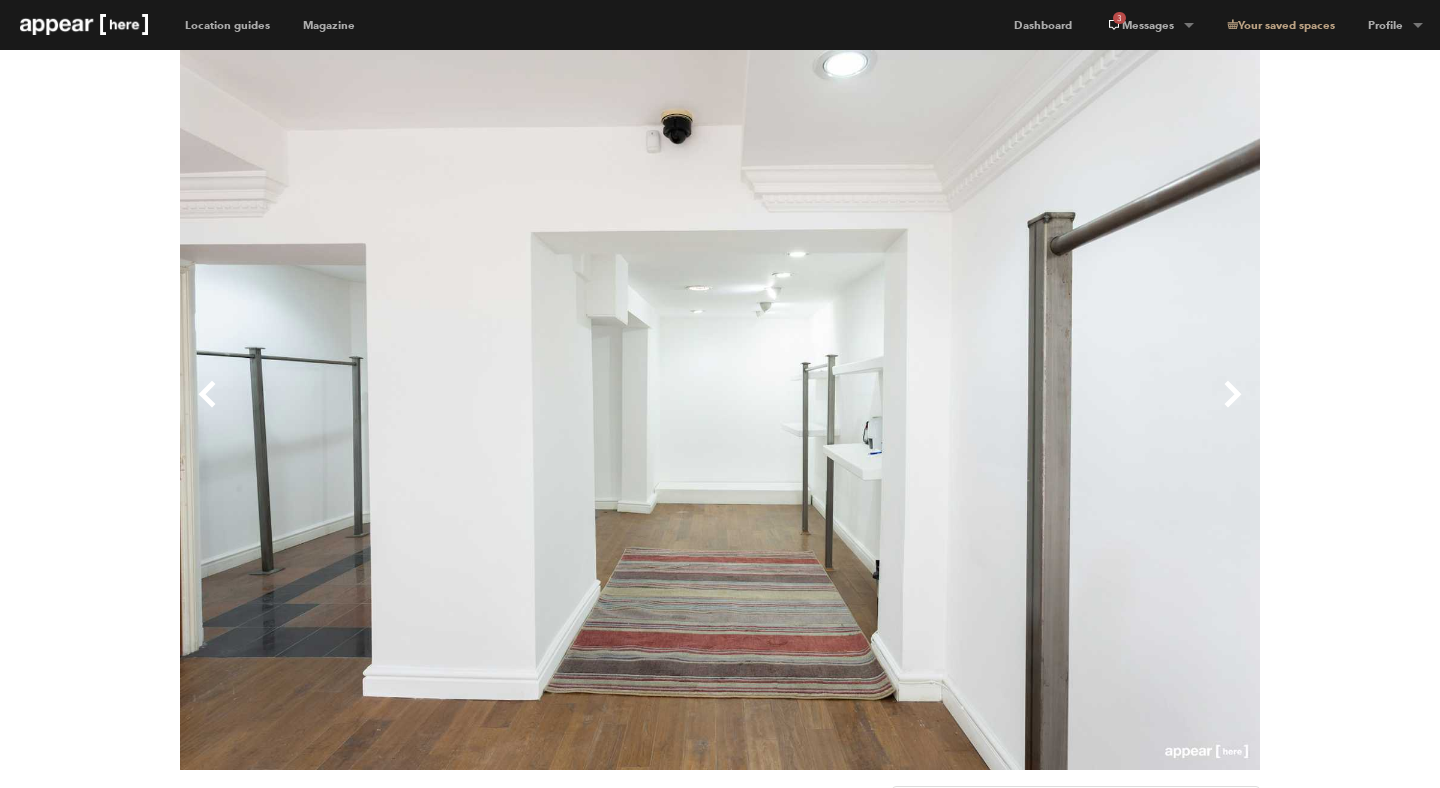 click on "Next" at bounding box center [990, 410] 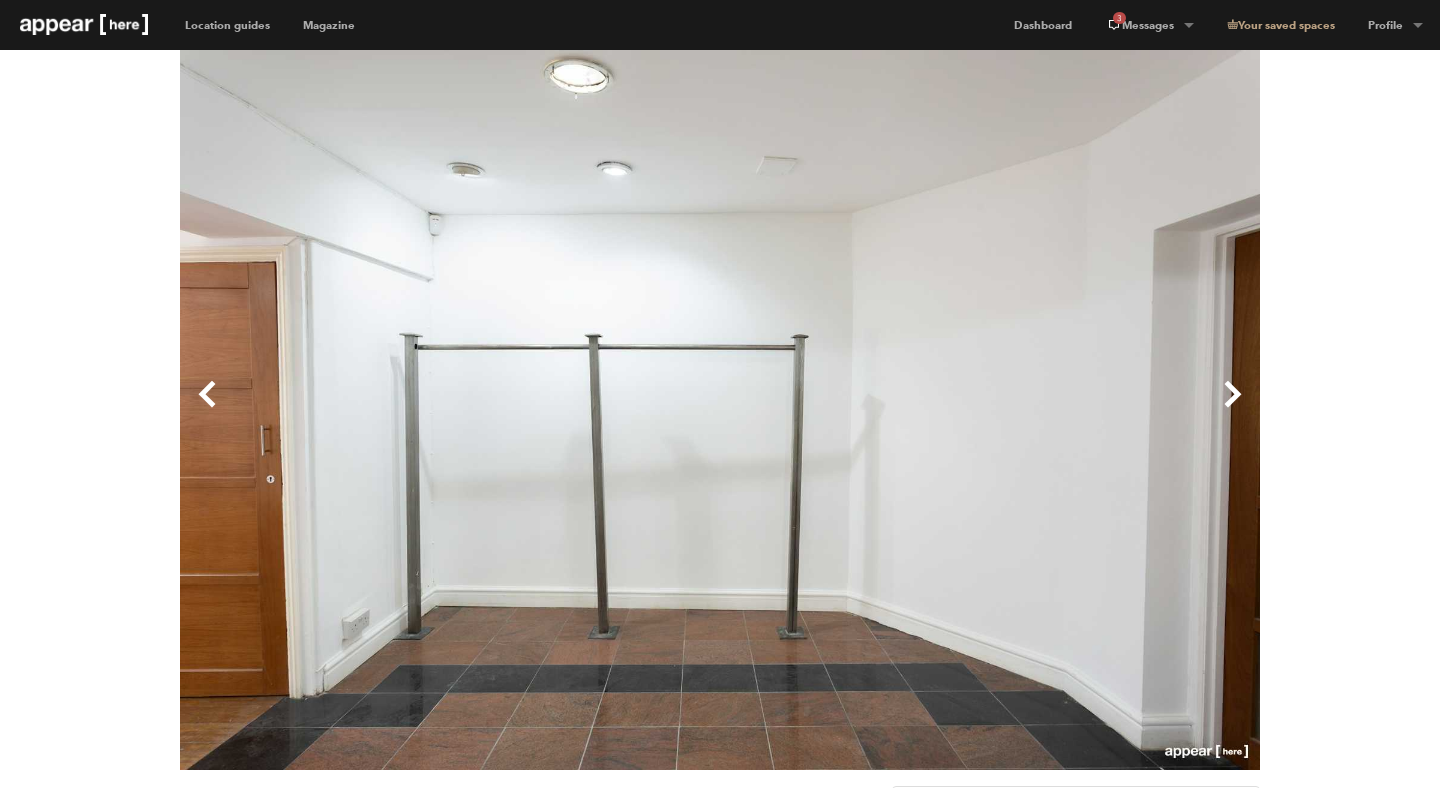 click on "Next" at bounding box center [990, 410] 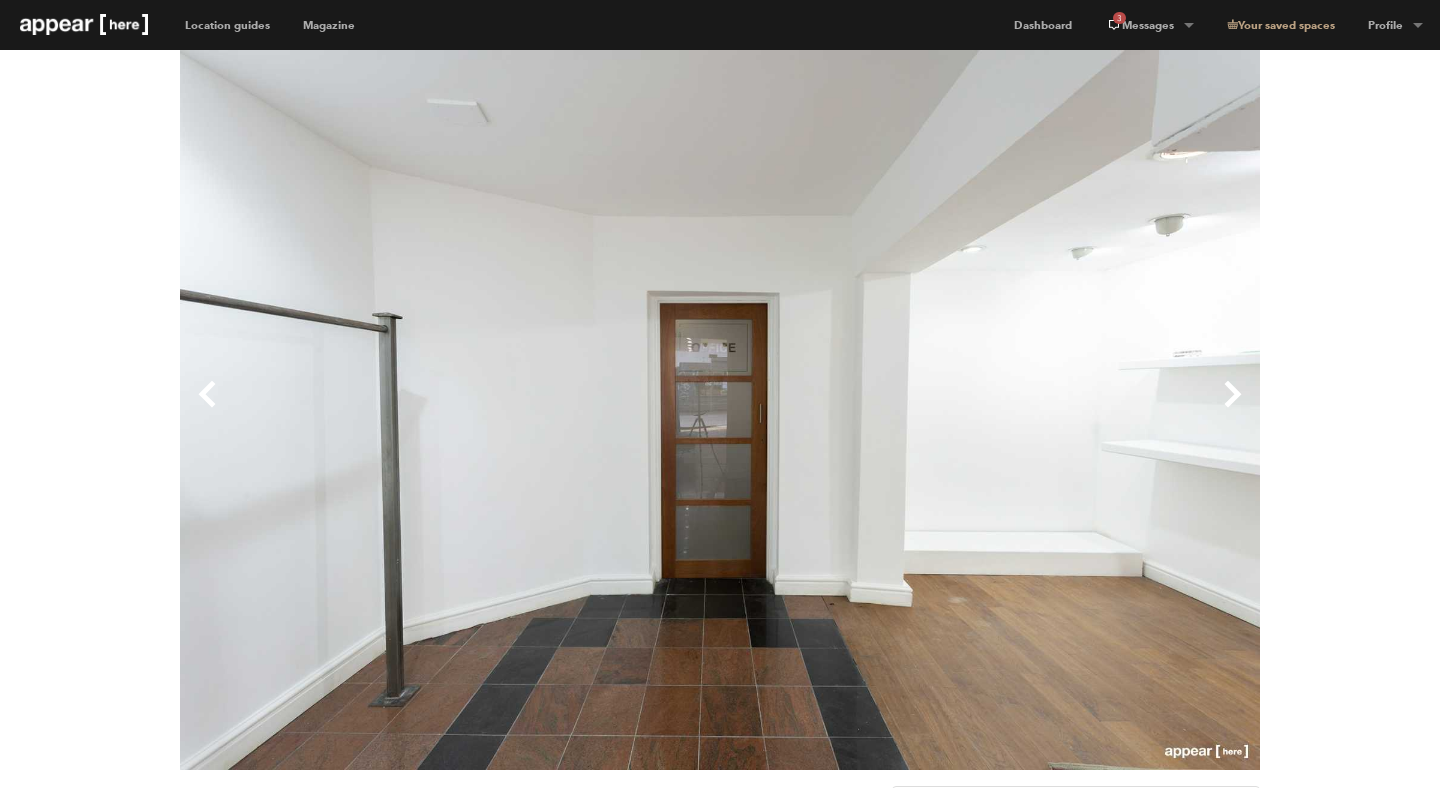 click on "Next" at bounding box center [990, 410] 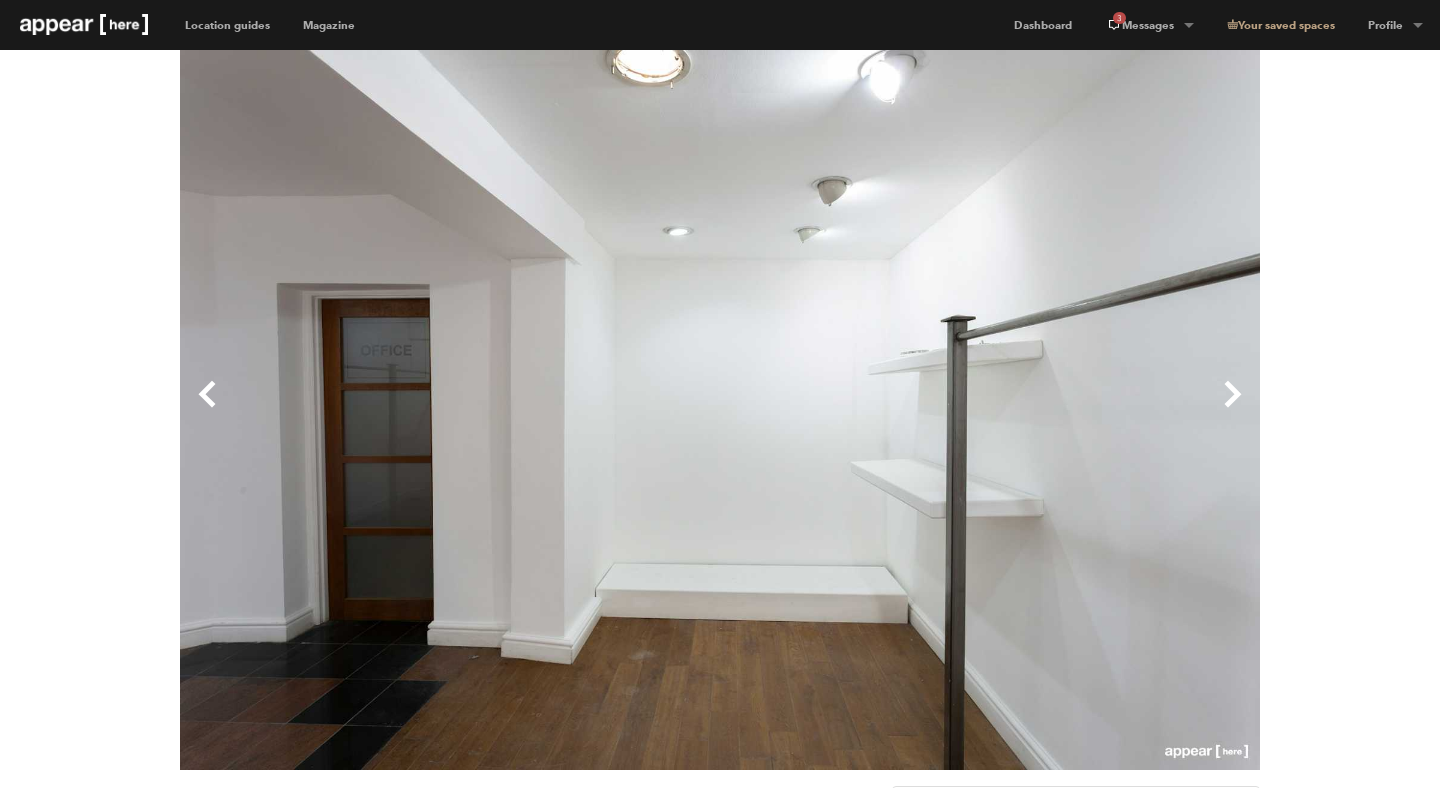 click on "Next" at bounding box center (990, 410) 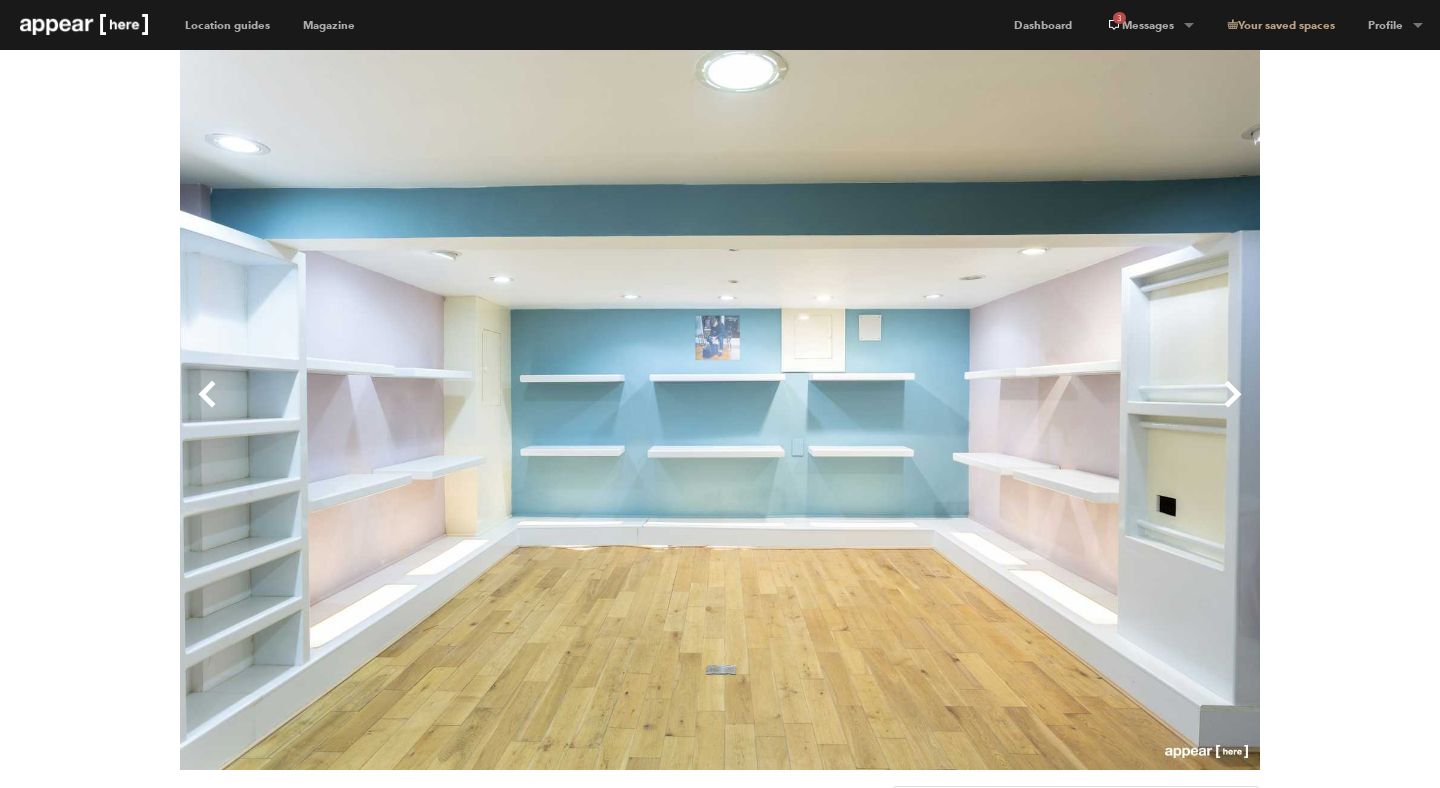 click on "Next" at bounding box center [990, 410] 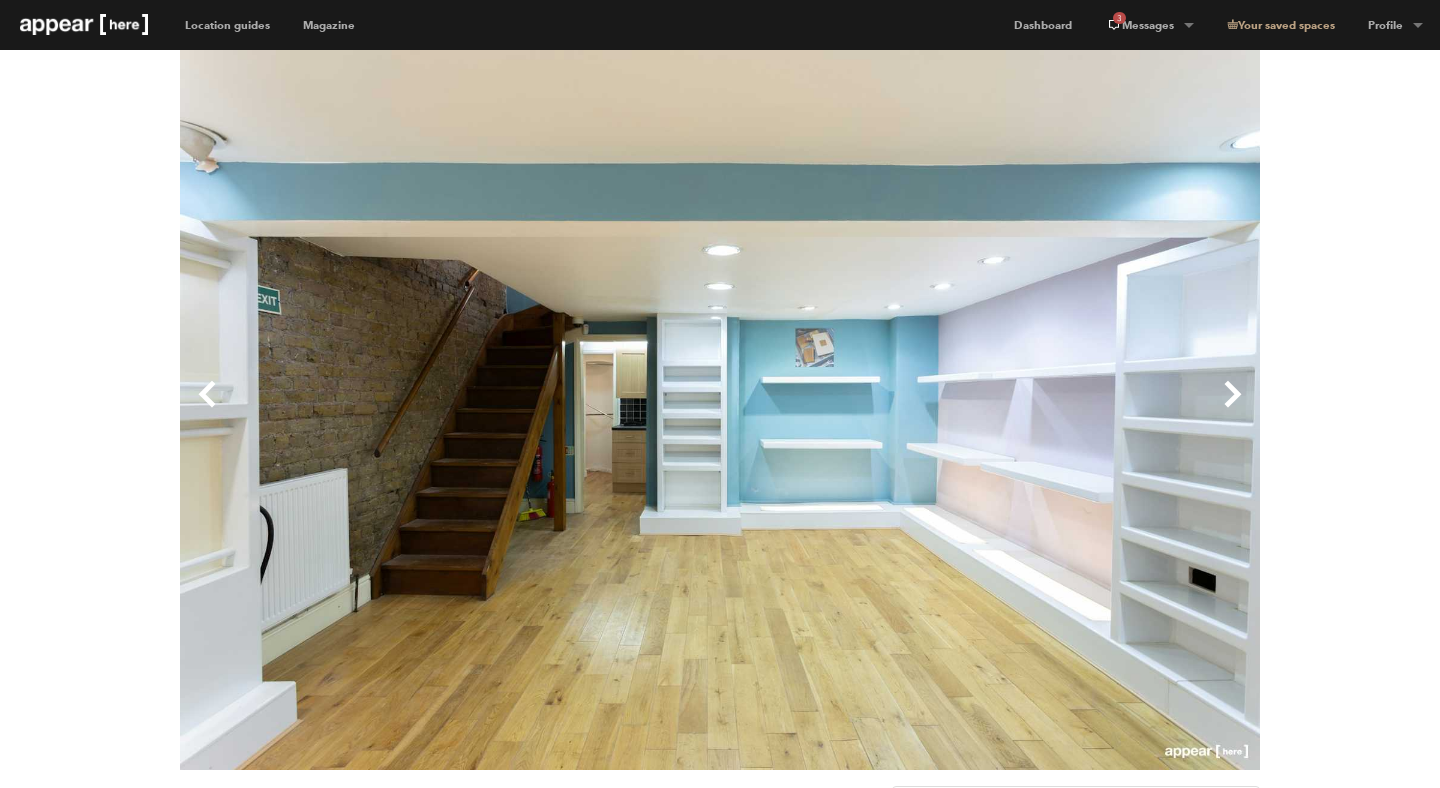 click on "Next" at bounding box center (990, 410) 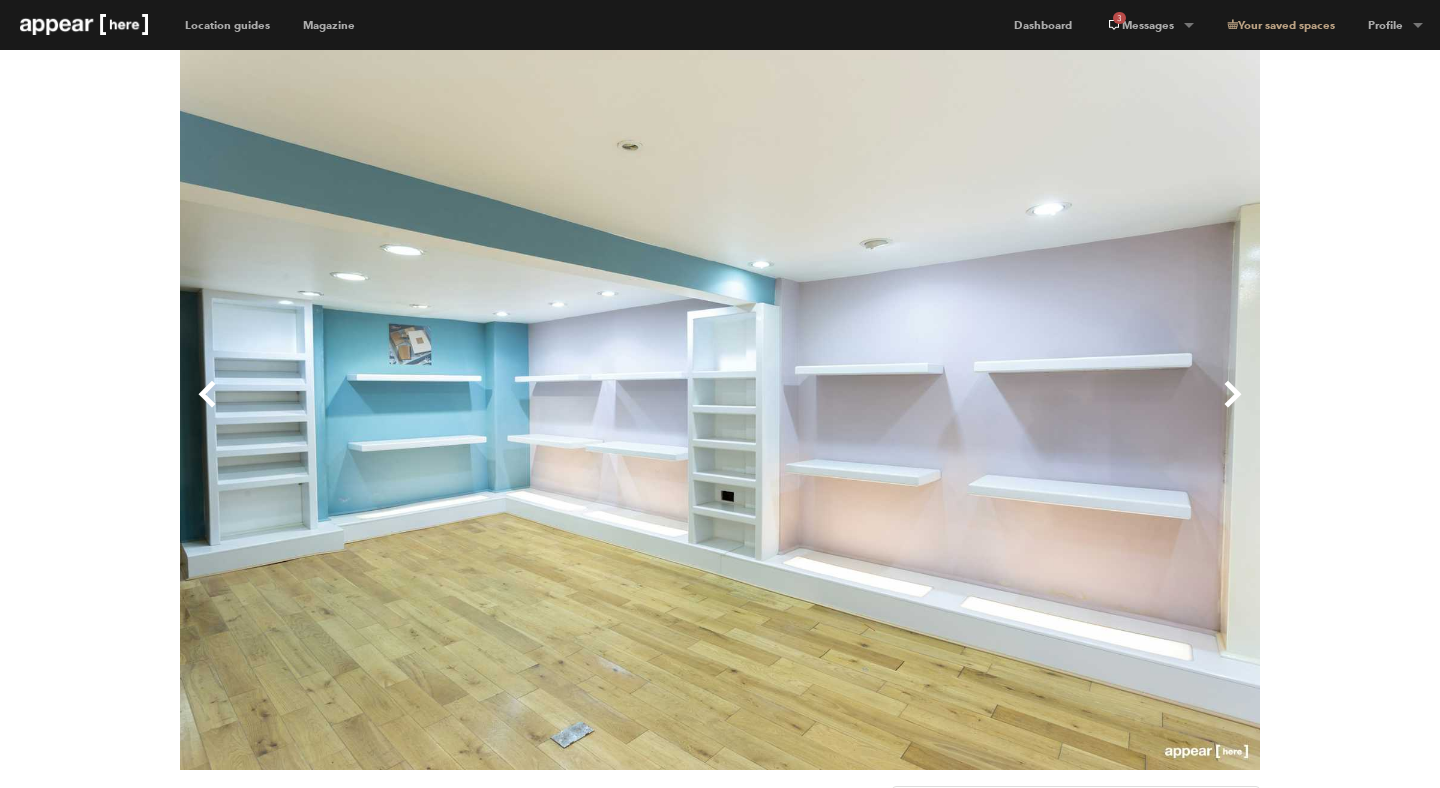 click on "Next" at bounding box center [990, 410] 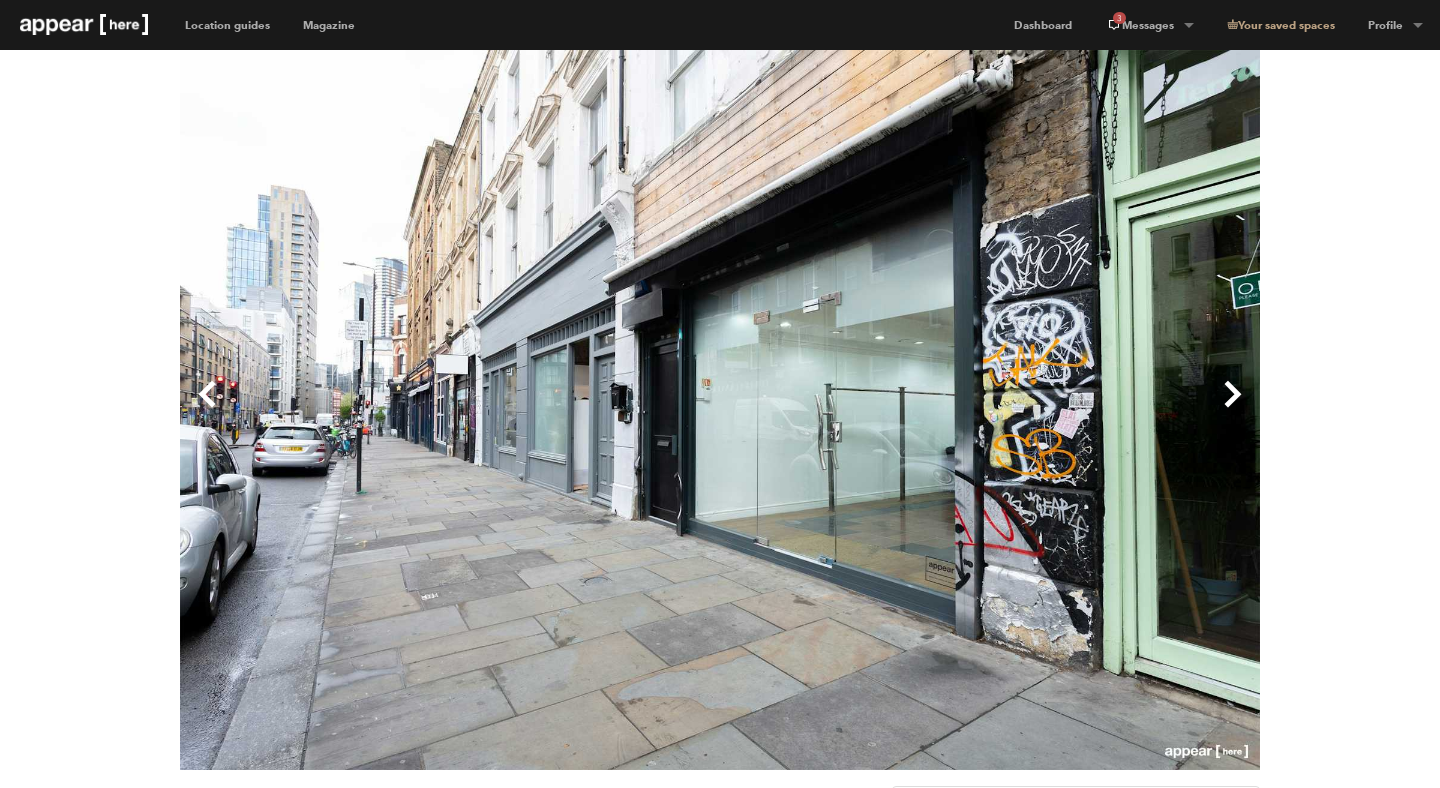 click on "Next" at bounding box center [990, 410] 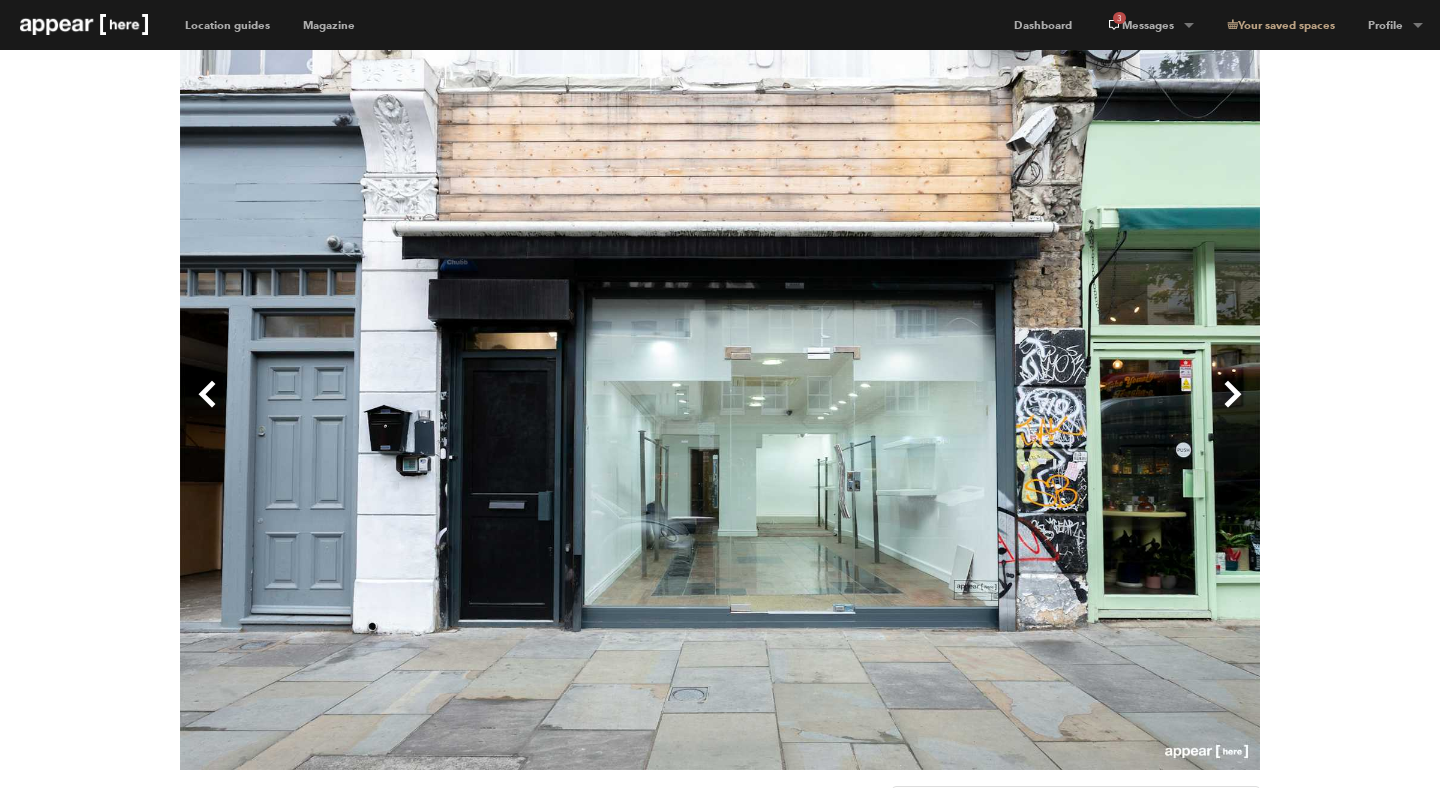 click on "Previous" at bounding box center (450, 410) 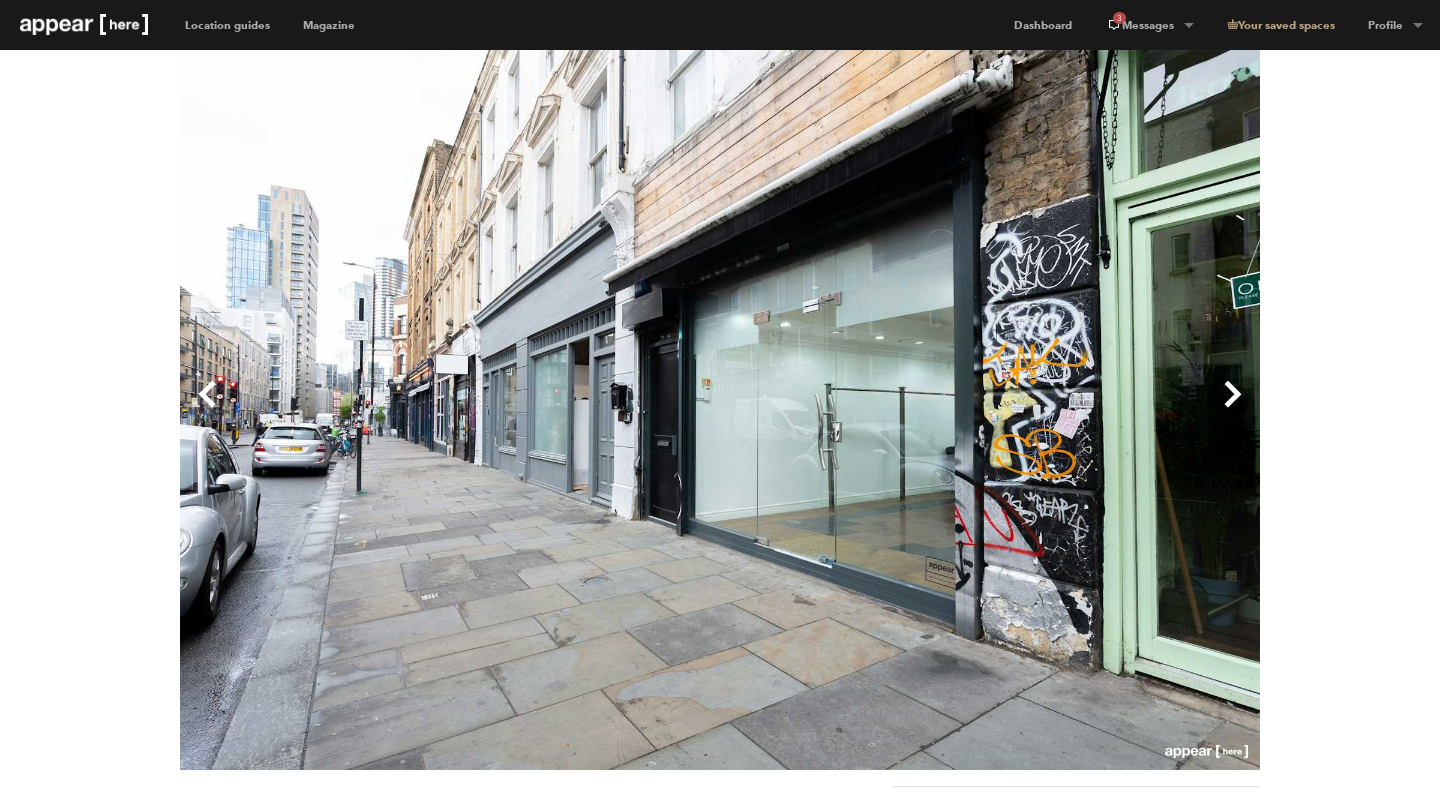 click on "Previous" at bounding box center [450, 410] 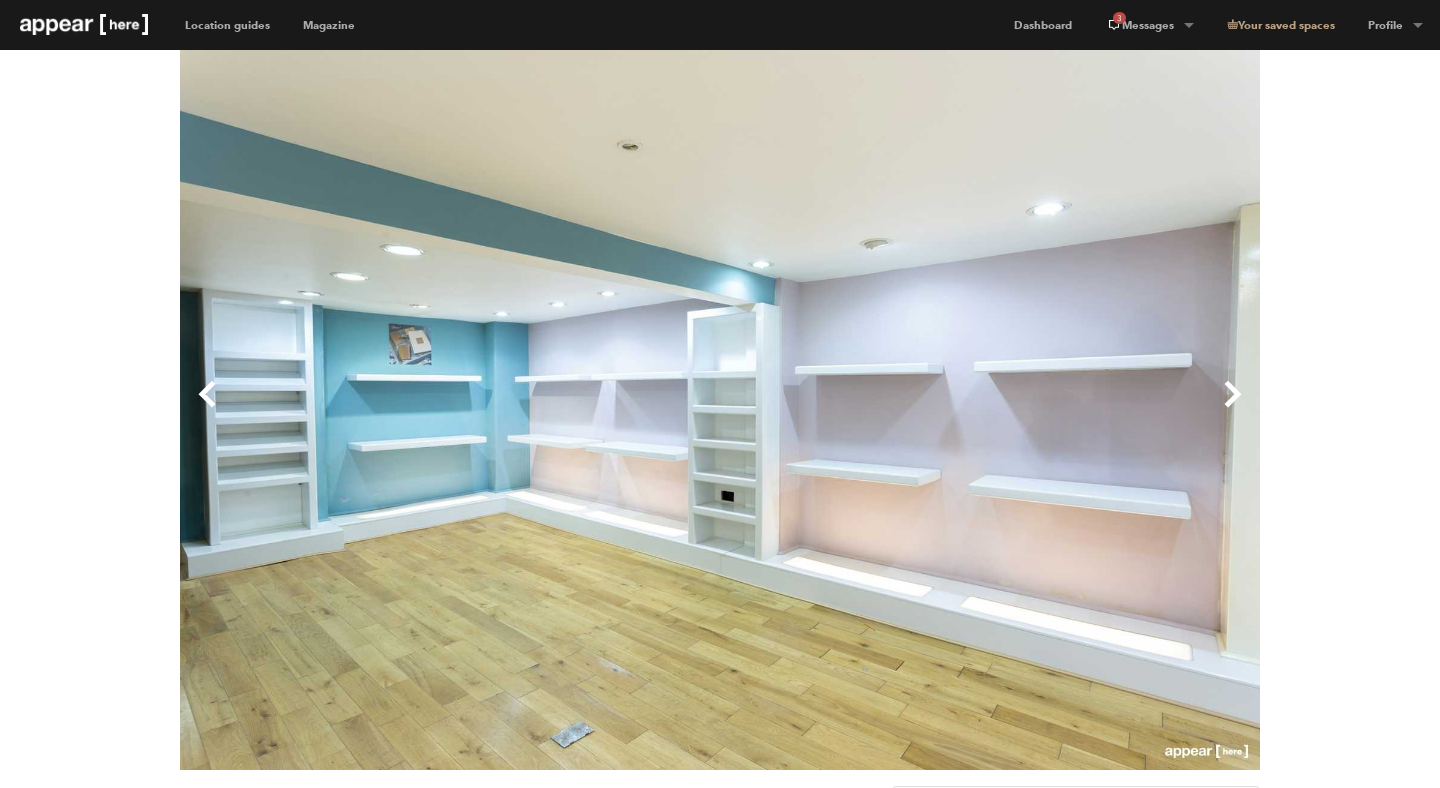 click on "Previous" at bounding box center [450, 410] 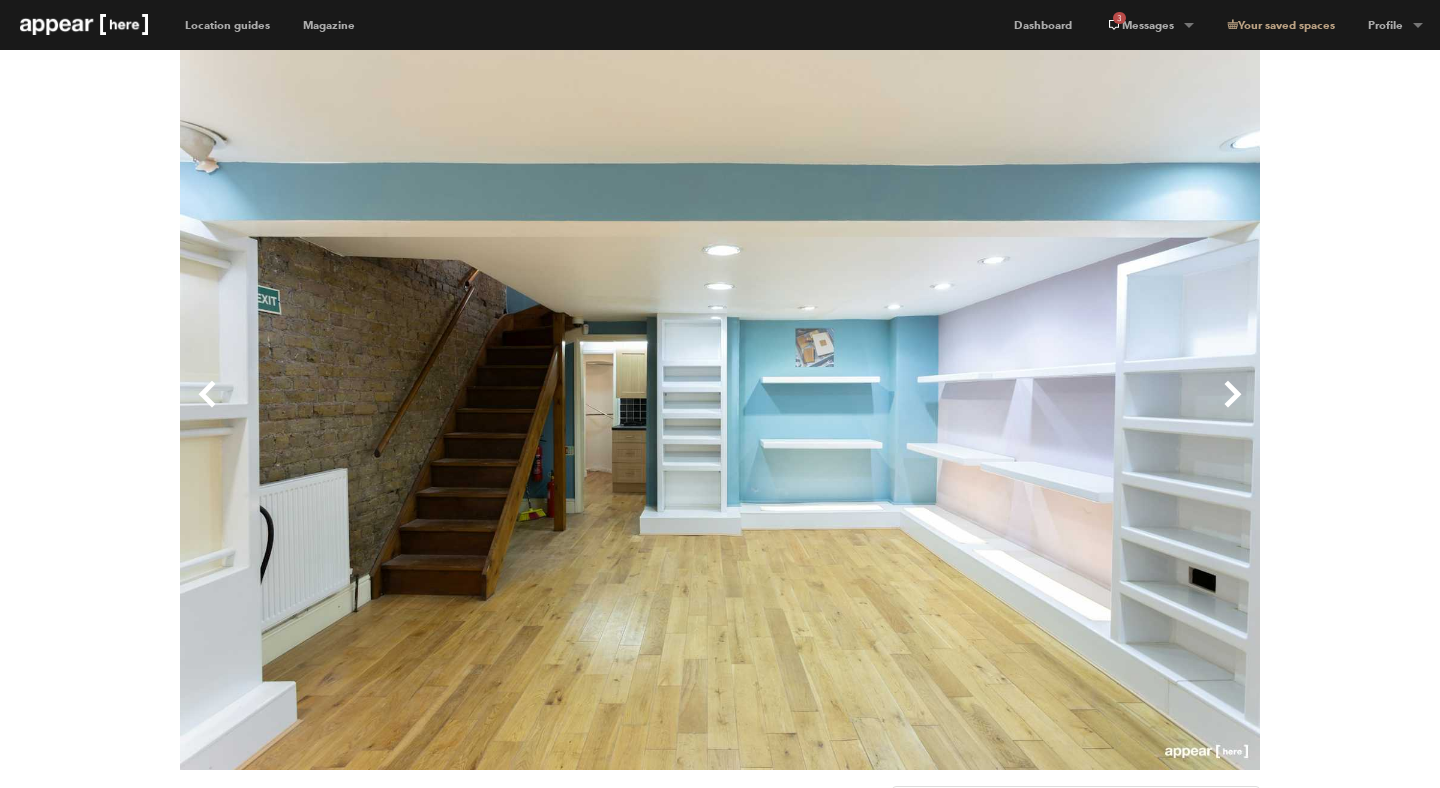 click on "Previous" at bounding box center [450, 410] 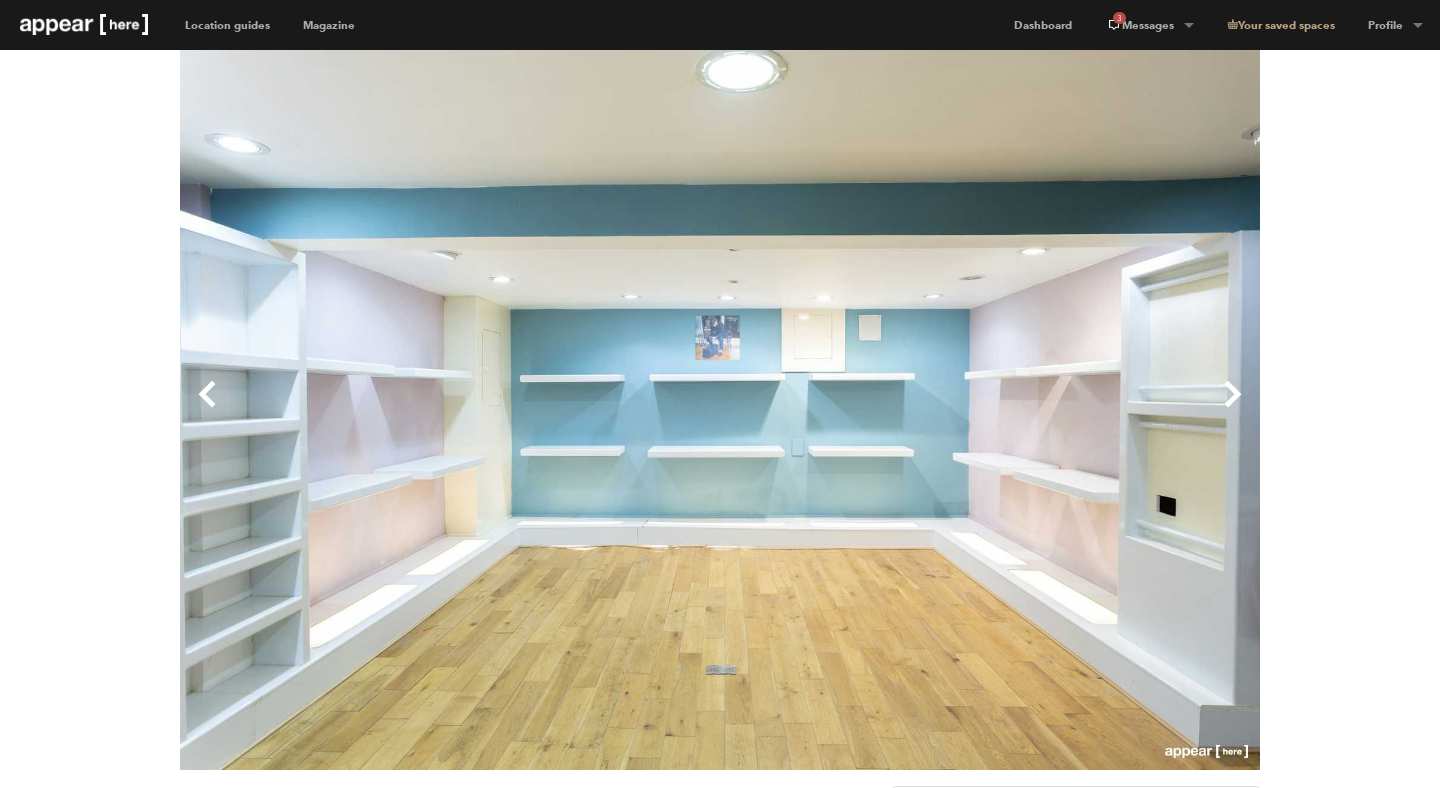 click on "Previous" at bounding box center (450, 410) 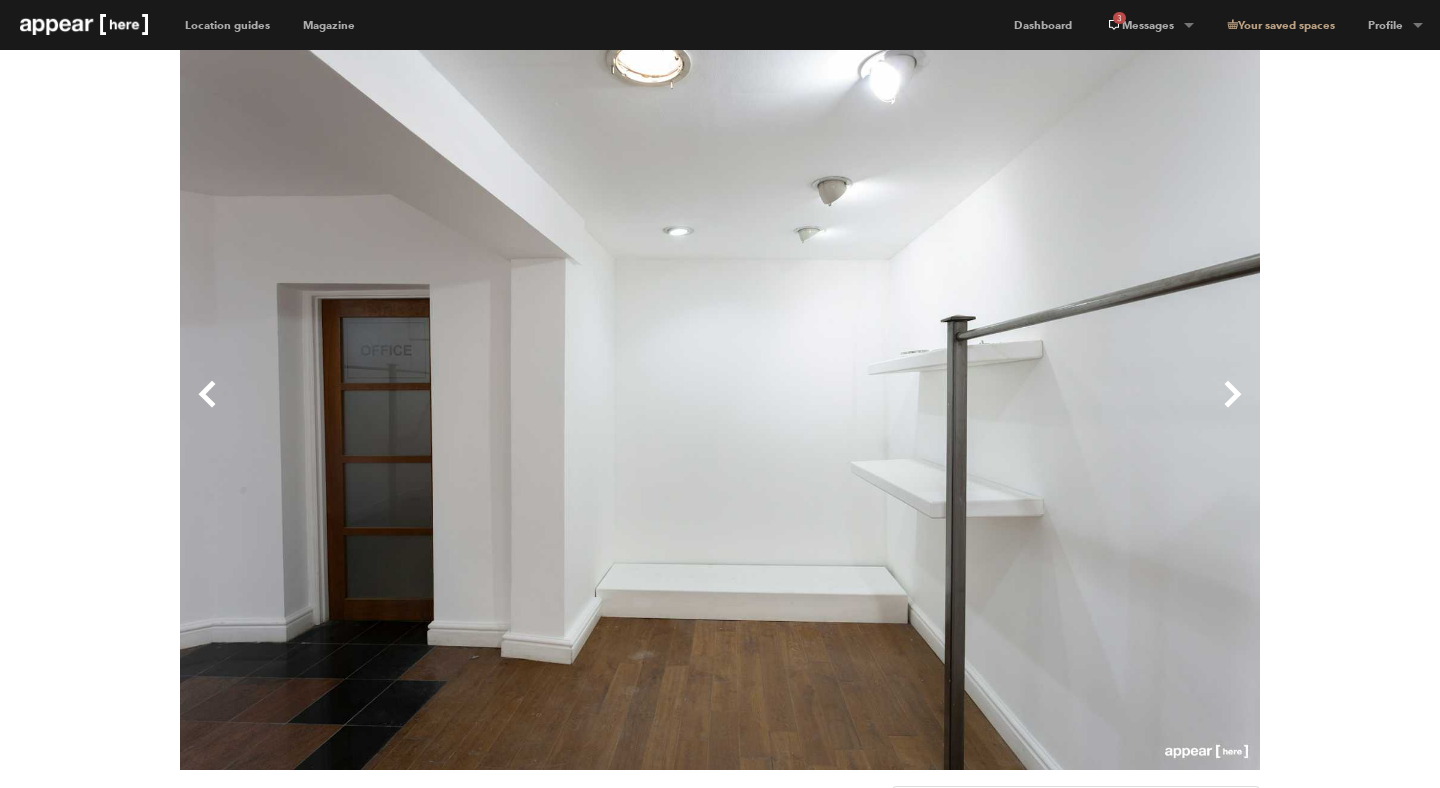 click on "Previous" at bounding box center [450, 410] 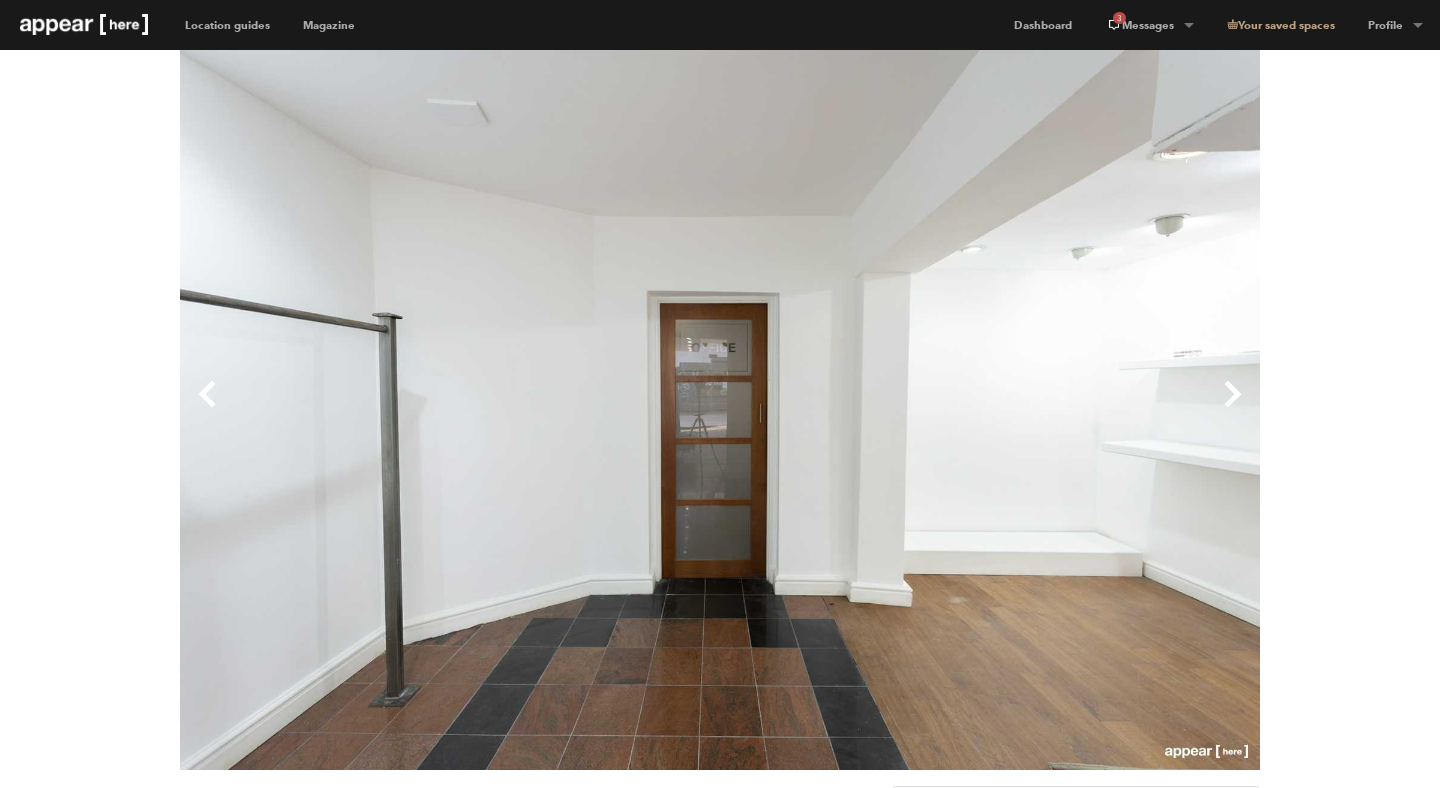 click on "Previous" at bounding box center [450, 410] 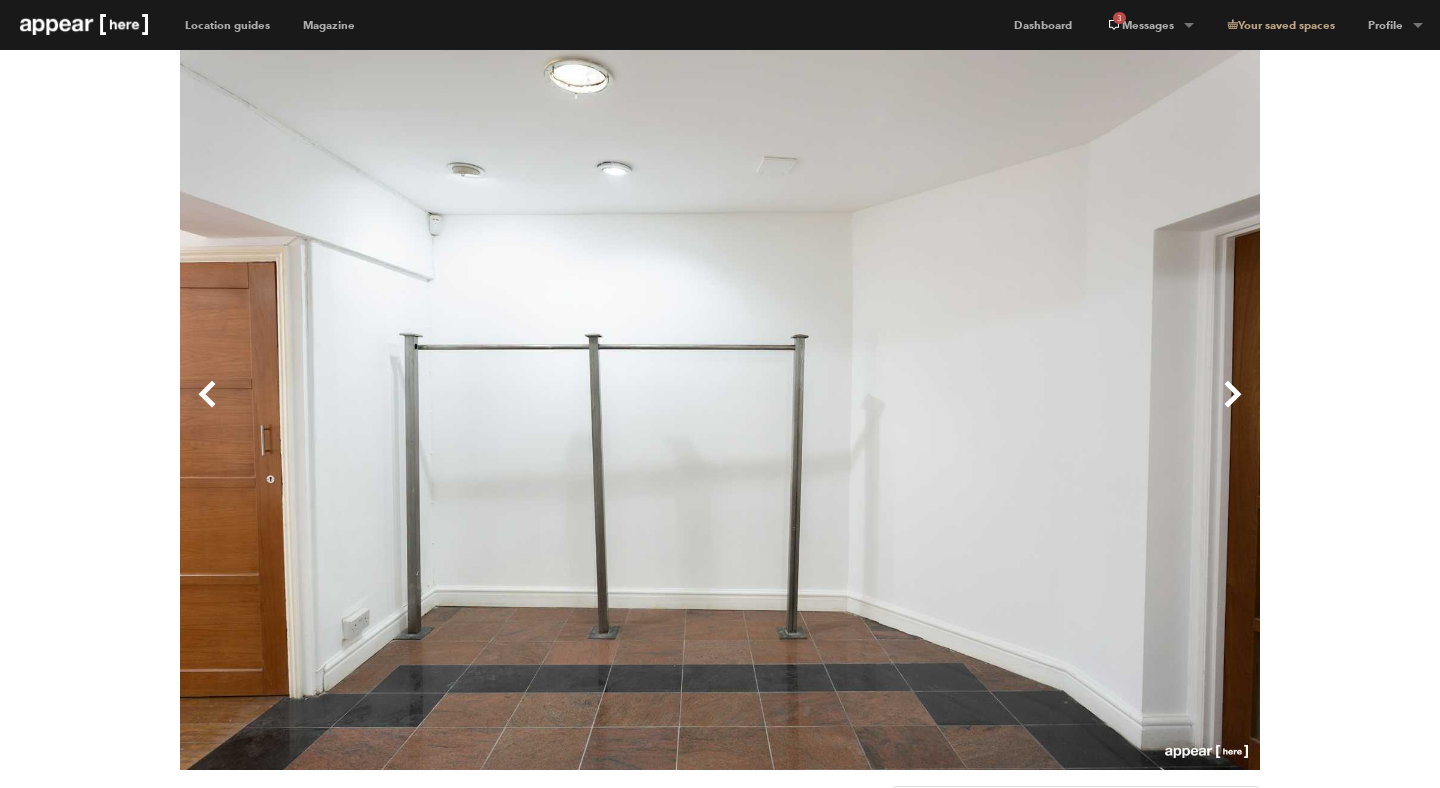 click on "Previous" at bounding box center [450, 410] 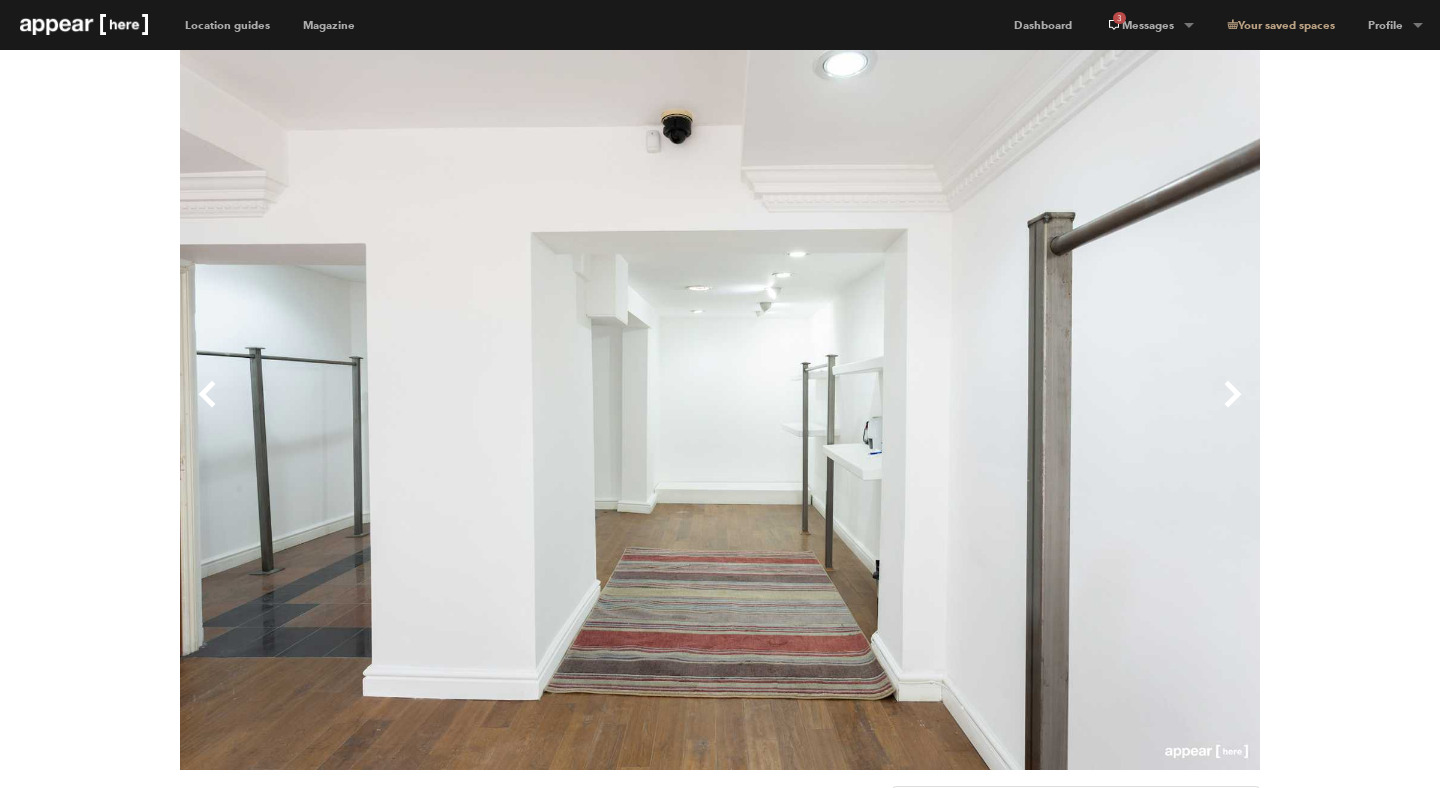 click on "Previous" at bounding box center [450, 410] 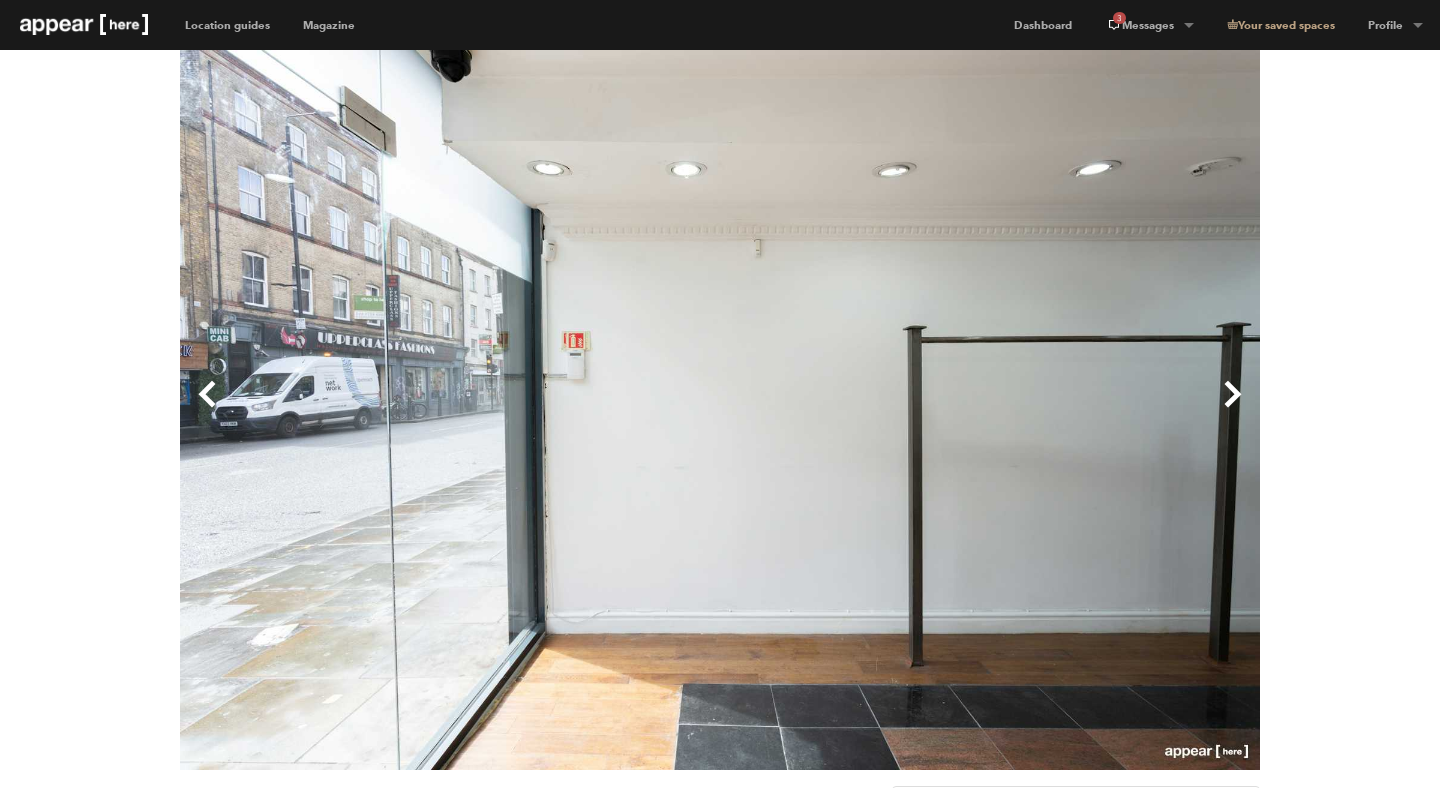 click on "Previous" at bounding box center (450, 410) 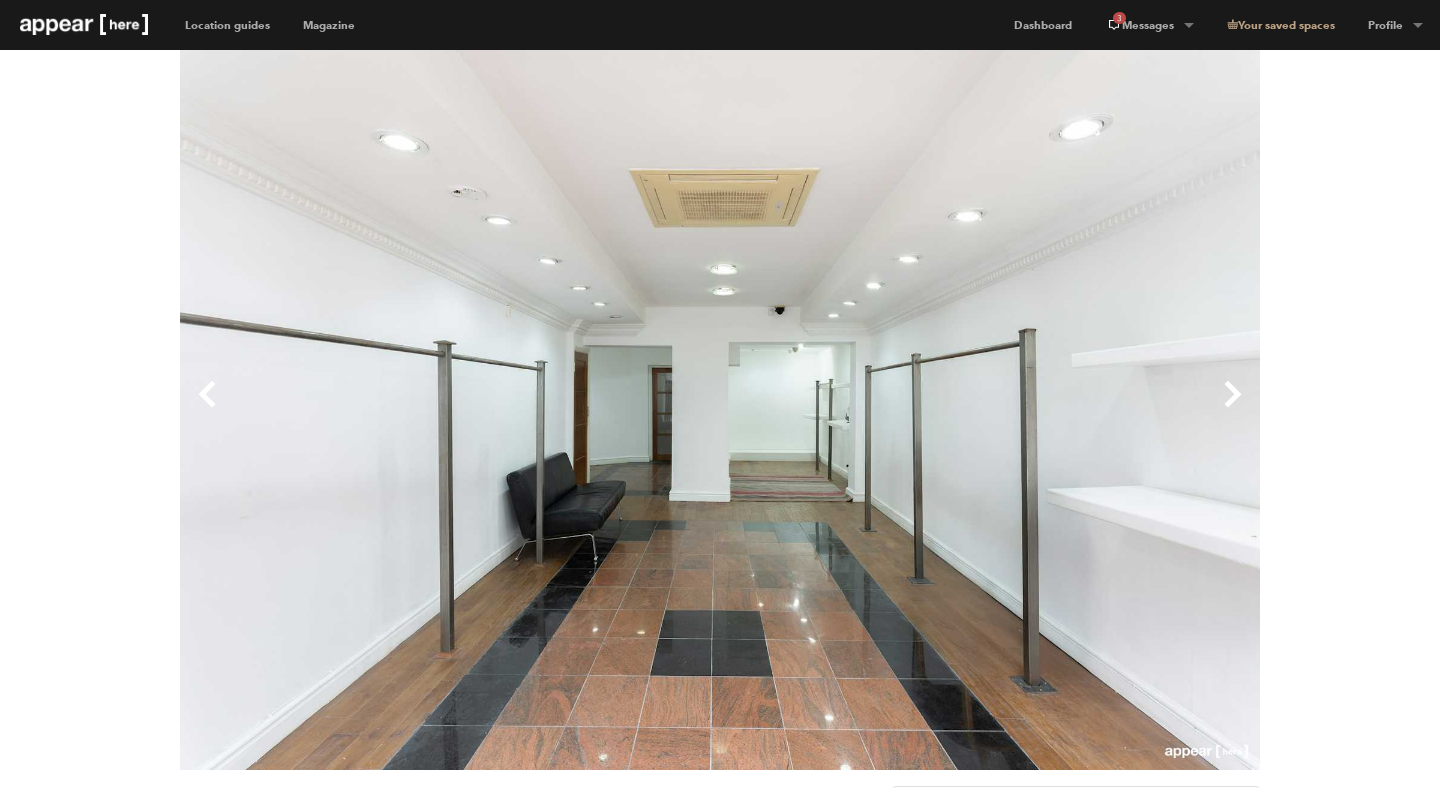 click on "Previous" at bounding box center [450, 410] 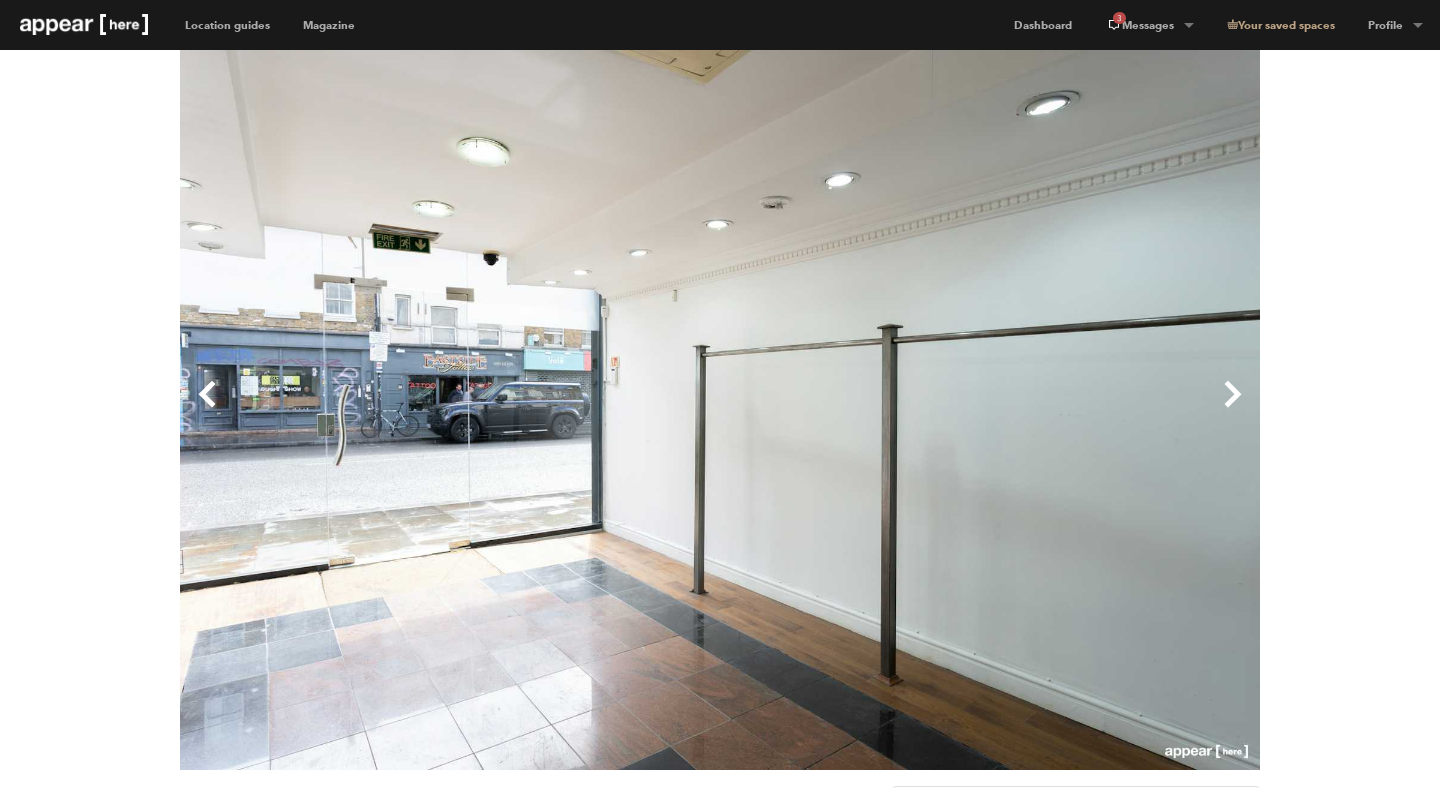 click on "Previous" at bounding box center [450, 410] 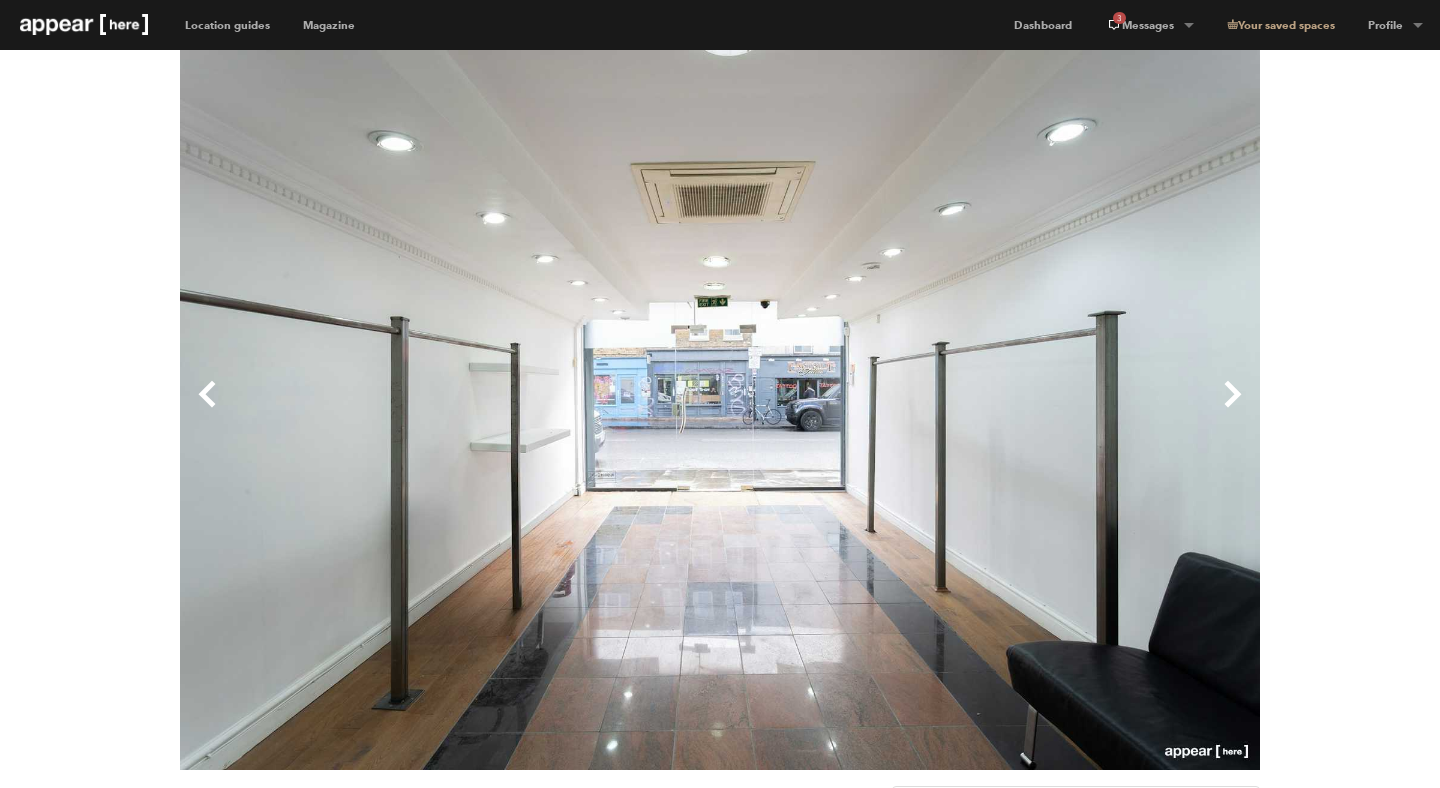 click on "Previous" at bounding box center (450, 410) 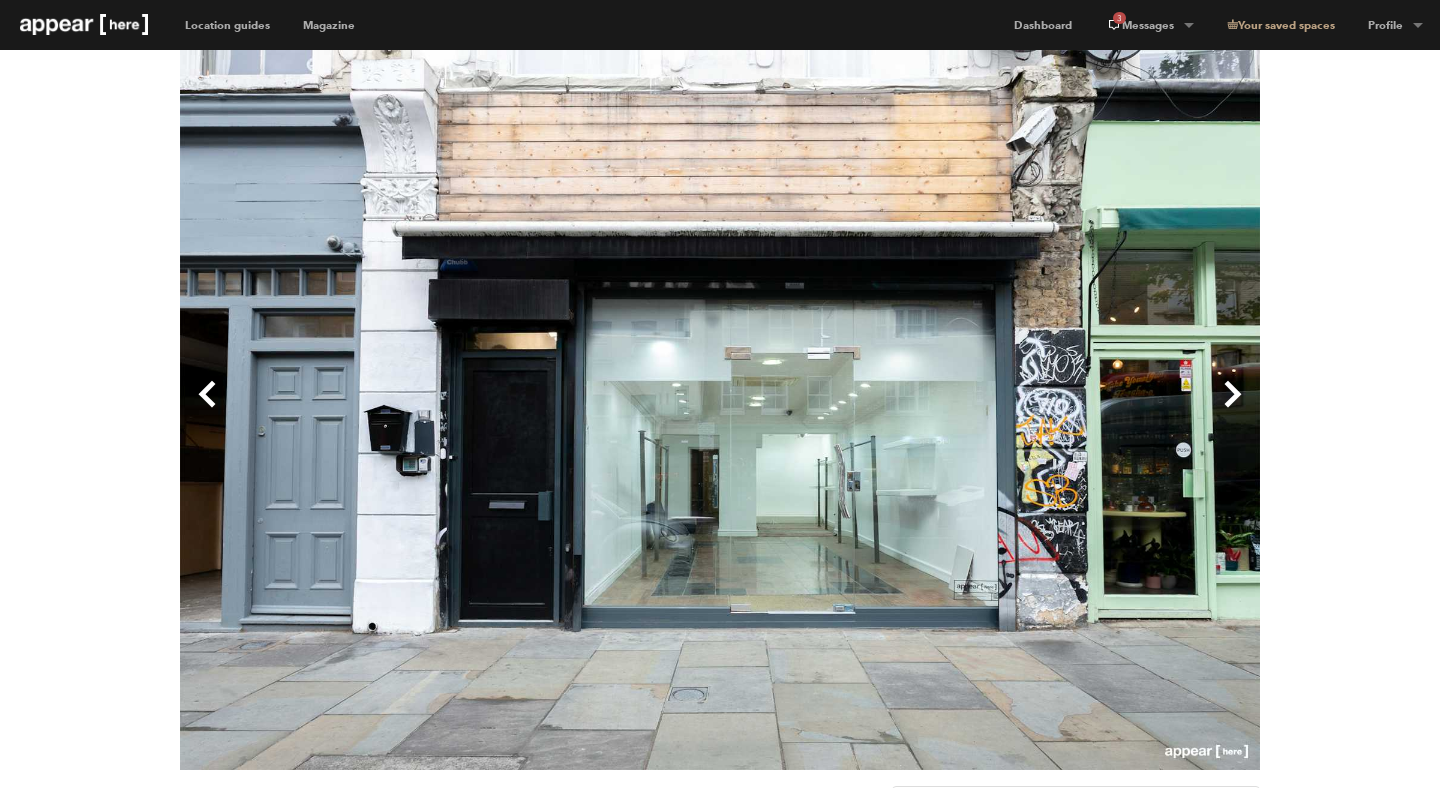 click on "Previous" at bounding box center [450, 410] 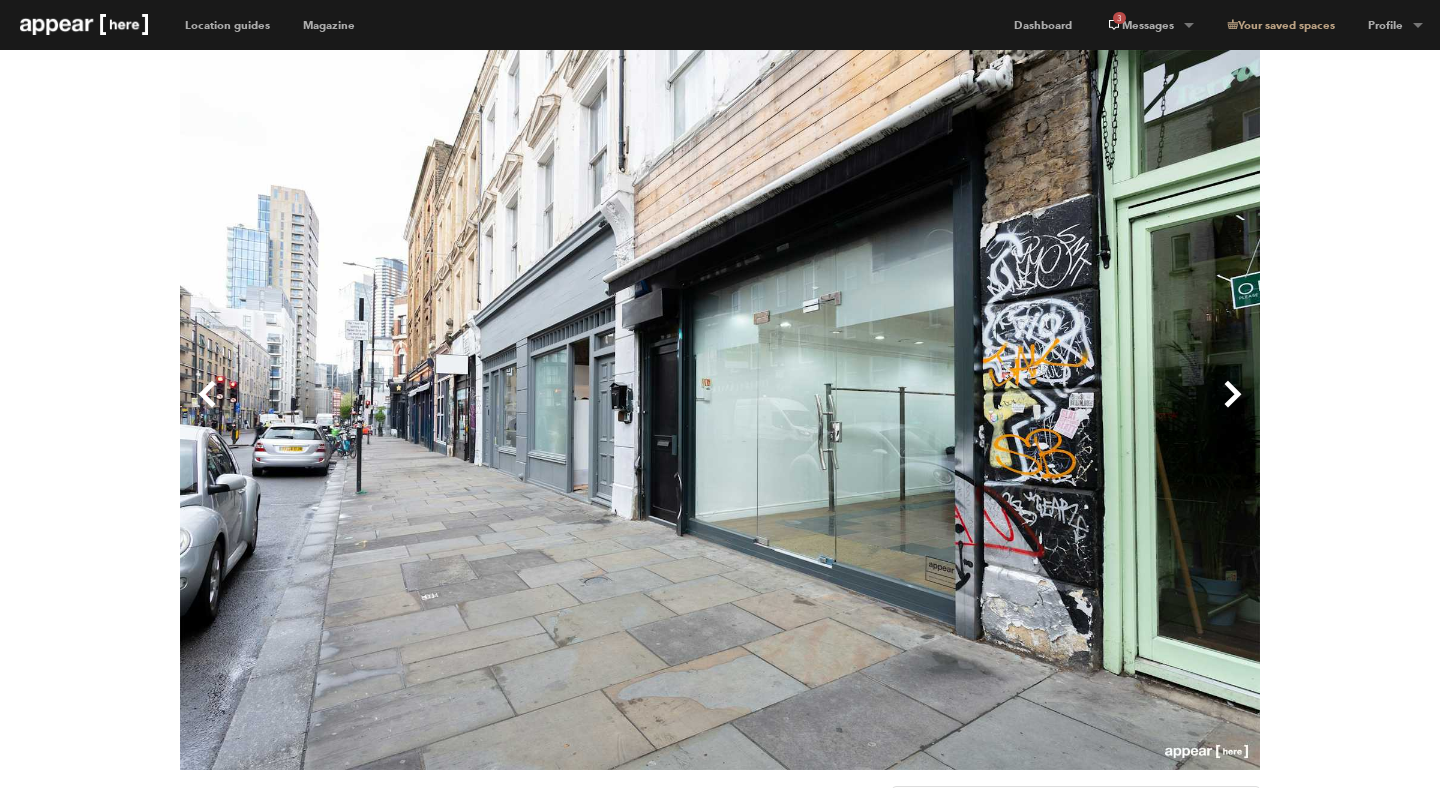 click on "Next" at bounding box center [990, 410] 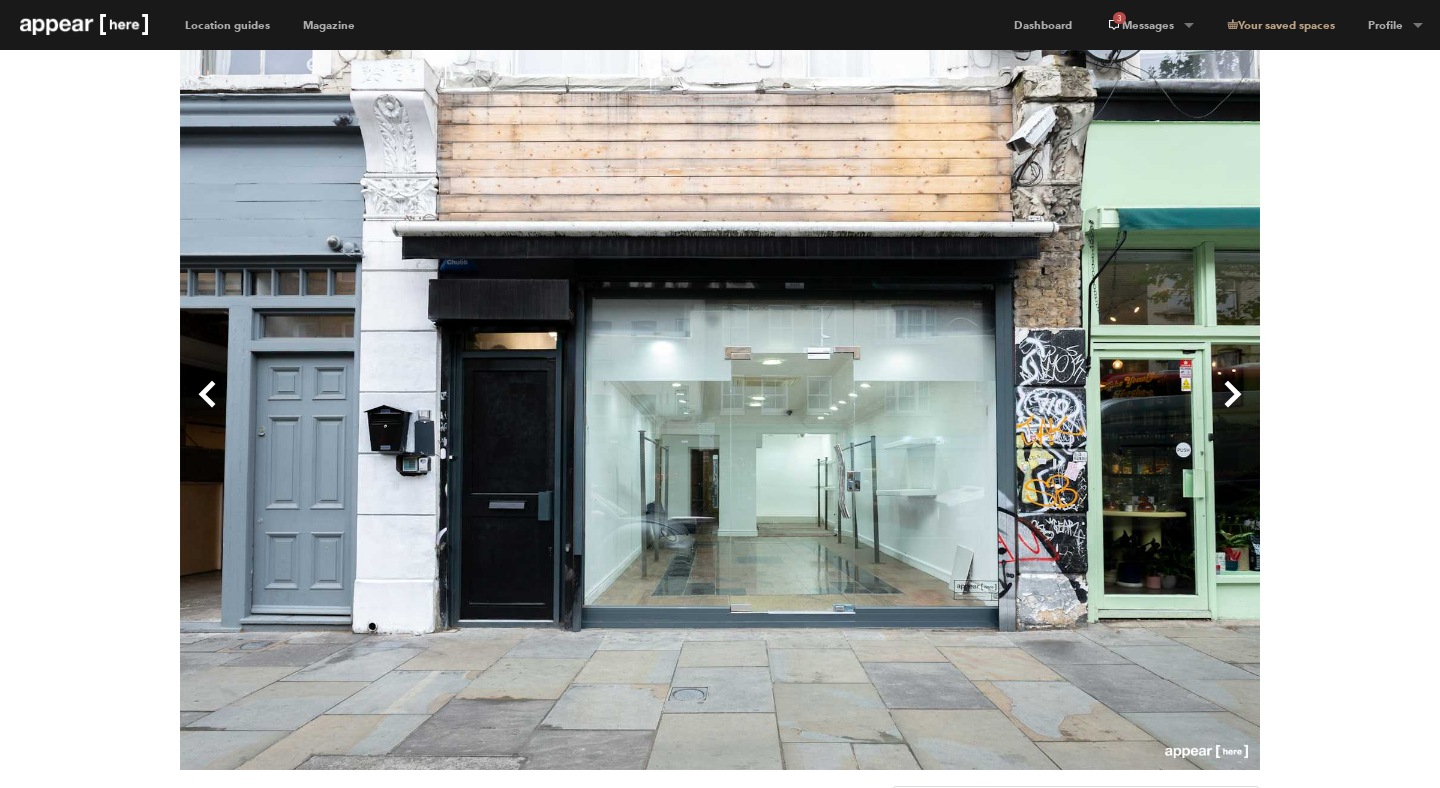 click on "Next" at bounding box center (990, 410) 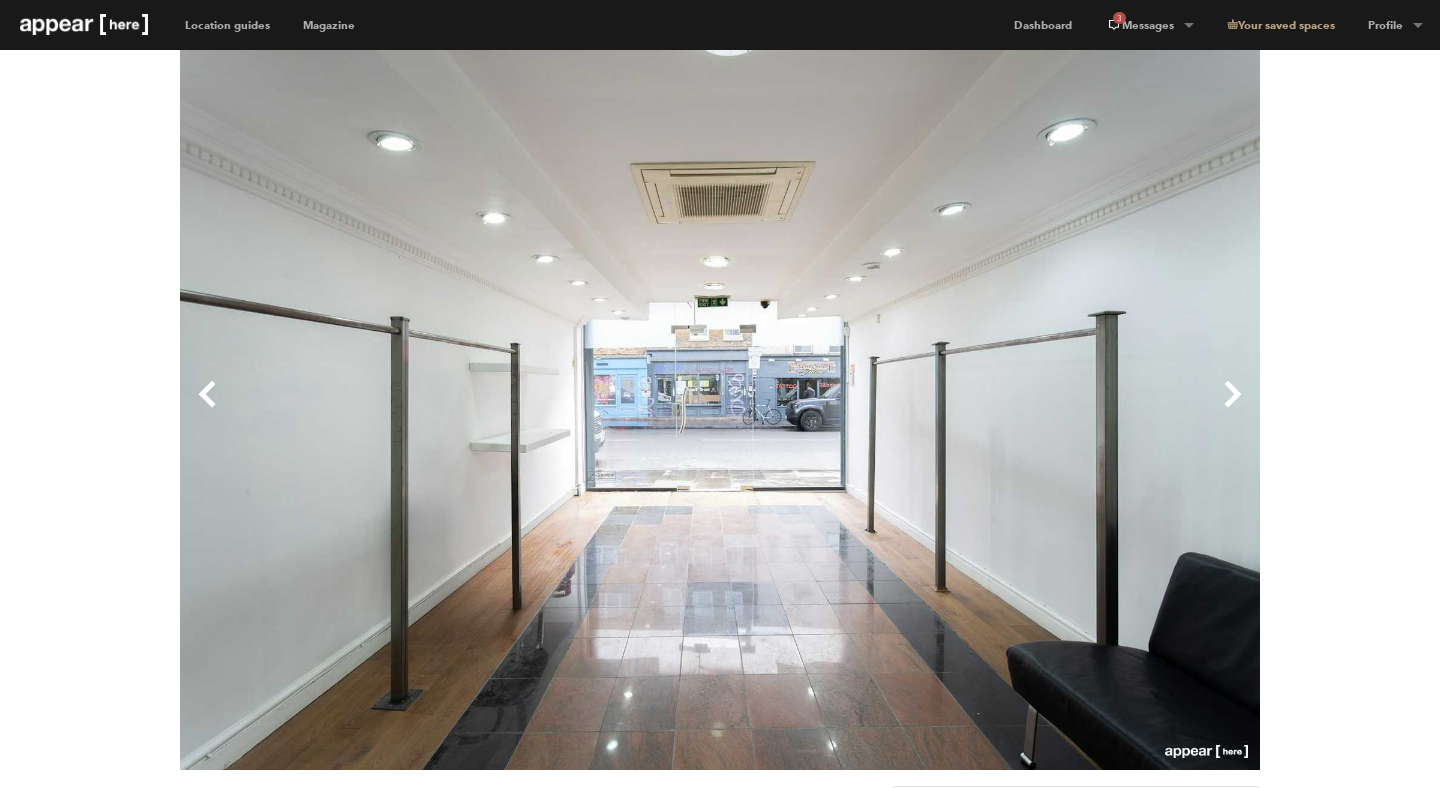 click on "Next" at bounding box center [990, 410] 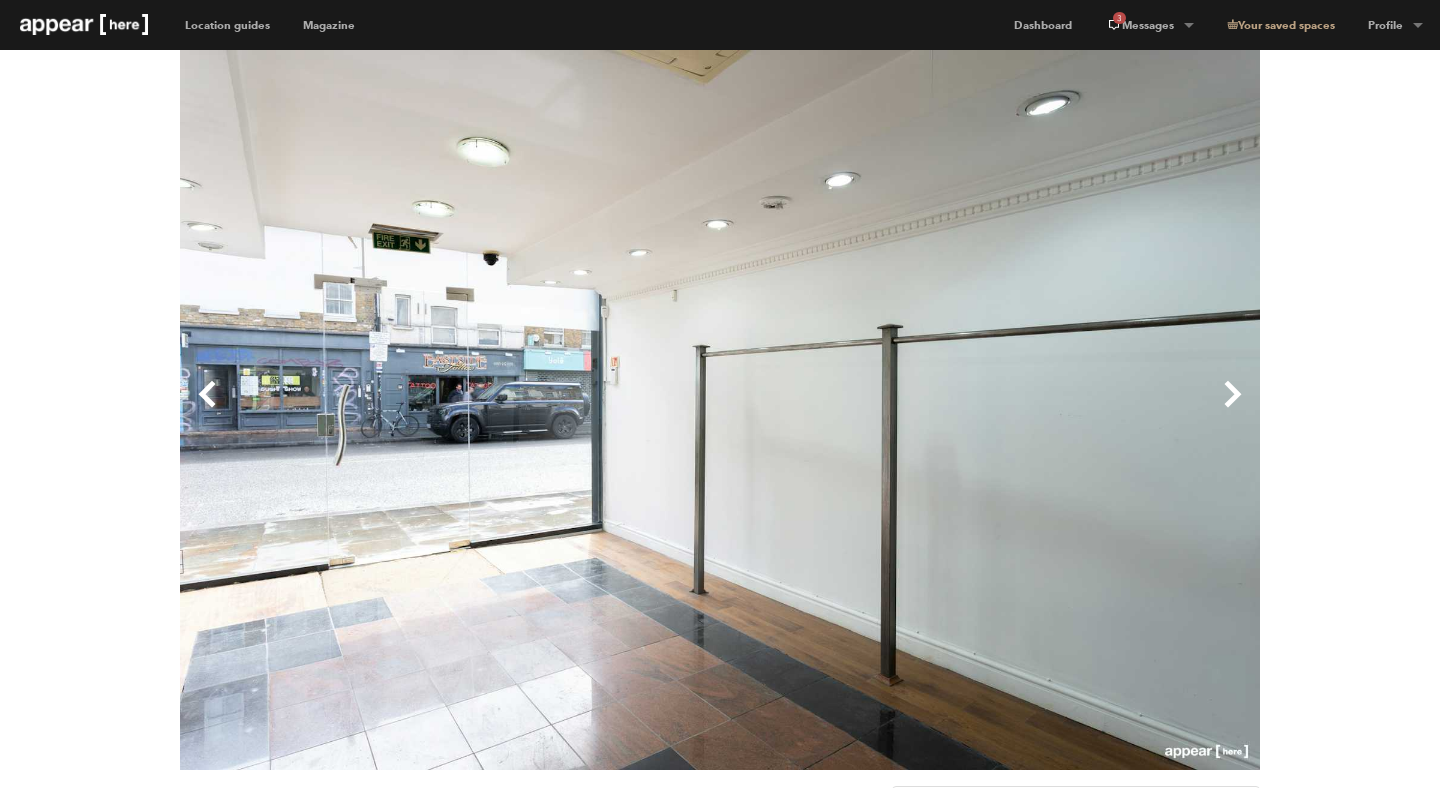 click on "Next" at bounding box center [990, 410] 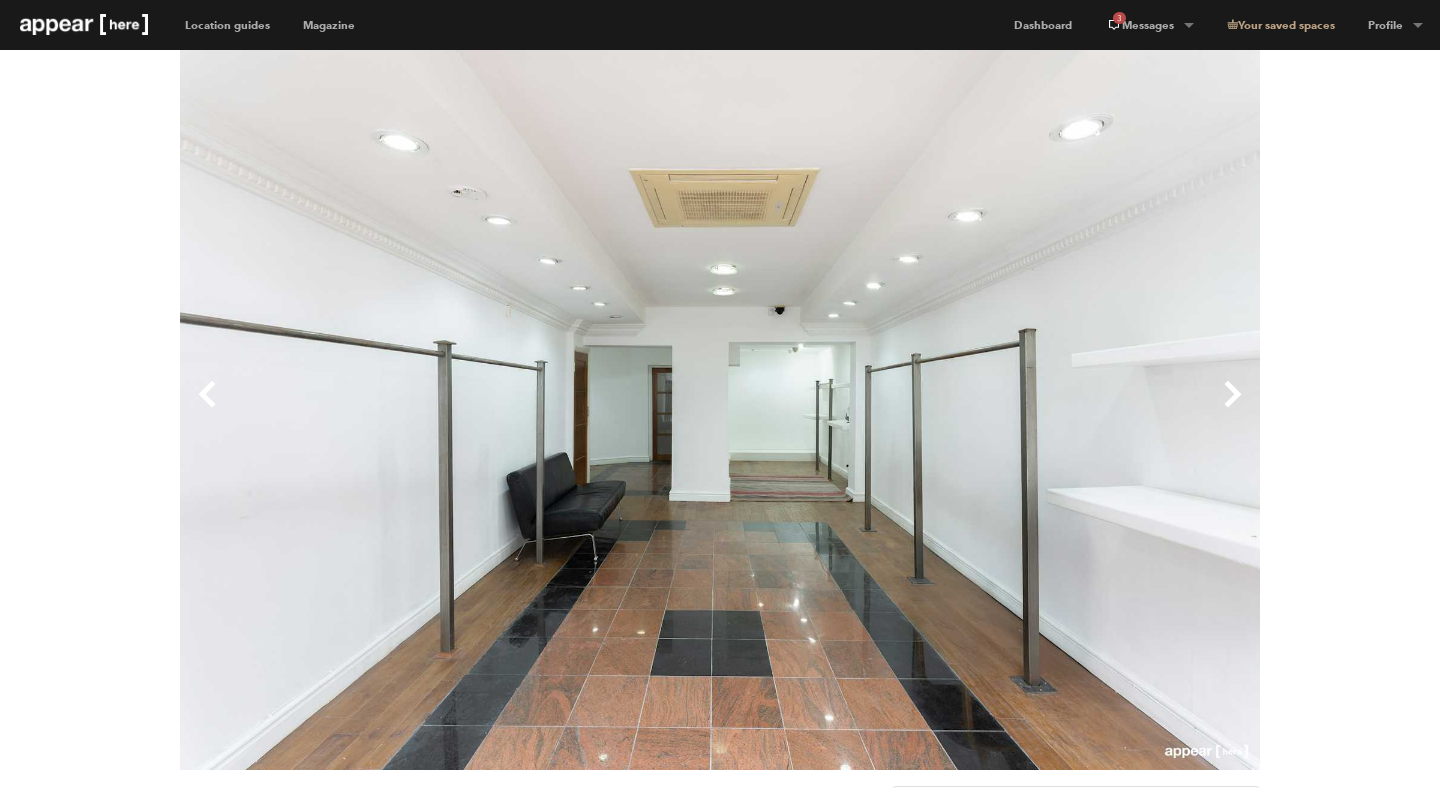 click on "Next" at bounding box center [990, 410] 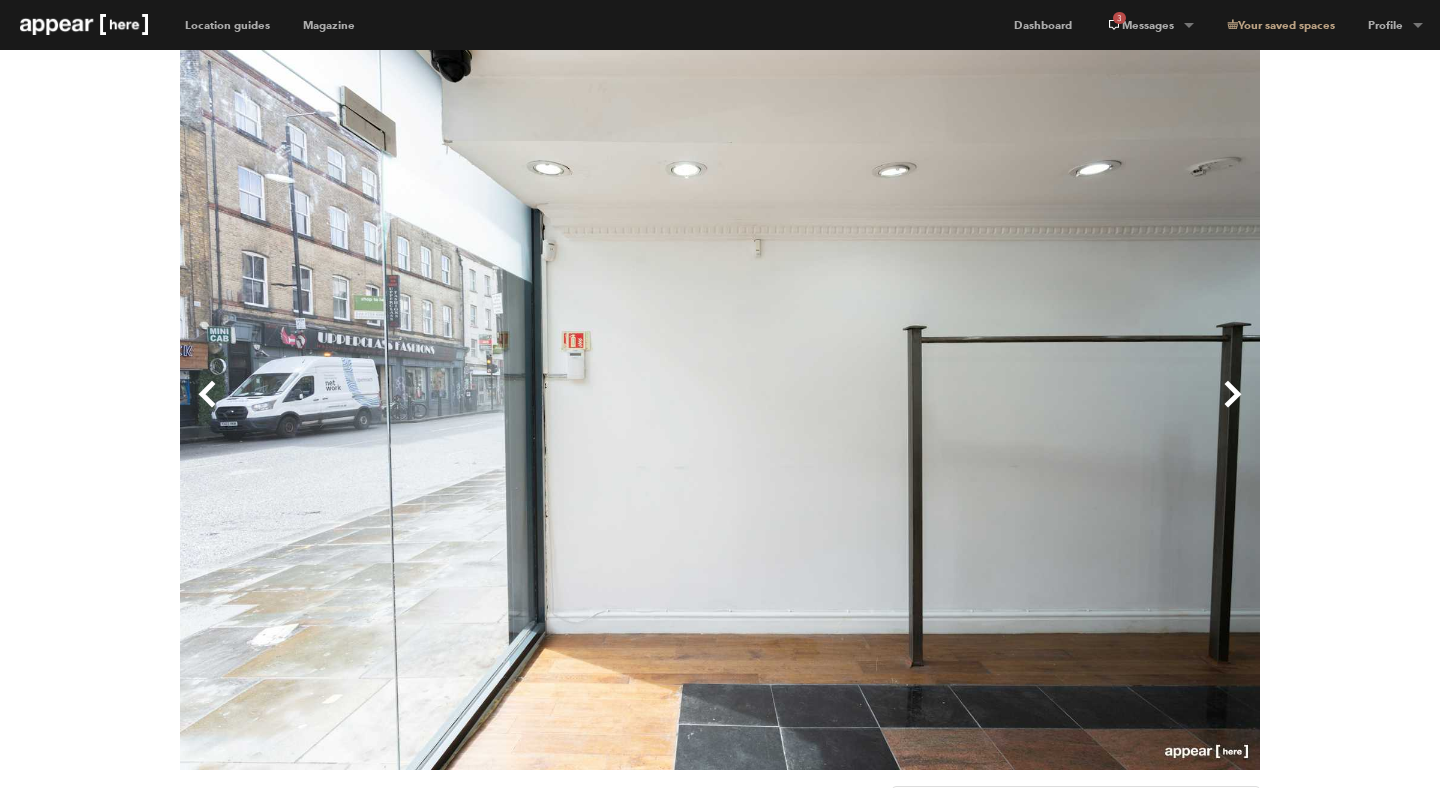 click on "Next" at bounding box center [990, 410] 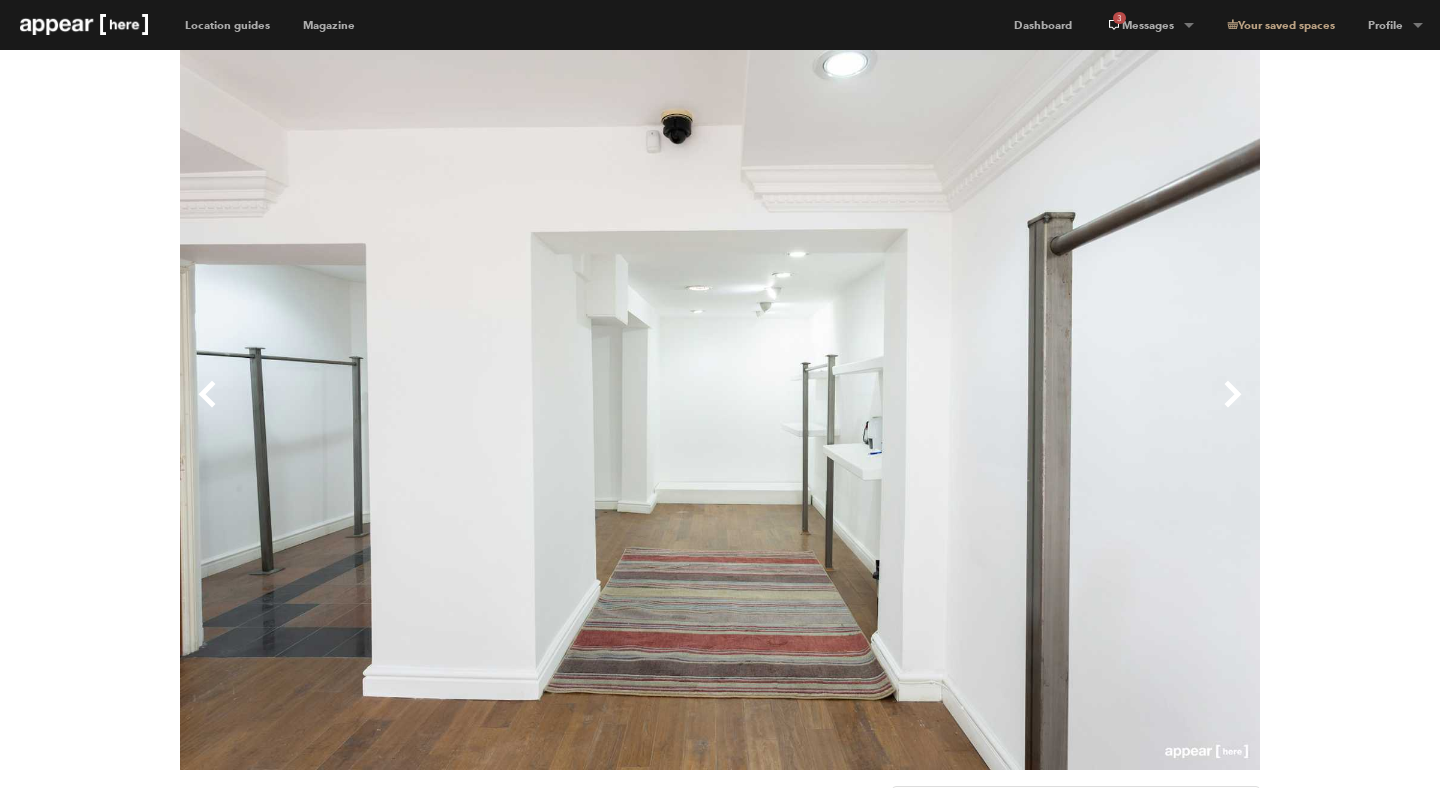click on "Next" at bounding box center [990, 410] 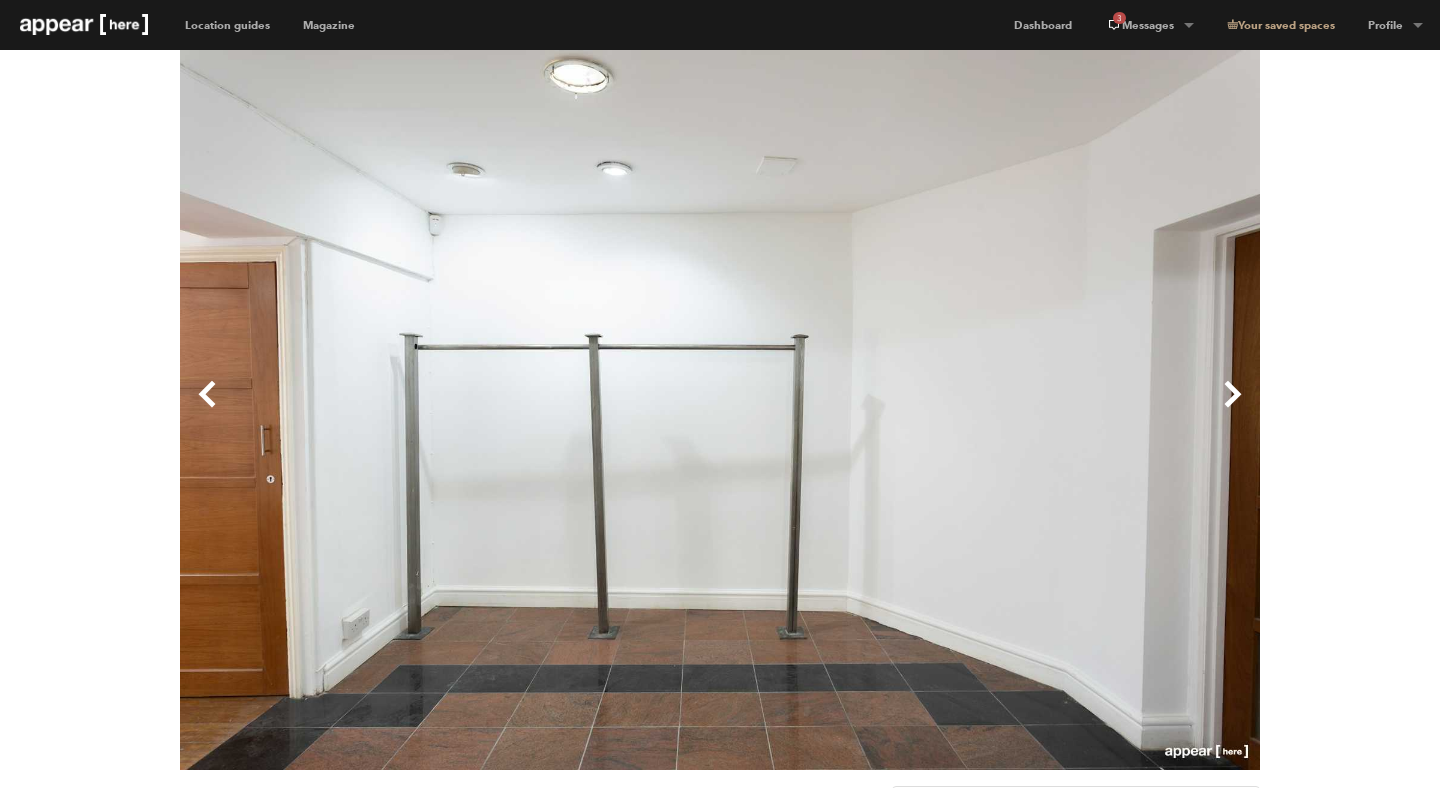 click on "Next" at bounding box center [990, 410] 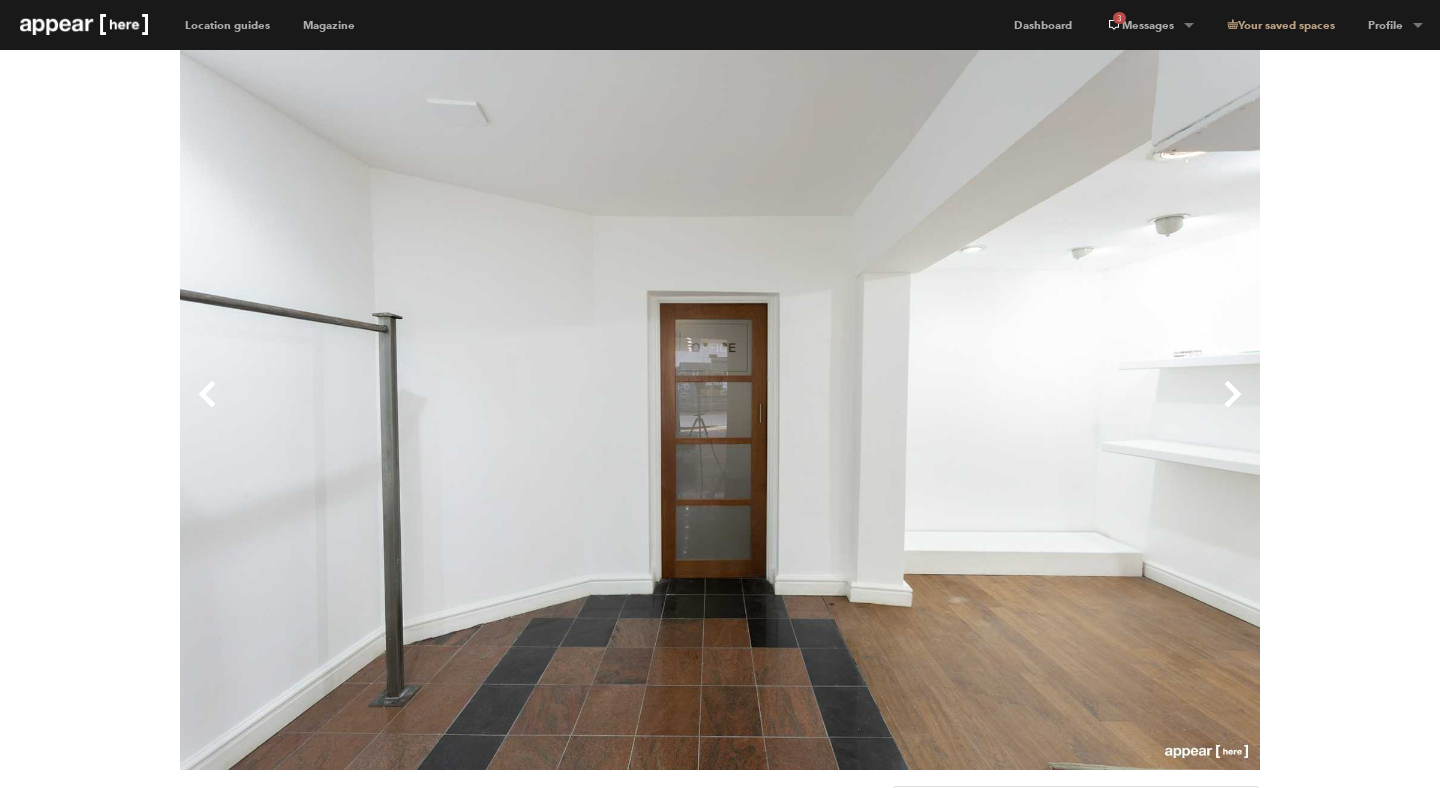 click on "Next" at bounding box center [990, 410] 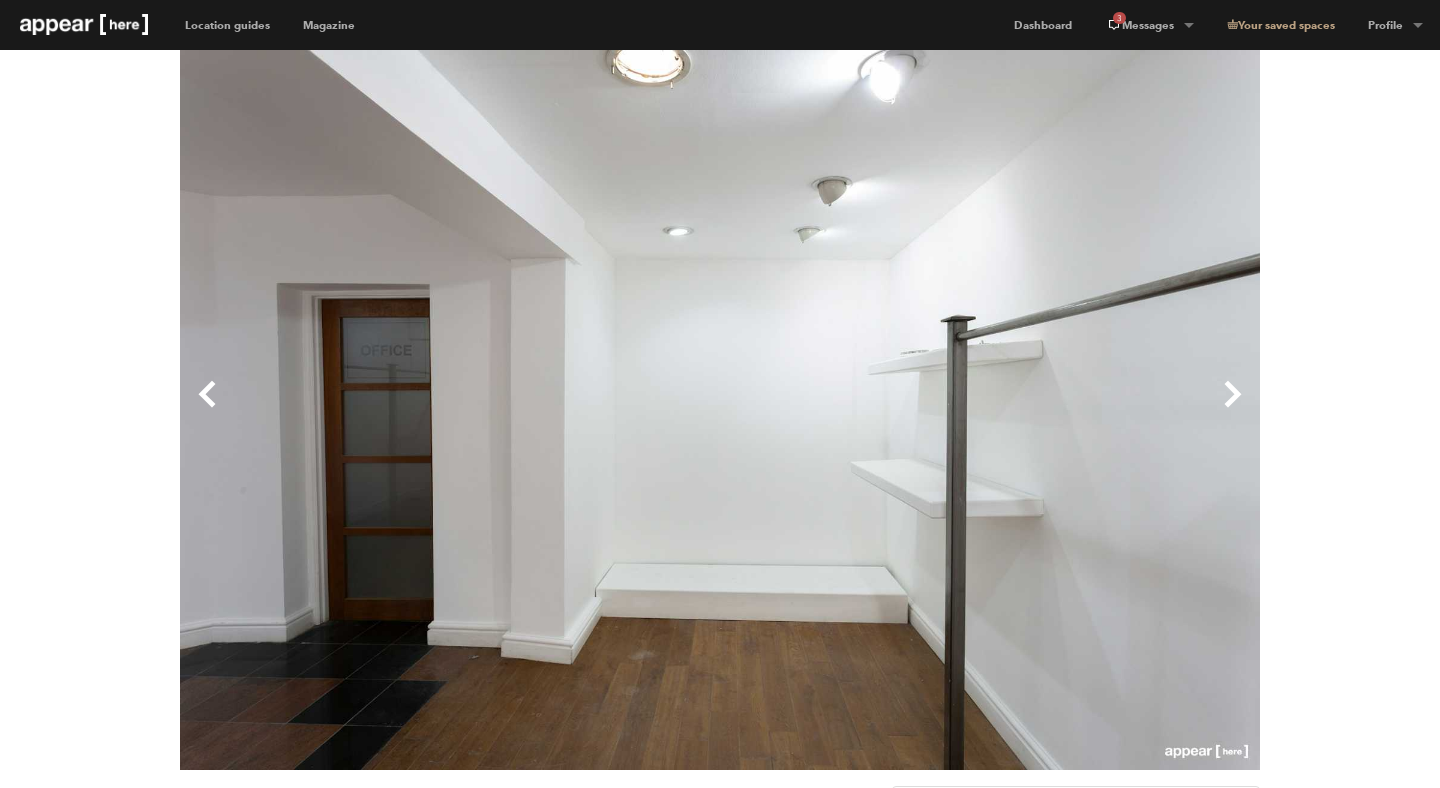 click on "Previous" at bounding box center (450, 410) 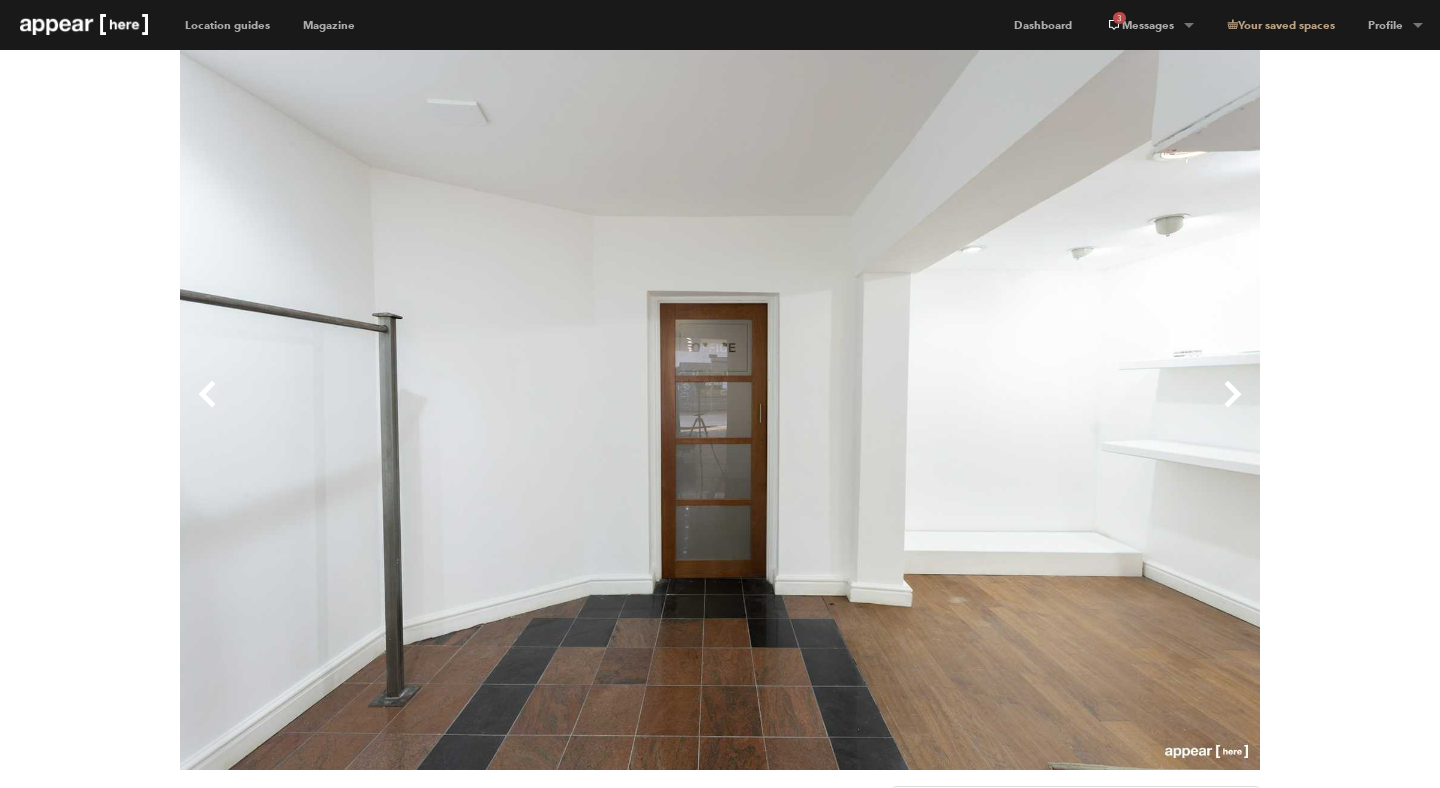 click on "Previous" at bounding box center [450, 410] 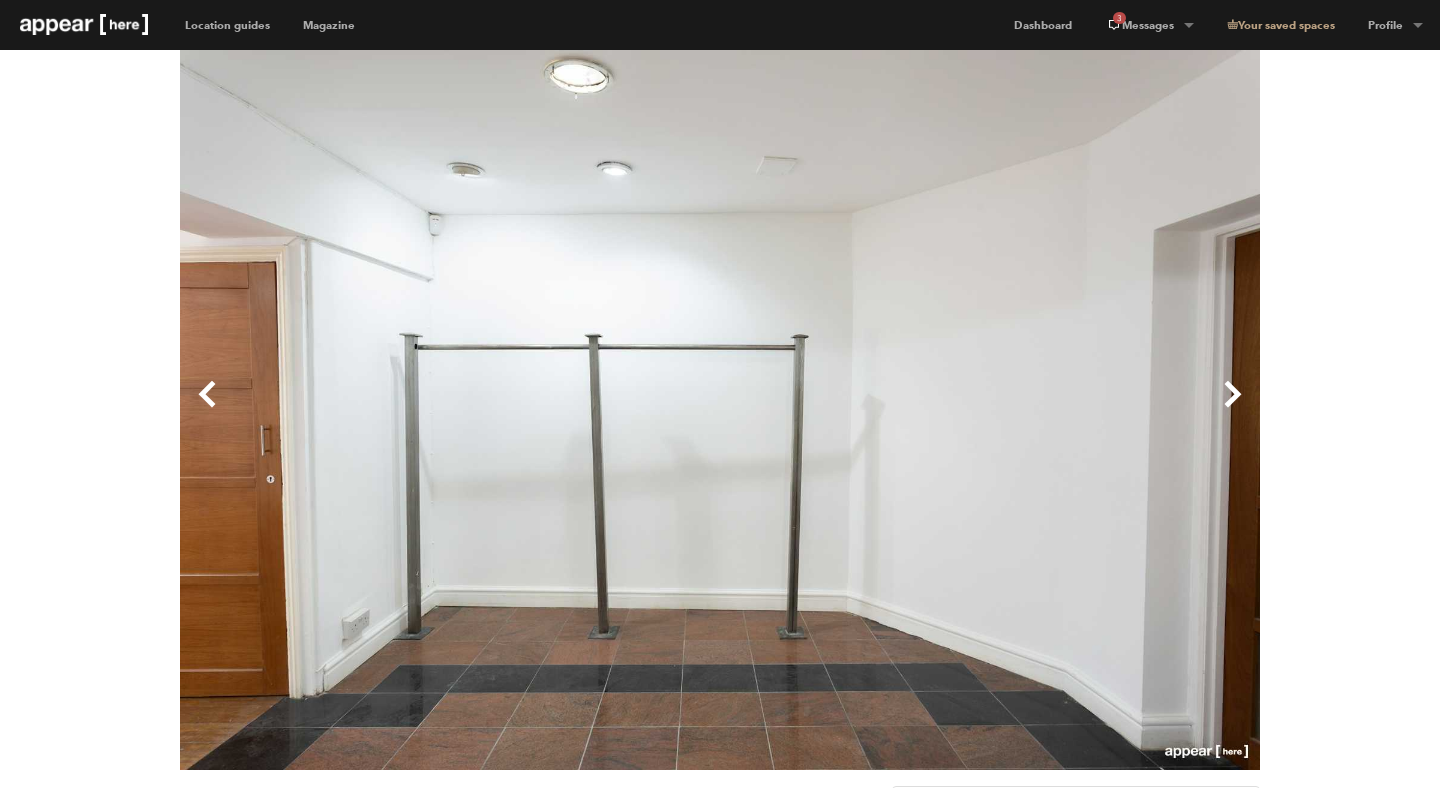 click on "Previous" at bounding box center (450, 410) 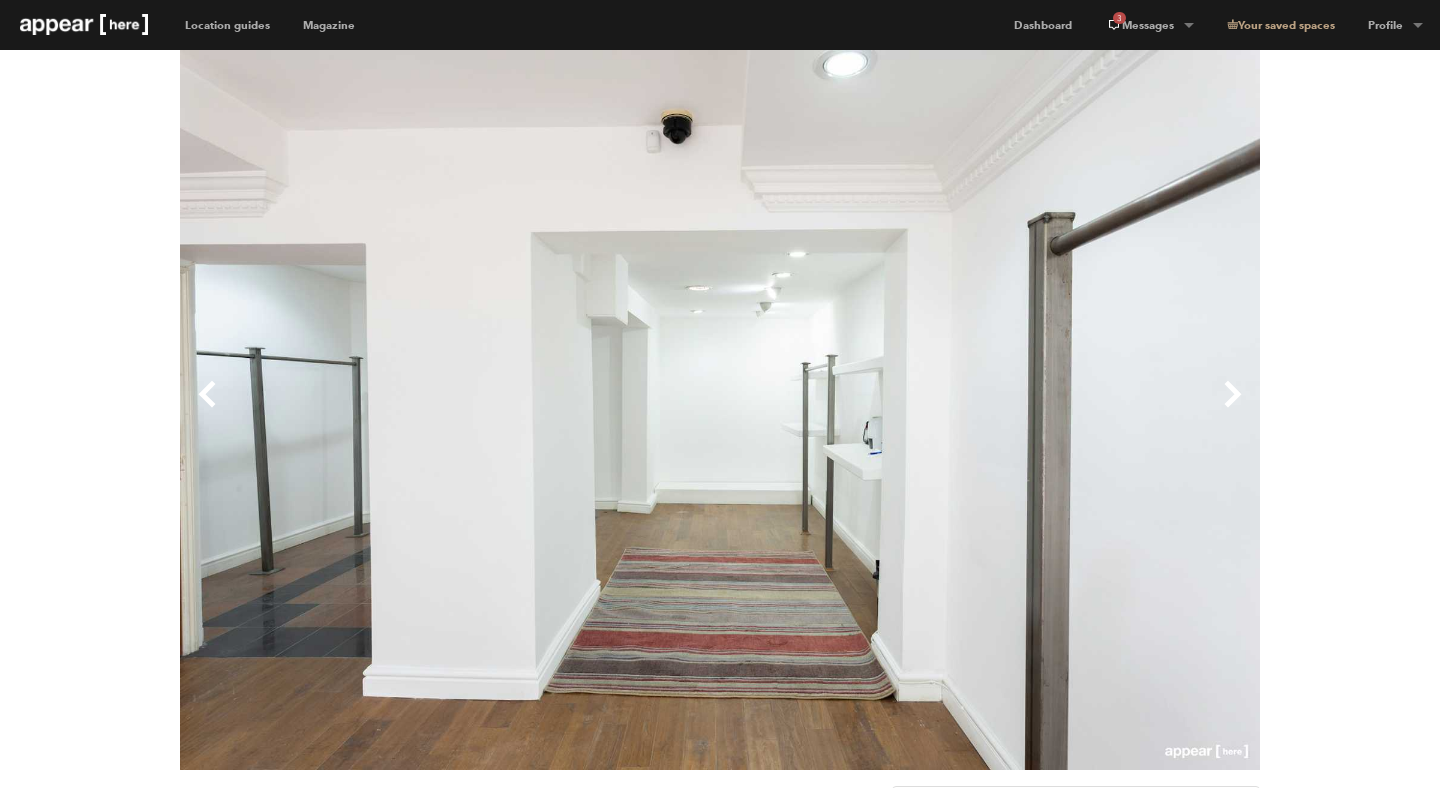 click on "Previous" at bounding box center [450, 410] 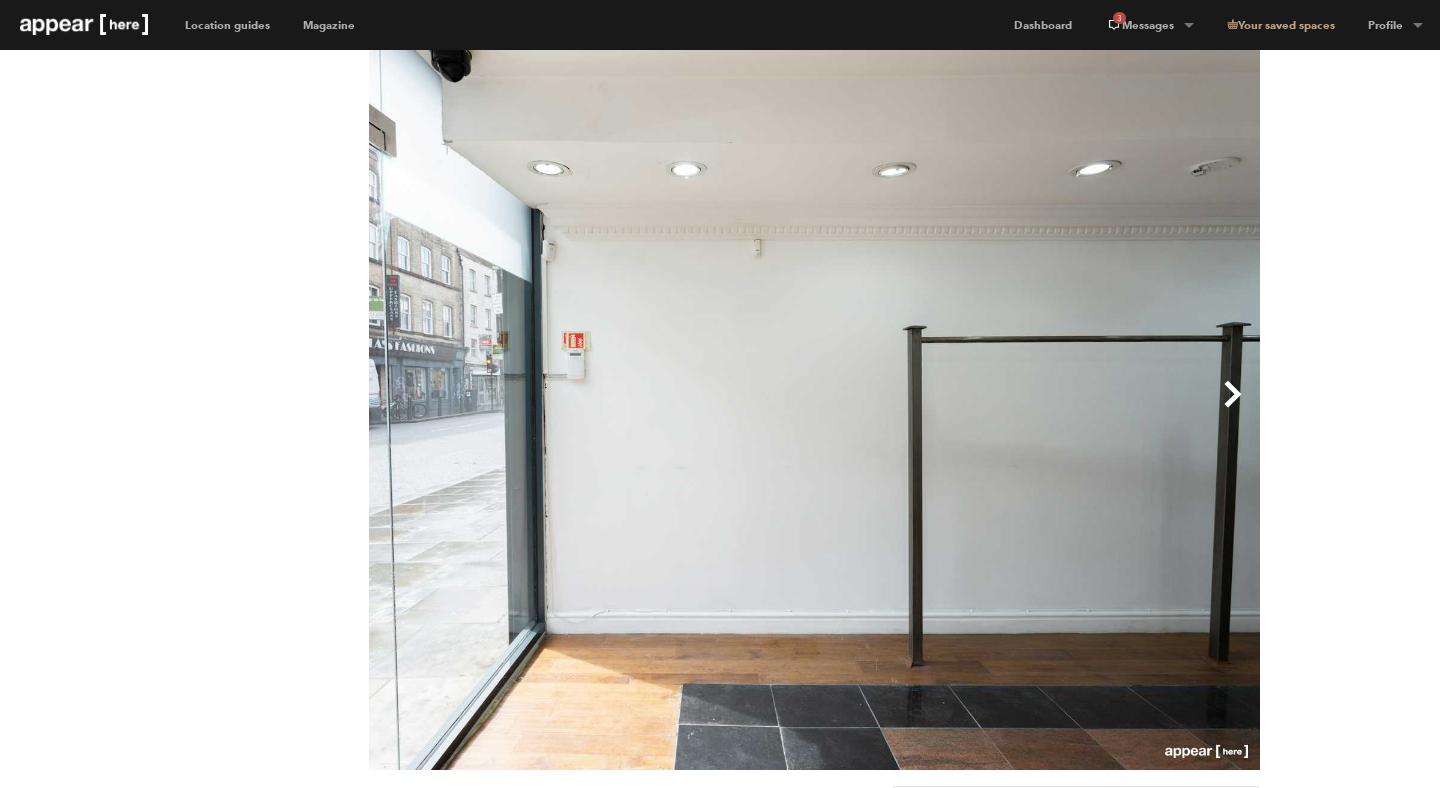 click on "Previous" at bounding box center (450, 410) 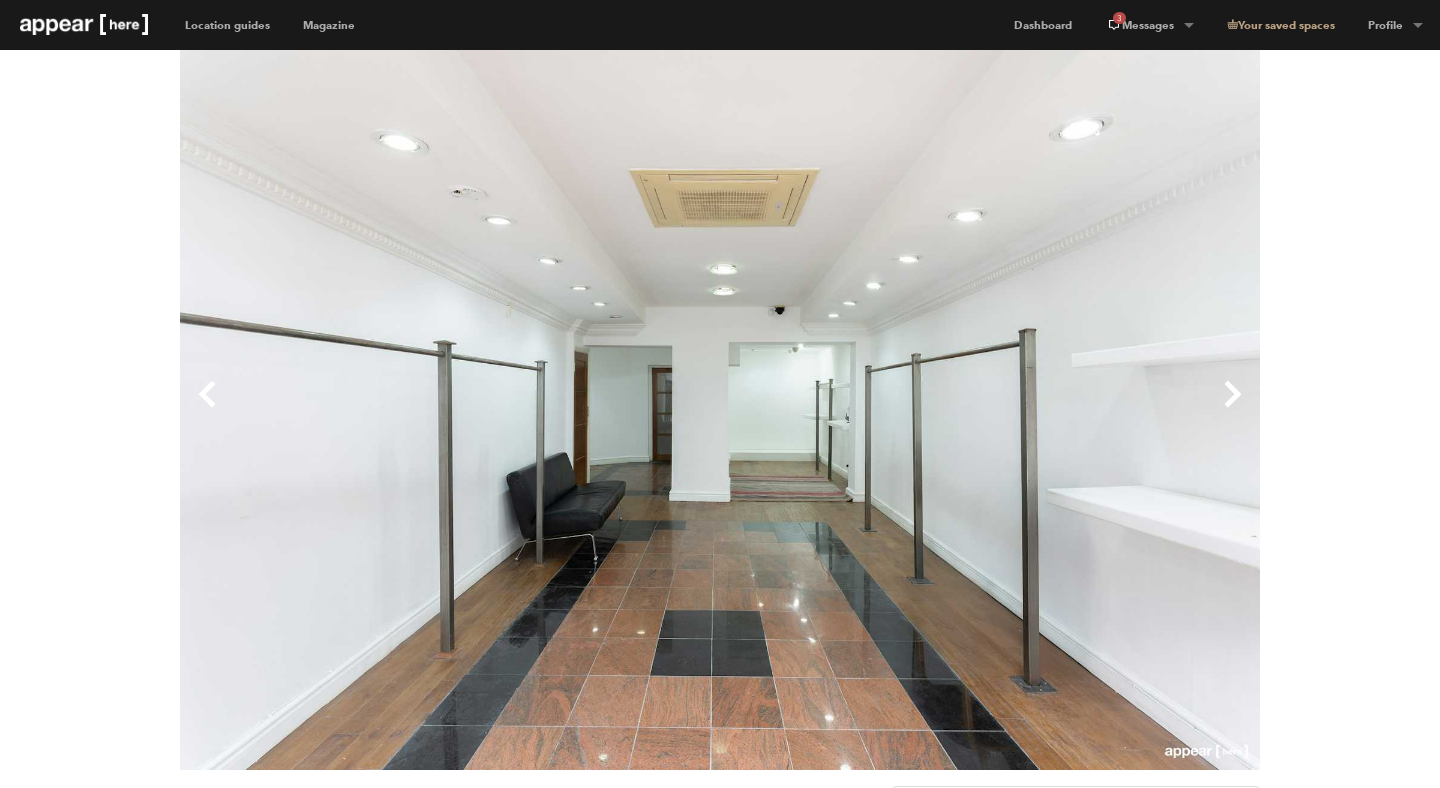click on "Previous" at bounding box center (450, 410) 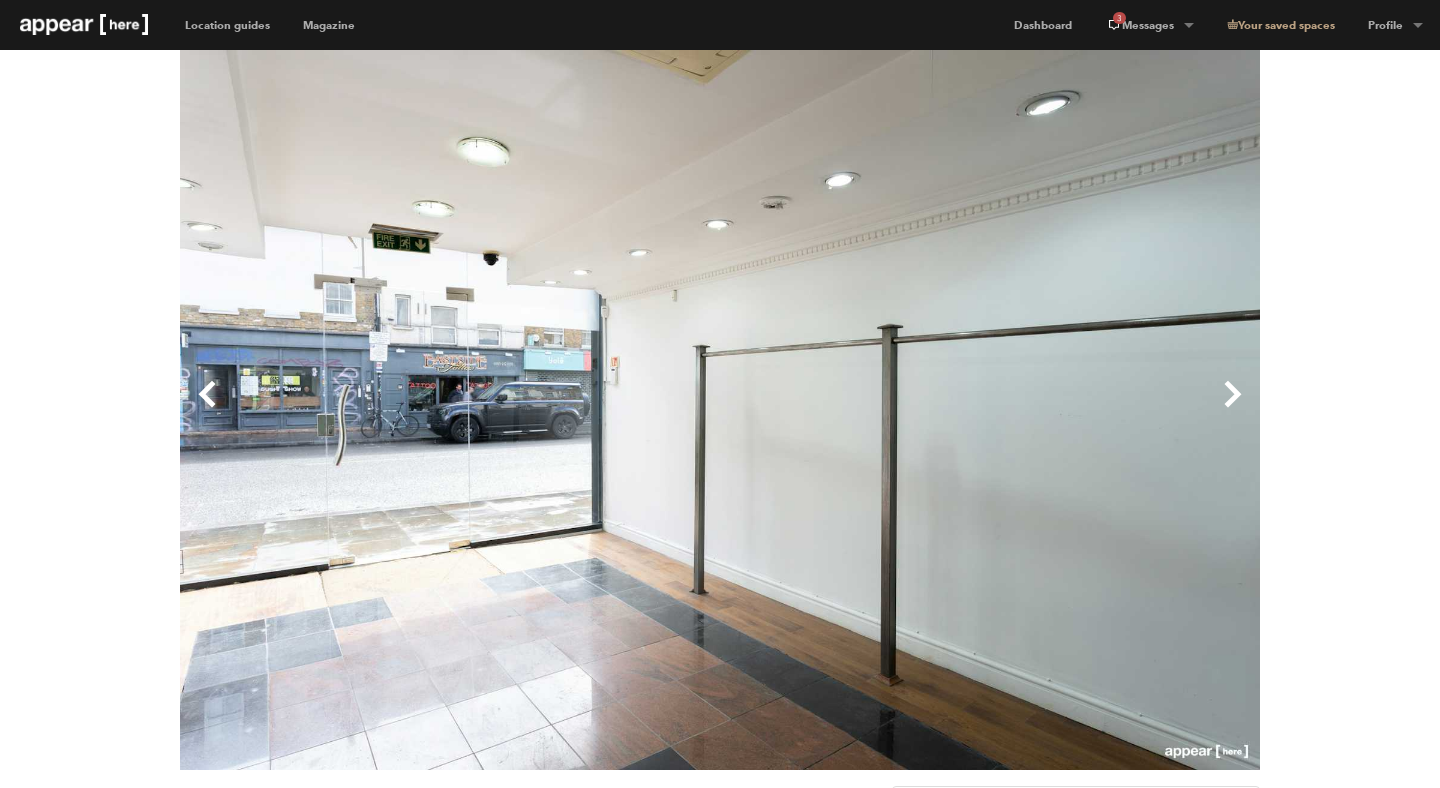 click on "Previous" at bounding box center (450, 410) 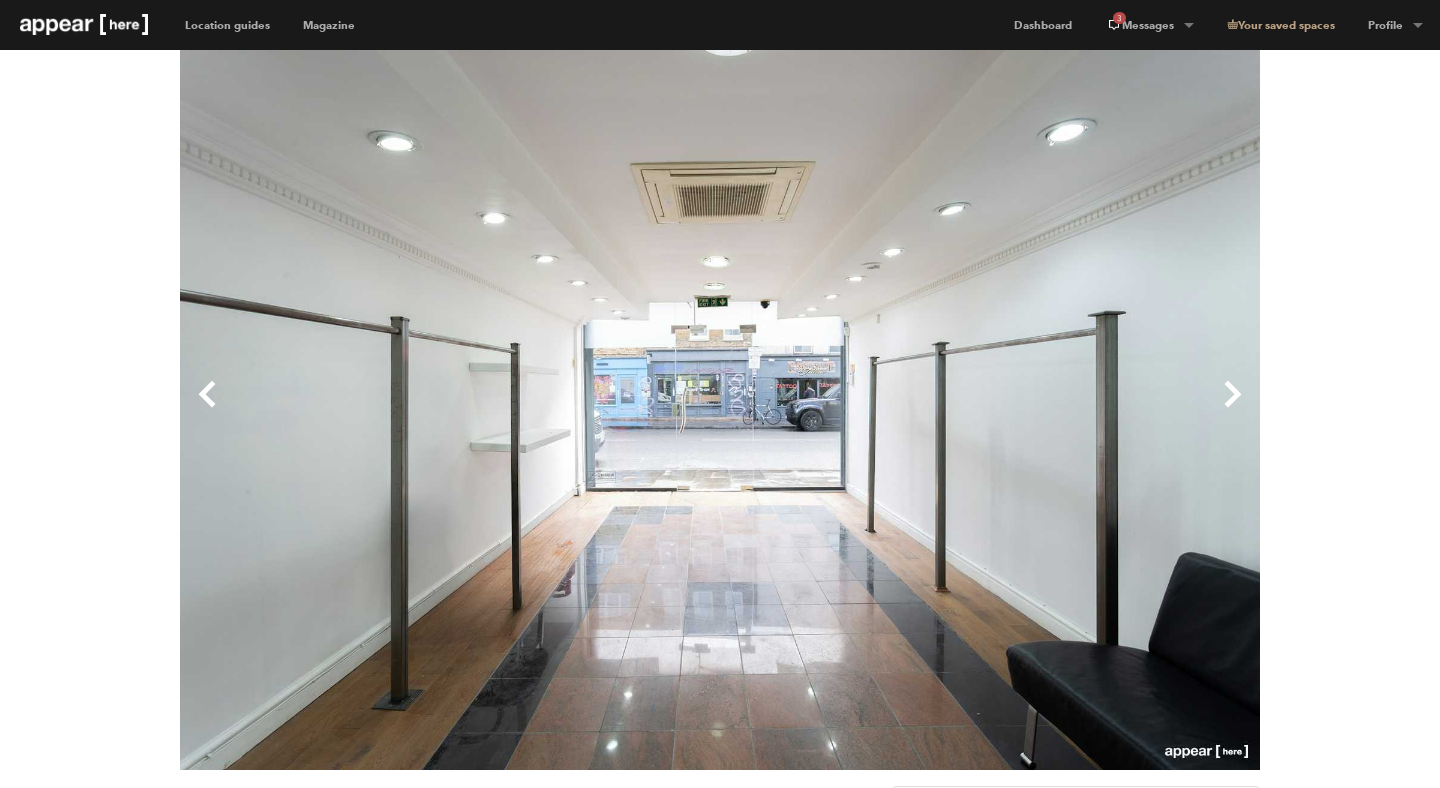 click on "Previous" at bounding box center [450, 410] 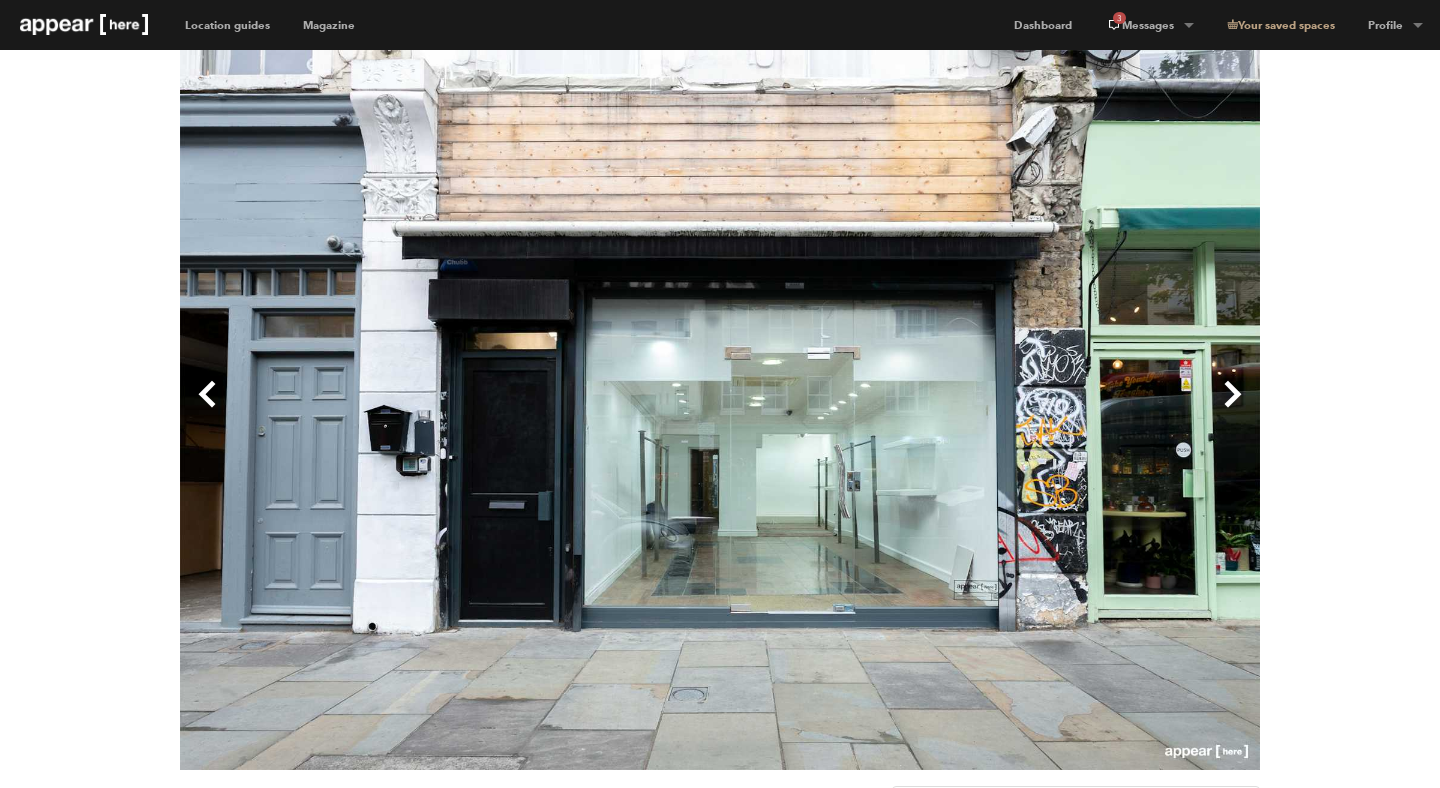 click on "Previous" at bounding box center [450, 410] 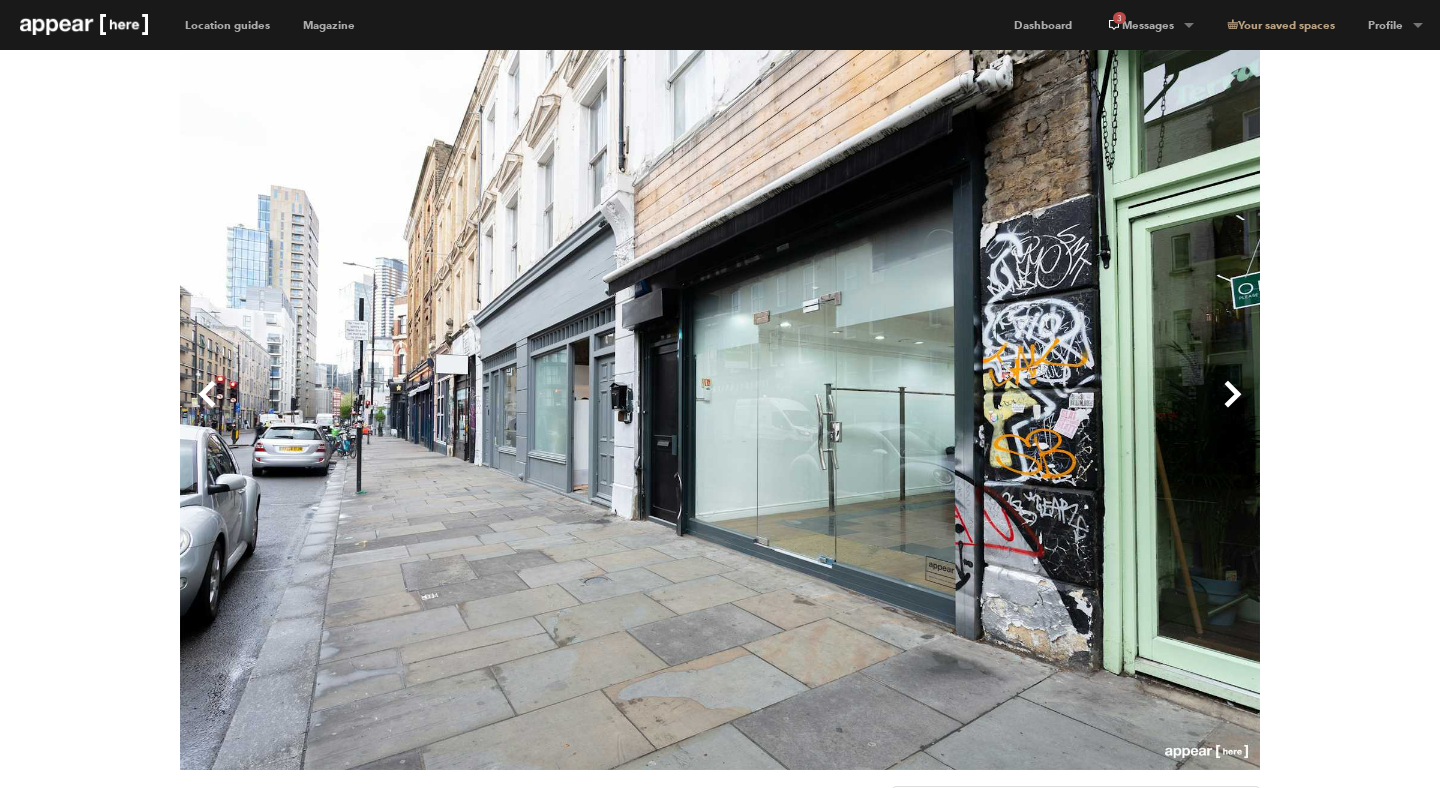 click on "Next" at bounding box center [990, 410] 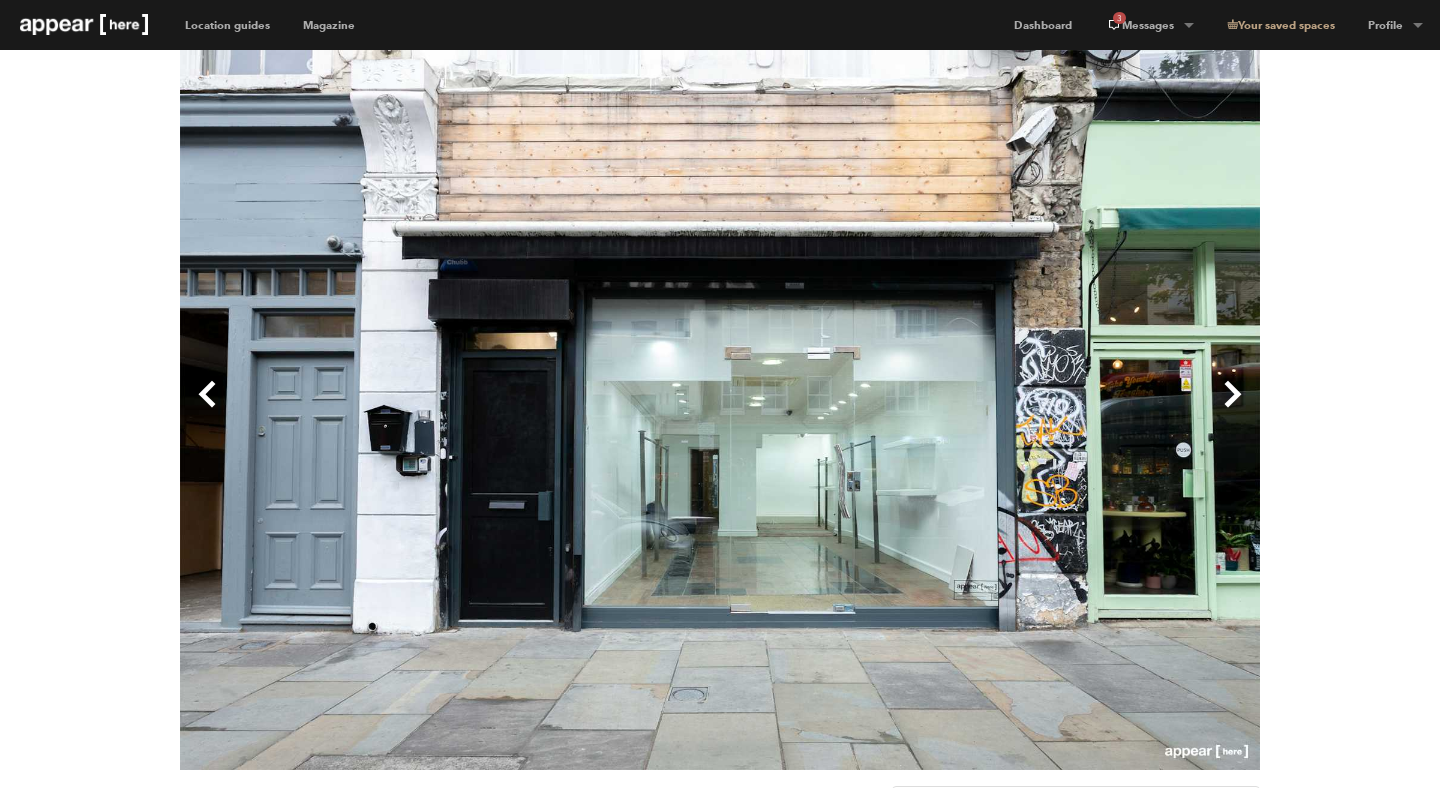 click on "Next" at bounding box center [990, 410] 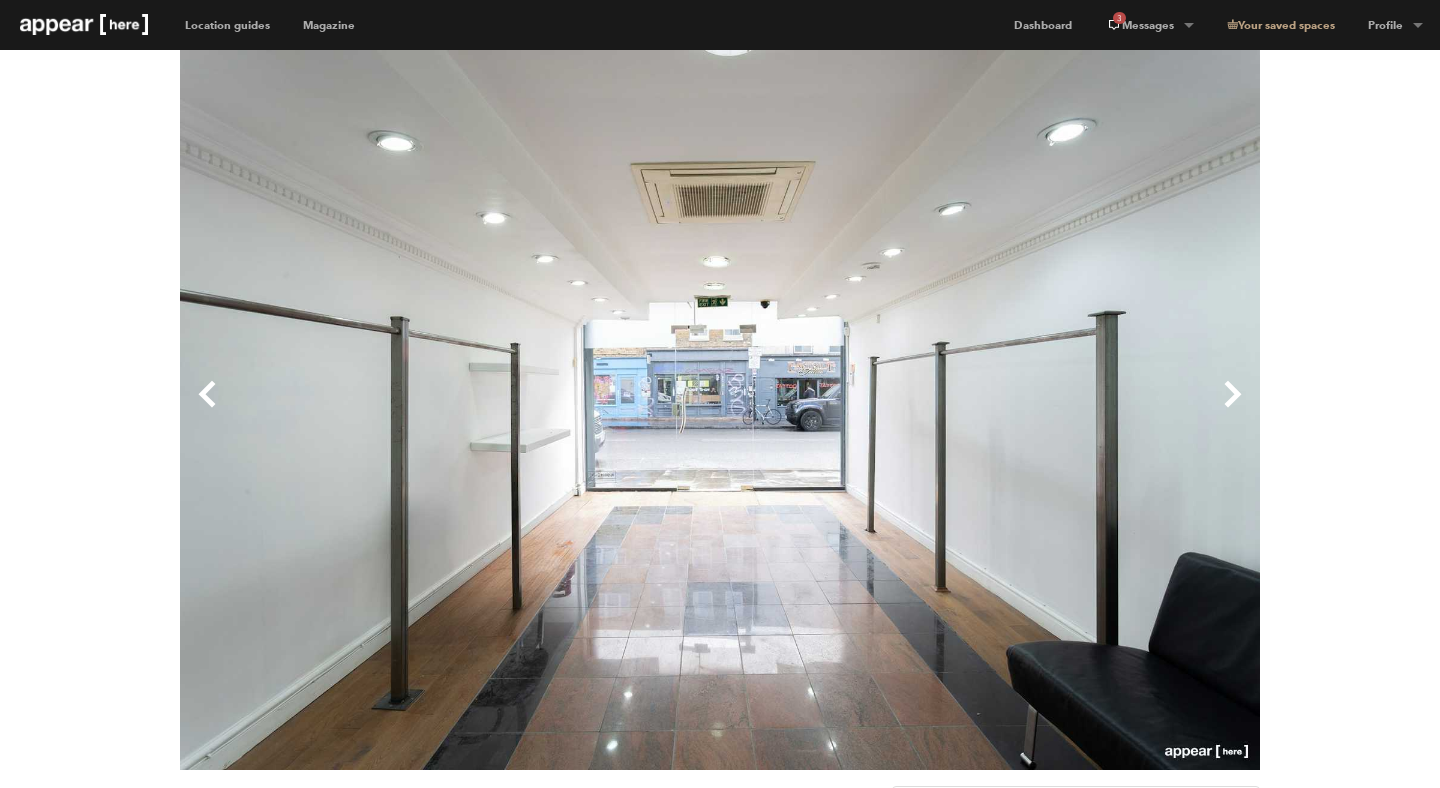 click on "Next" at bounding box center [990, 410] 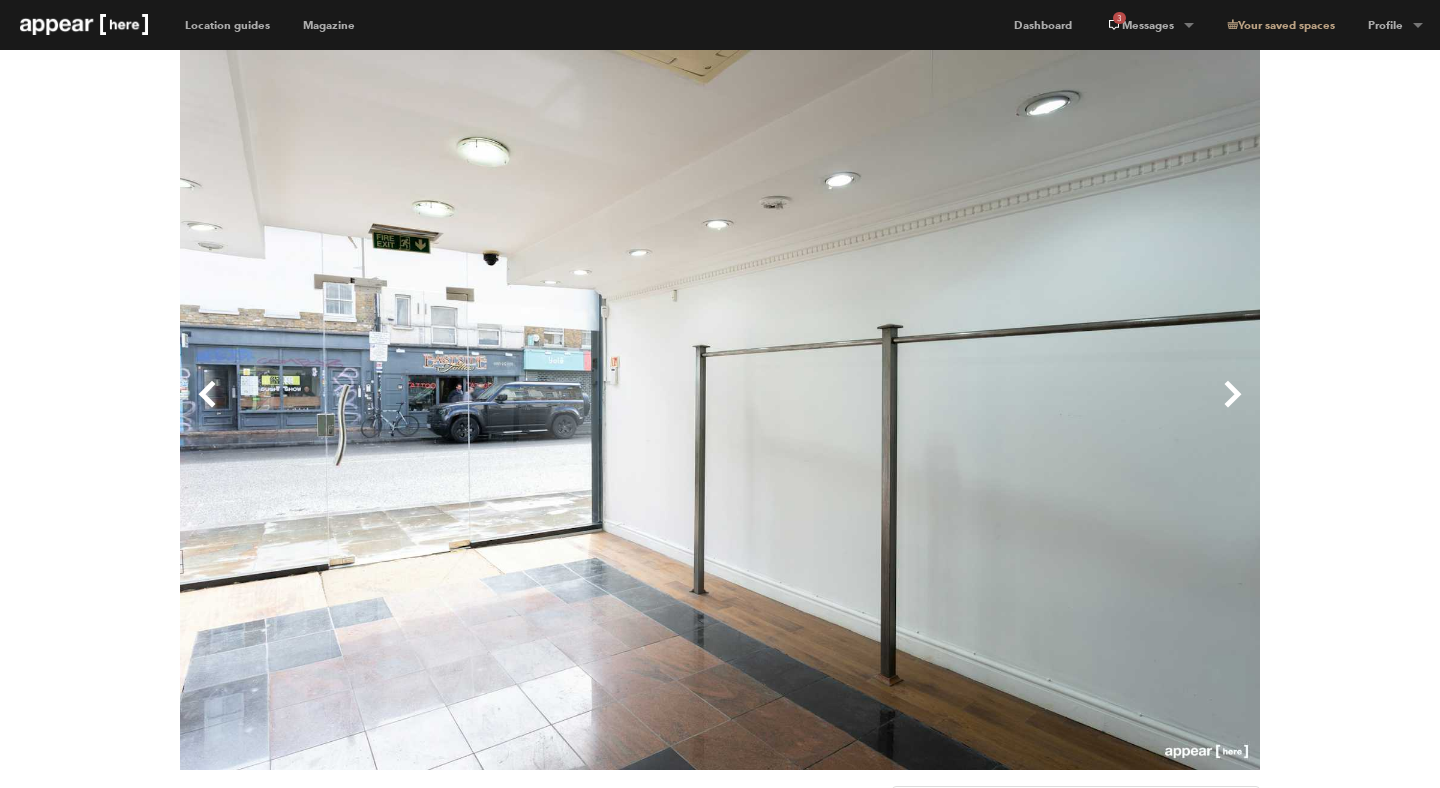 click on "Next" at bounding box center [990, 410] 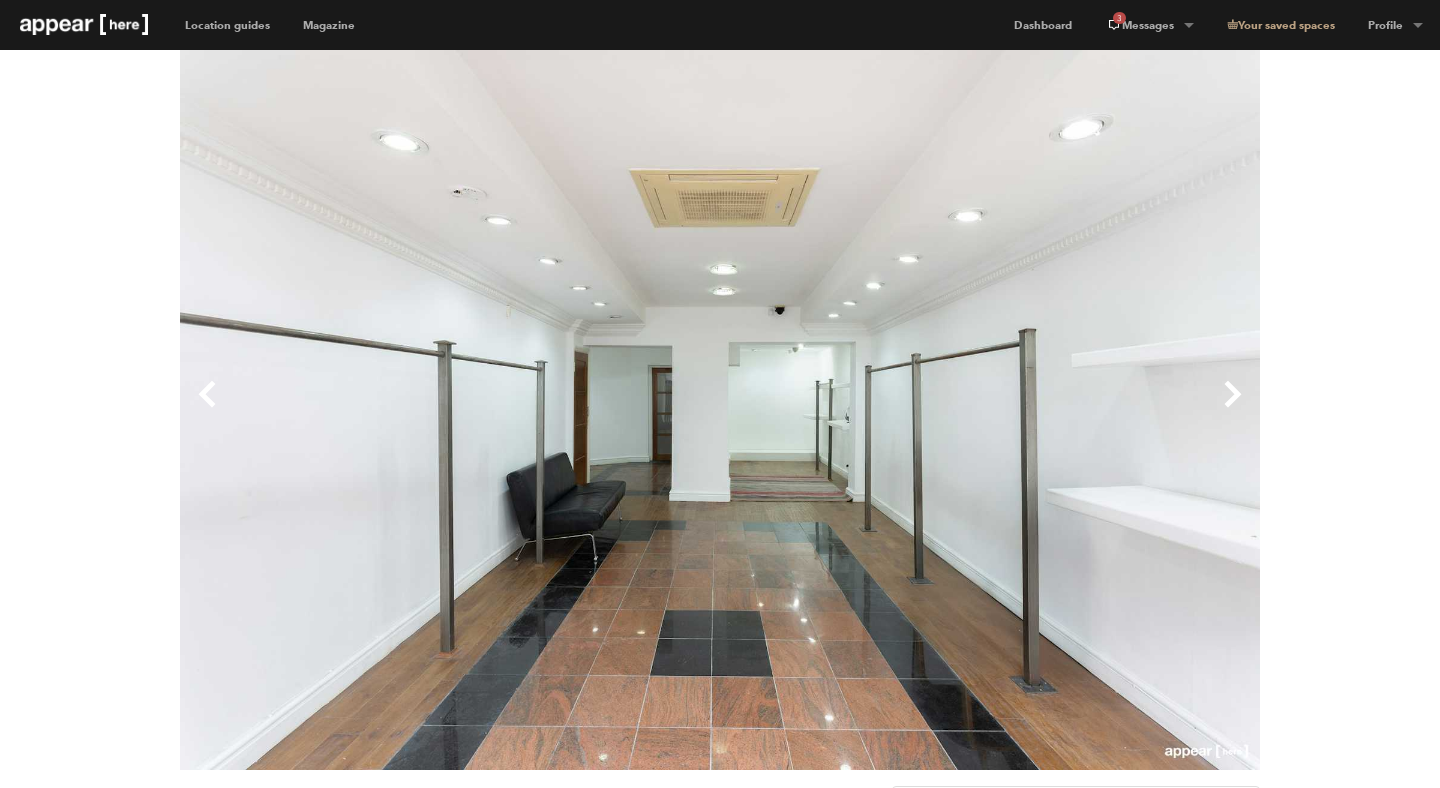 click on "Next" at bounding box center (990, 410) 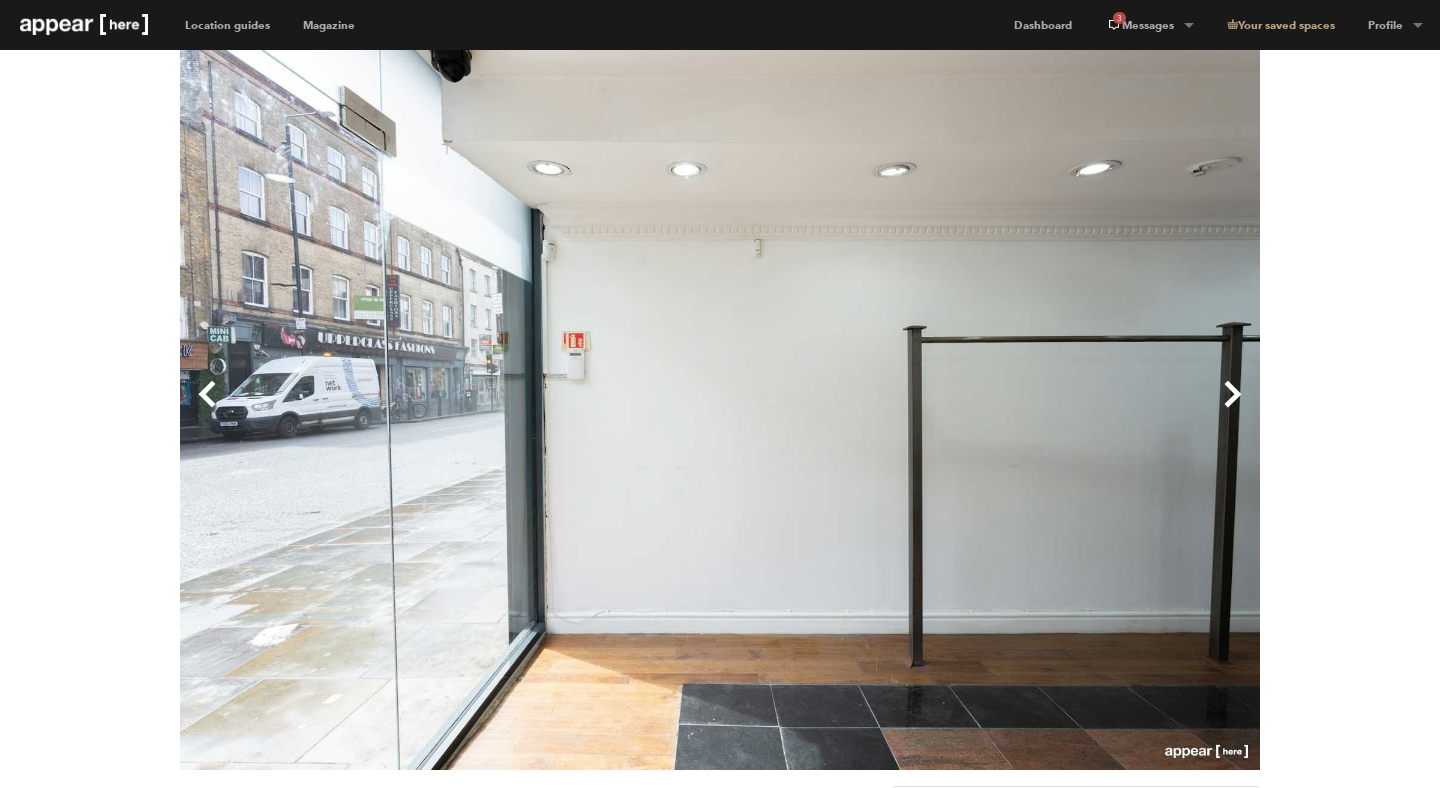 click on "Previous" at bounding box center (450, 410) 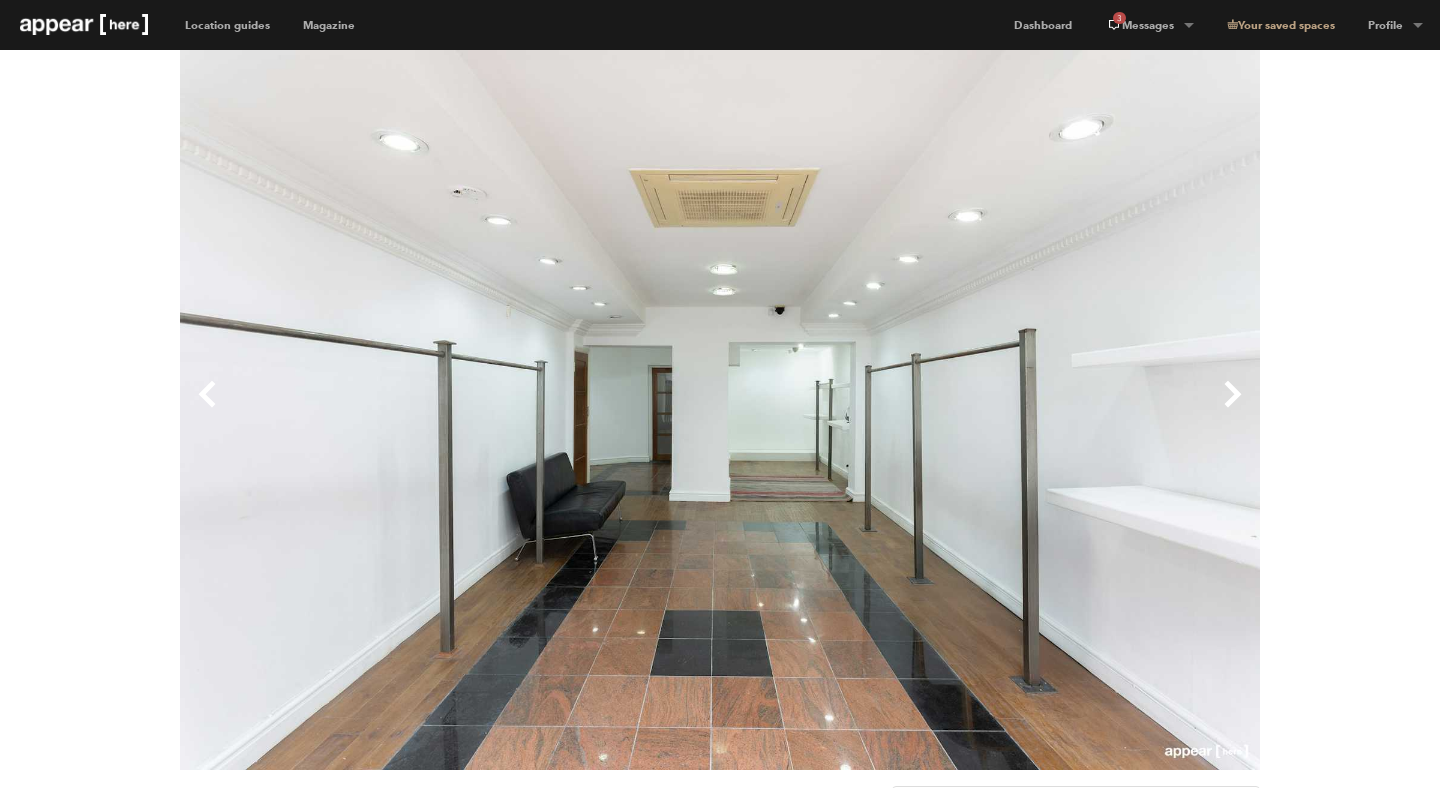click on "Next" at bounding box center [990, 410] 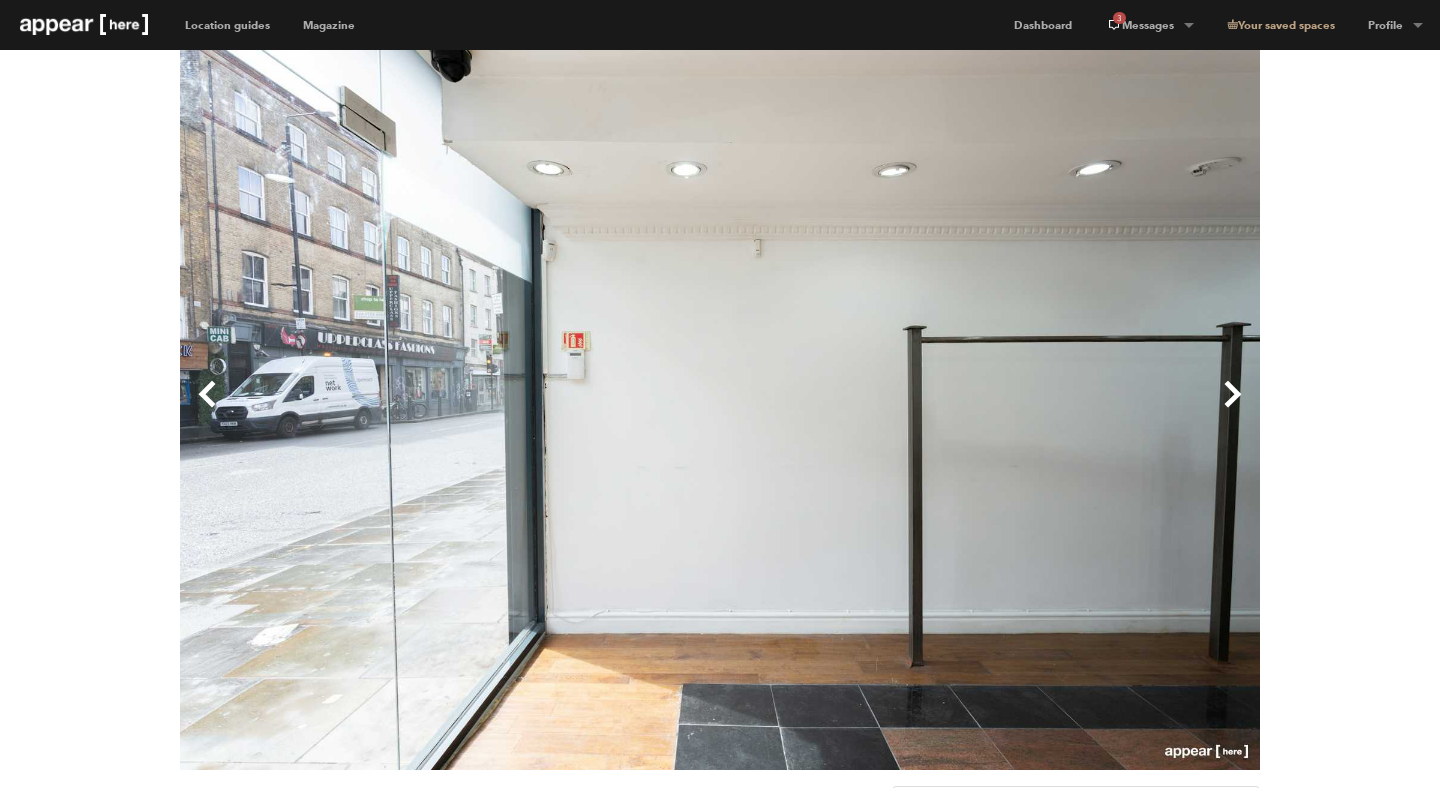click on "Next" at bounding box center [990, 410] 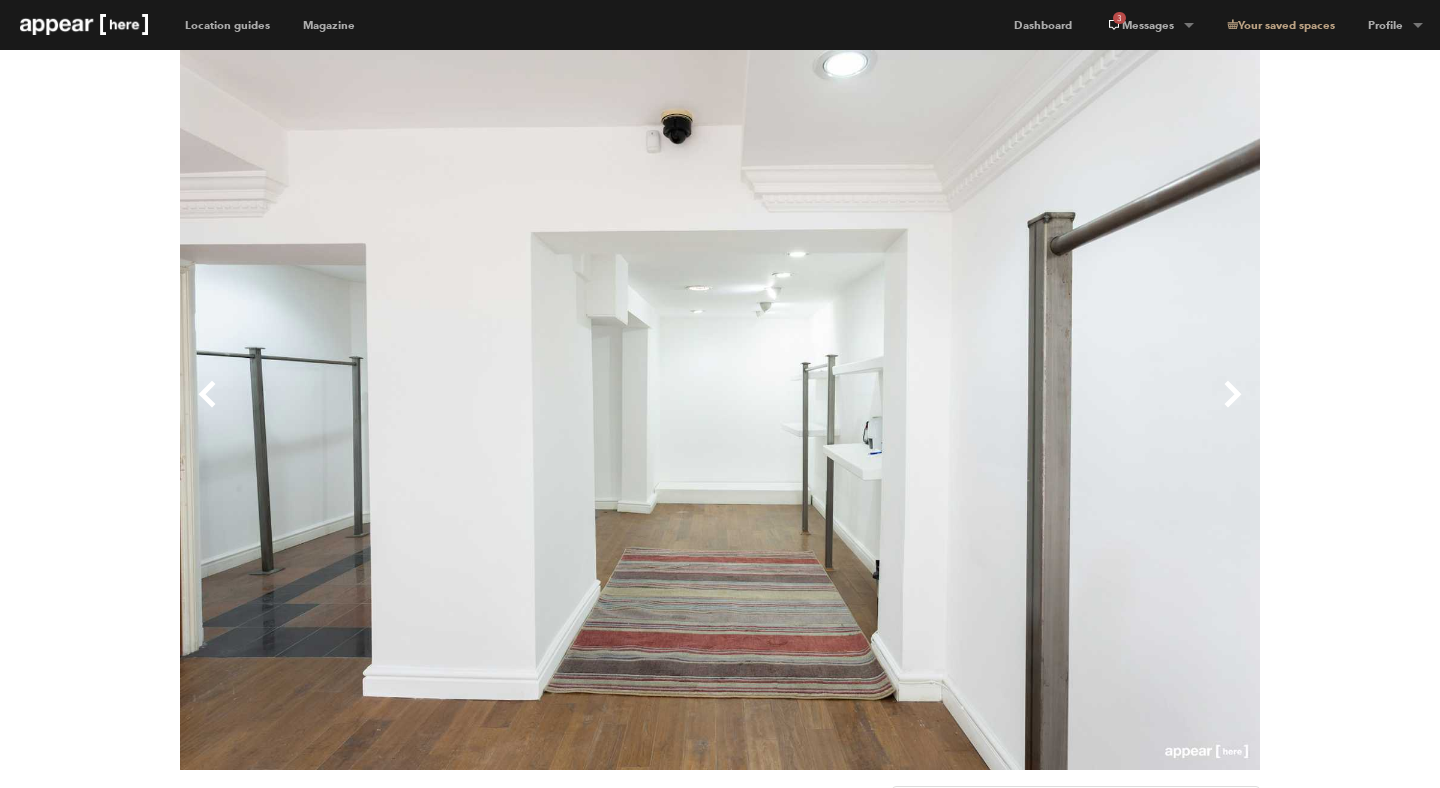 click on "Next" at bounding box center (990, 410) 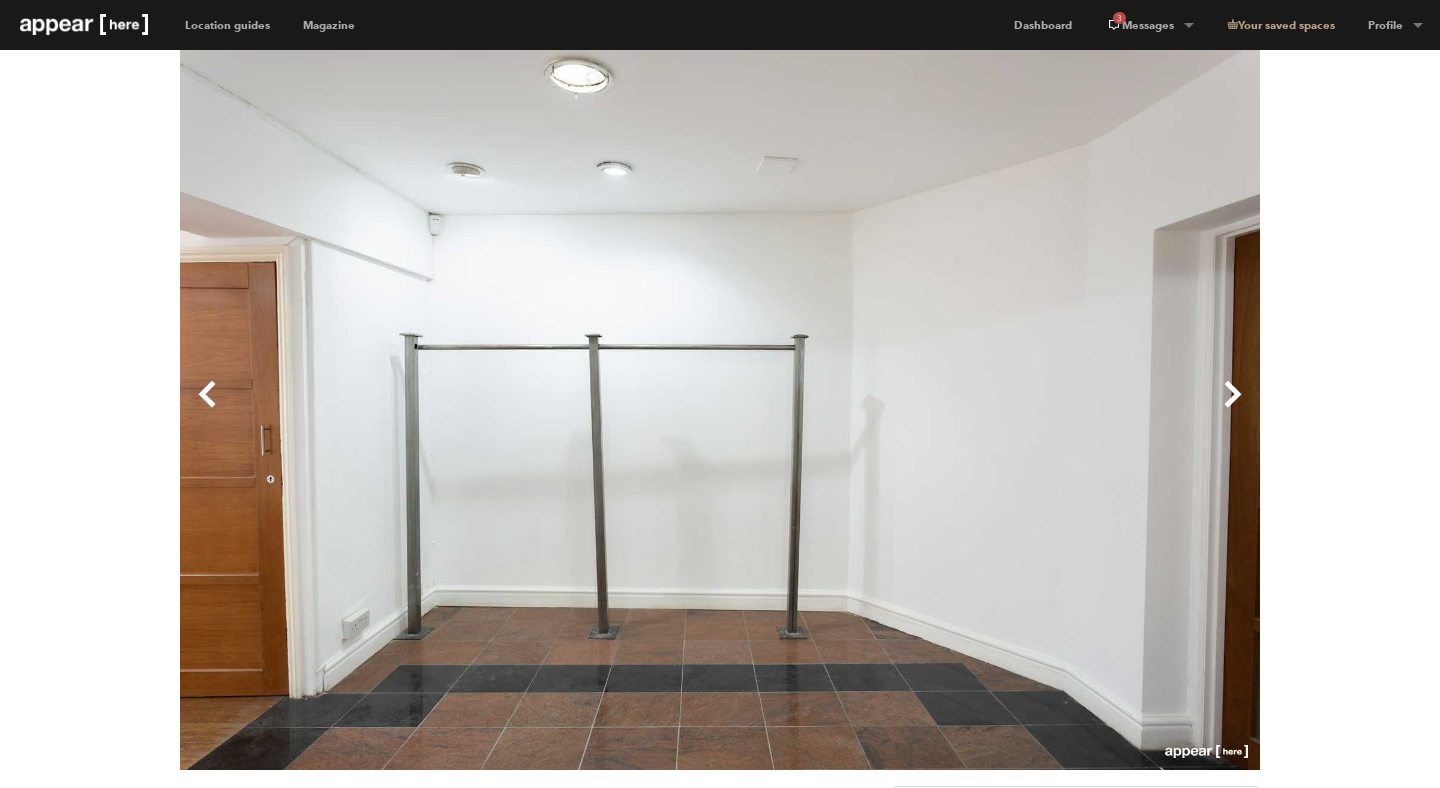 click on "Next" at bounding box center [990, 410] 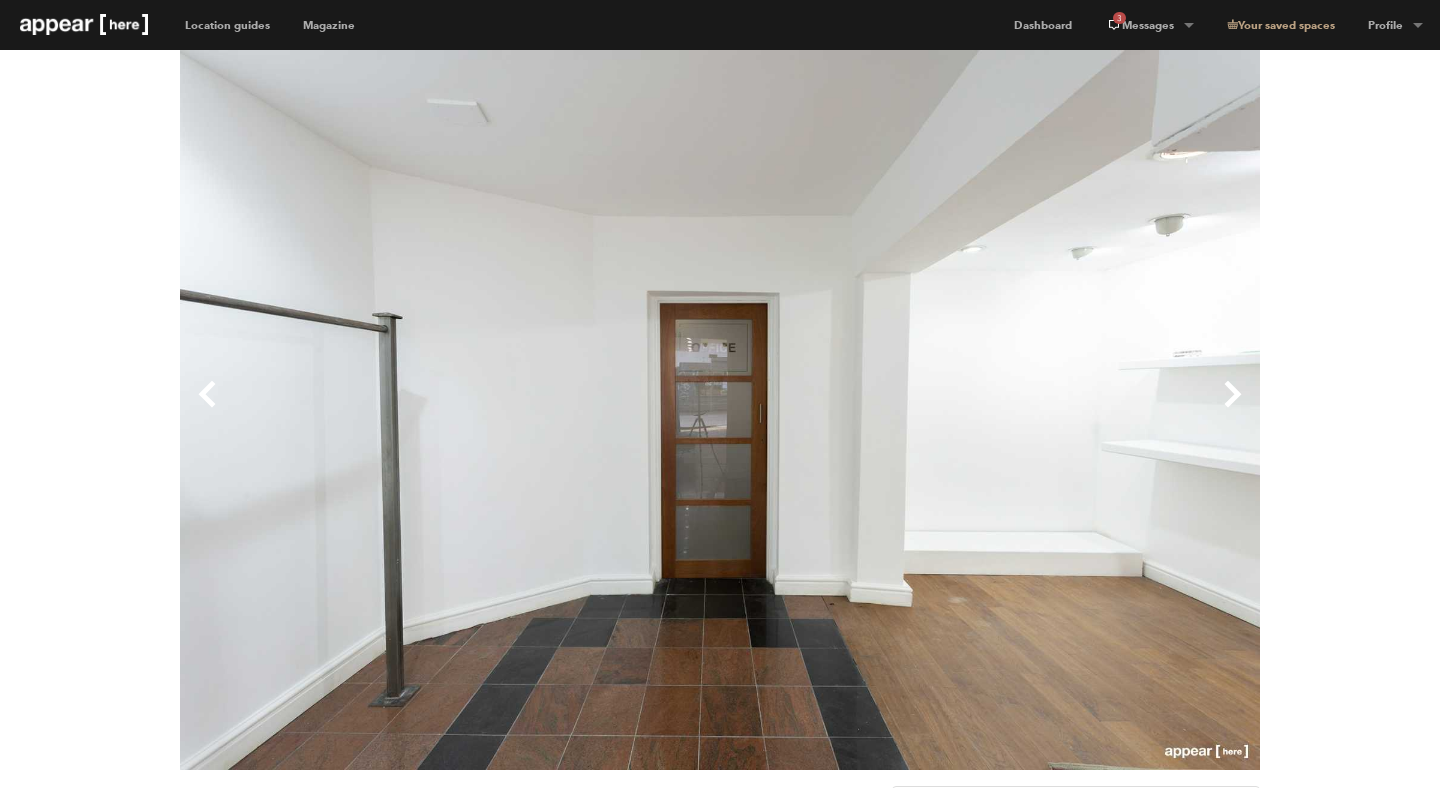 click on "Next" at bounding box center (990, 410) 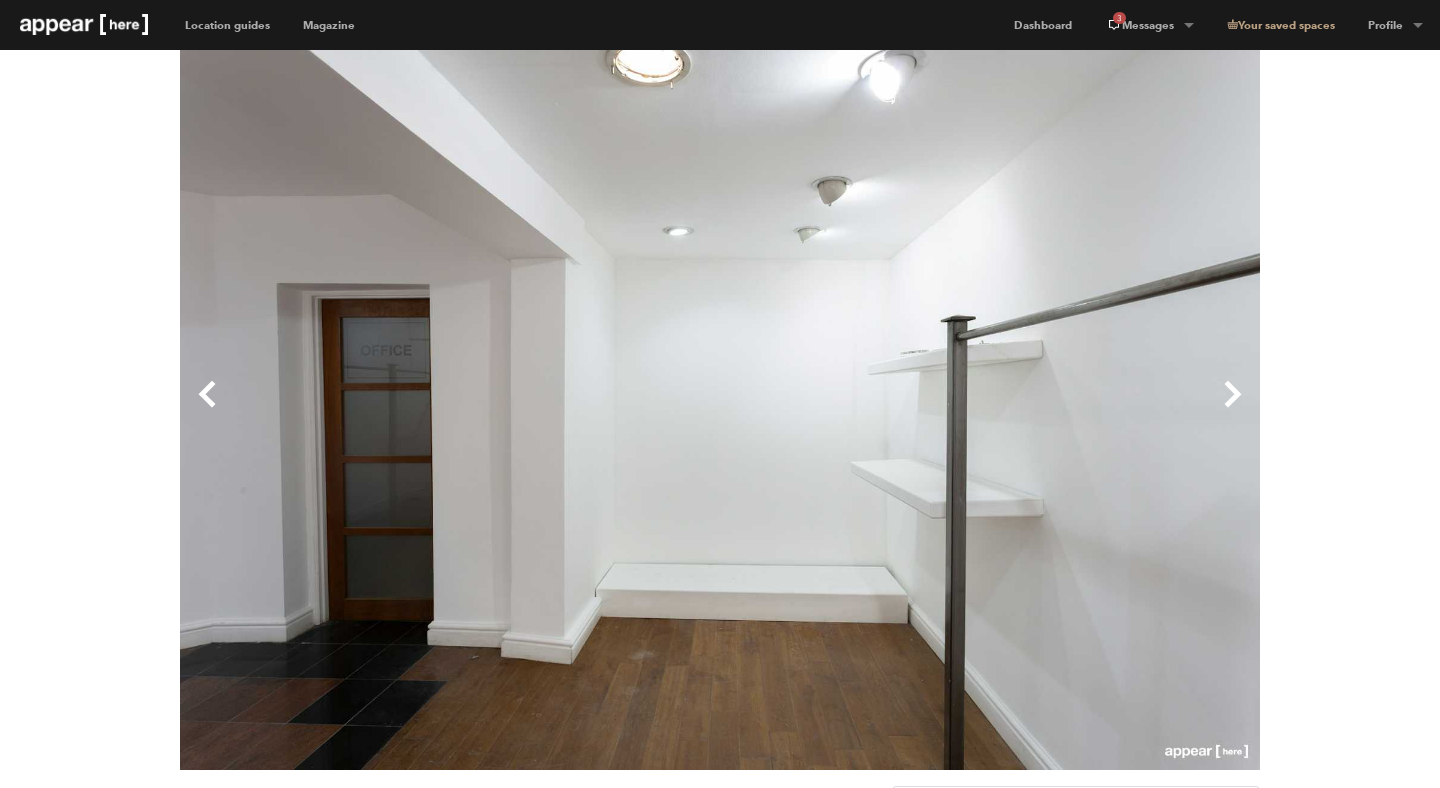 click on "Next" at bounding box center [990, 410] 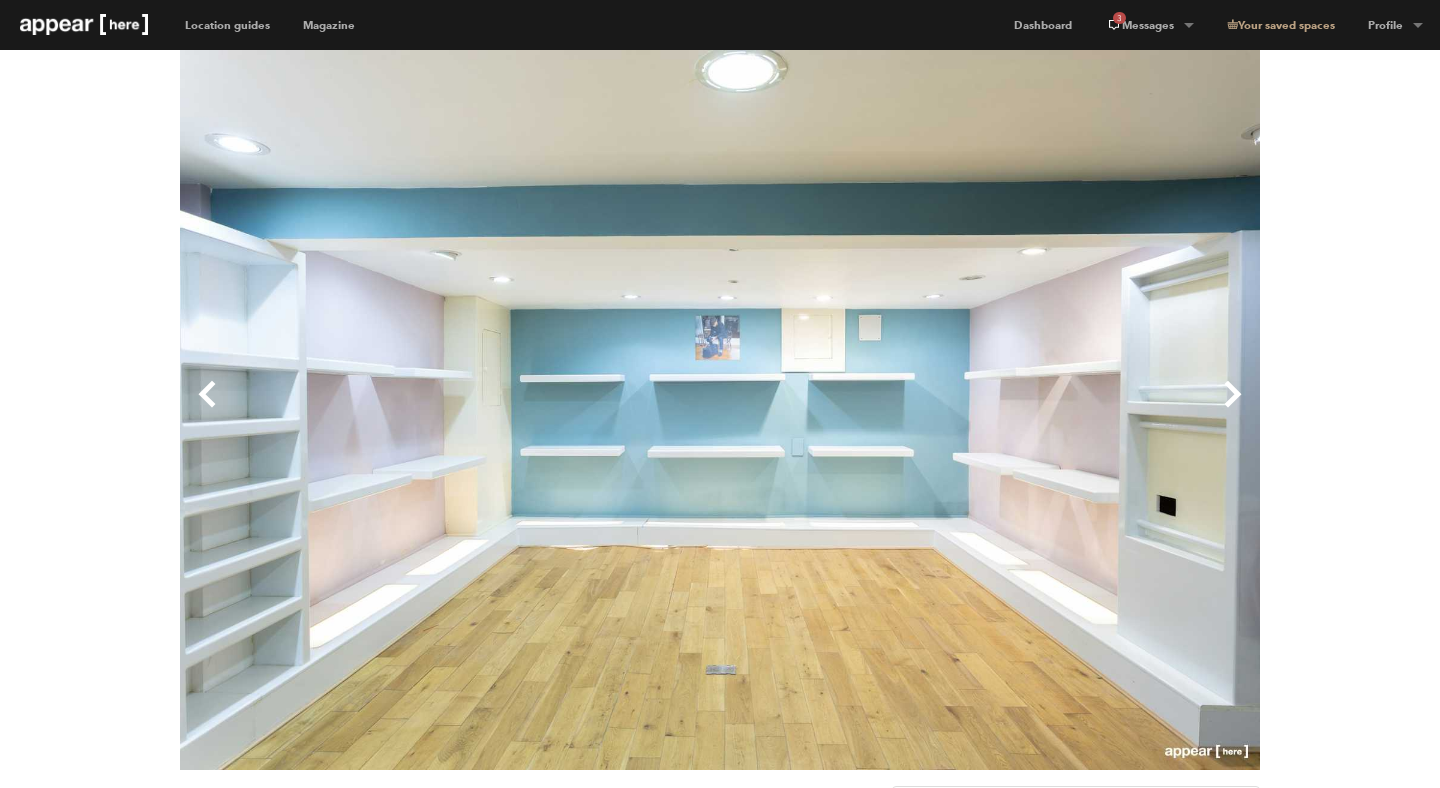 click on "Next" at bounding box center [990, 410] 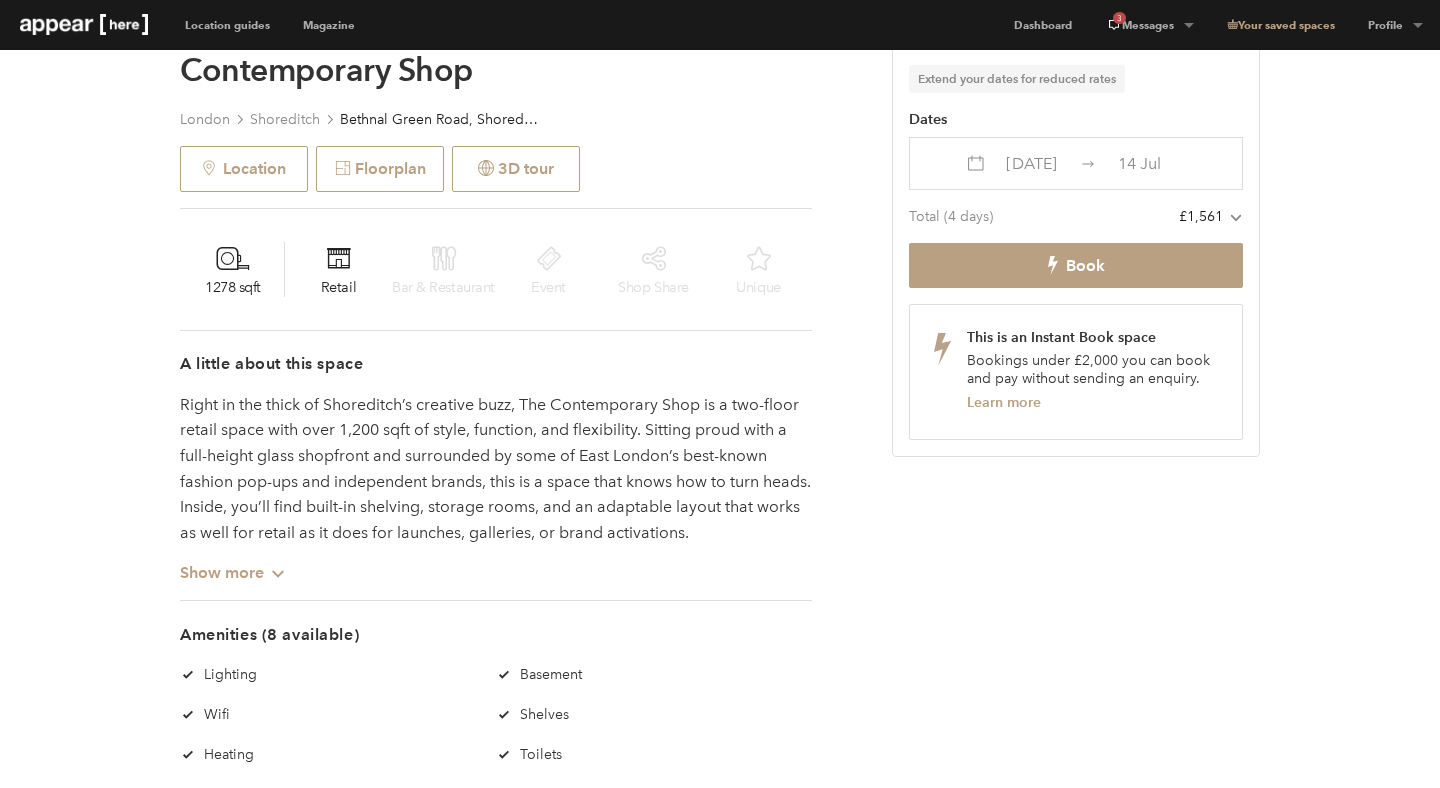 scroll, scrollTop: 784, scrollLeft: 0, axis: vertical 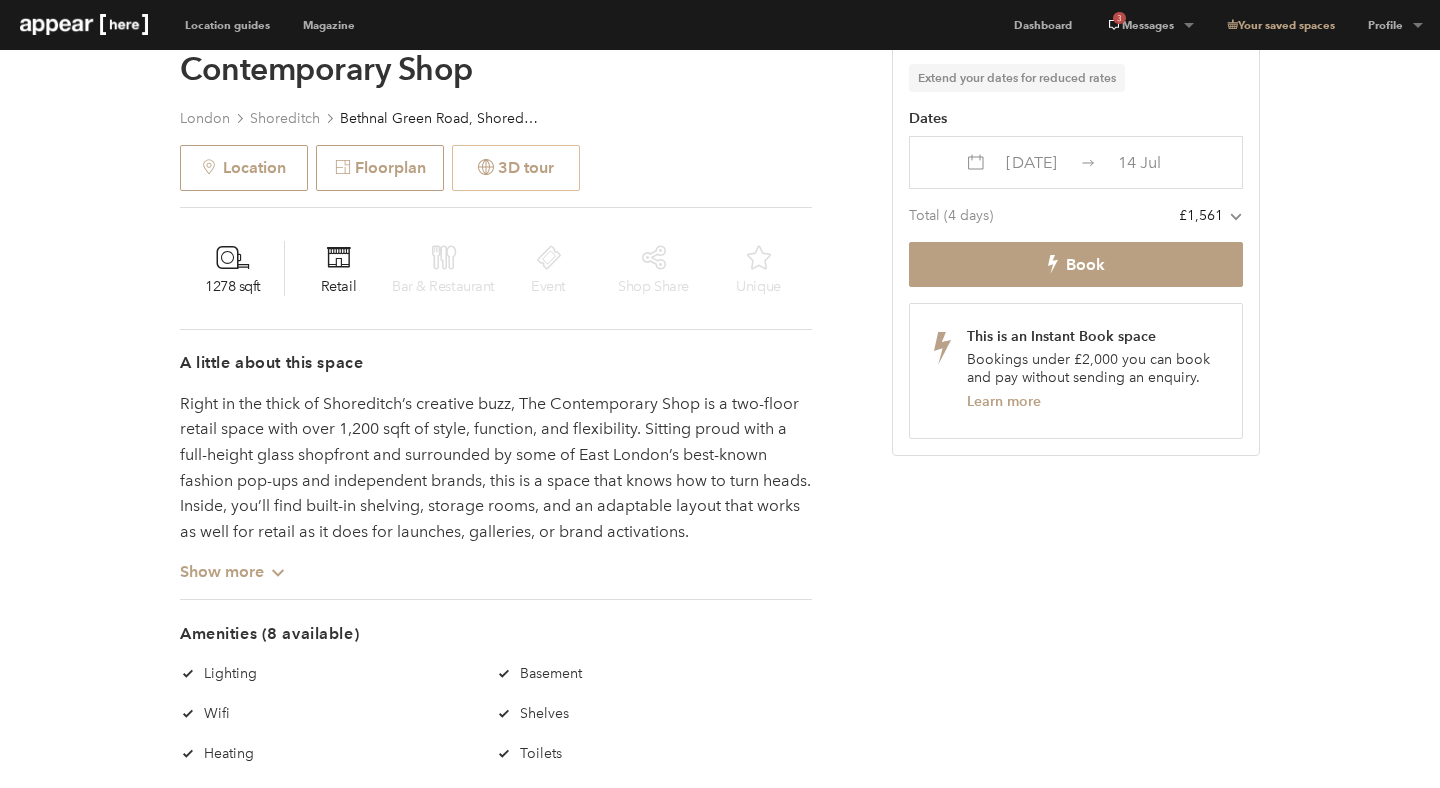 click on "3D tour" at bounding box center [516, 168] 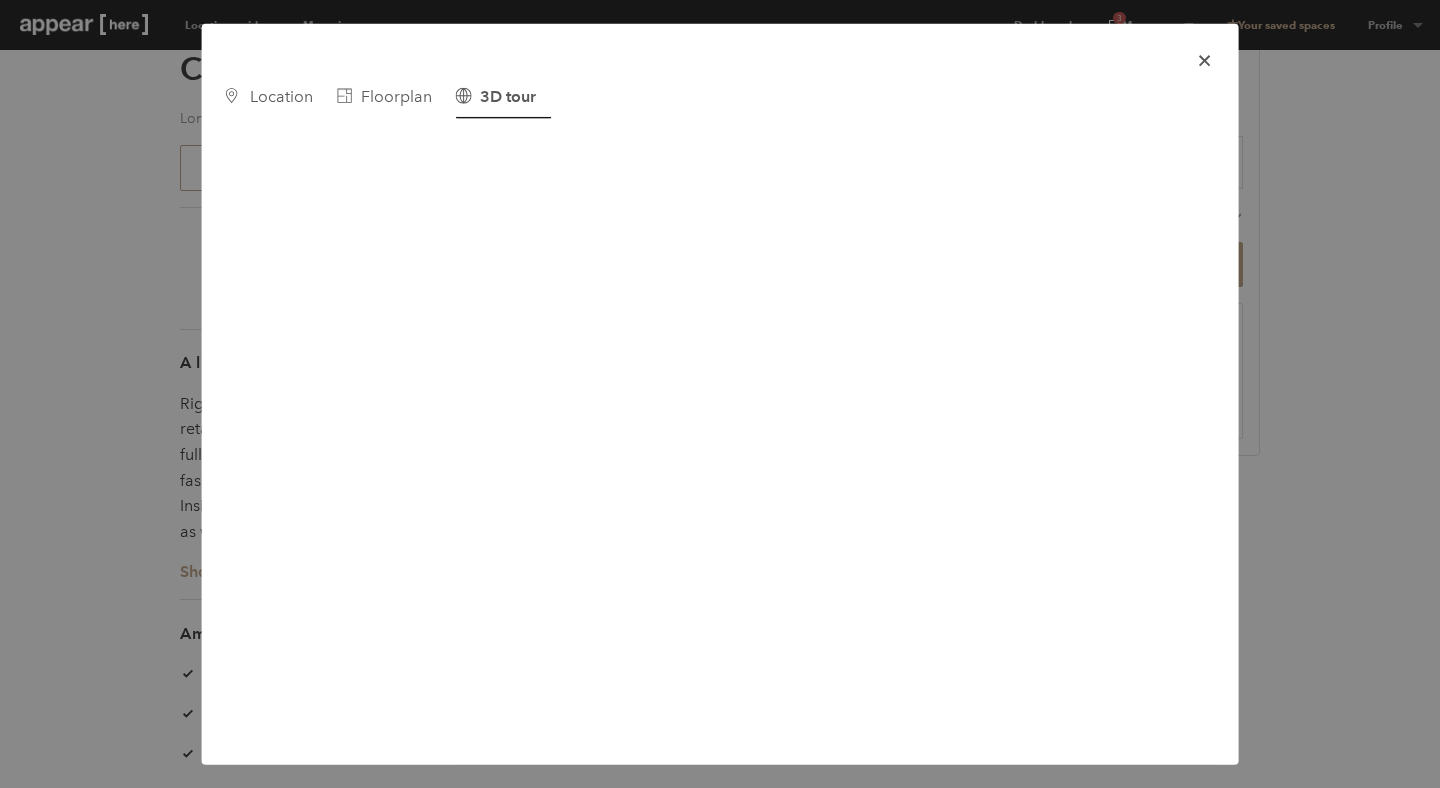 click on "icon-x Use left and right arrows to navigate between tabs.
Location
Floorplan
3D tour" at bounding box center (720, 394) 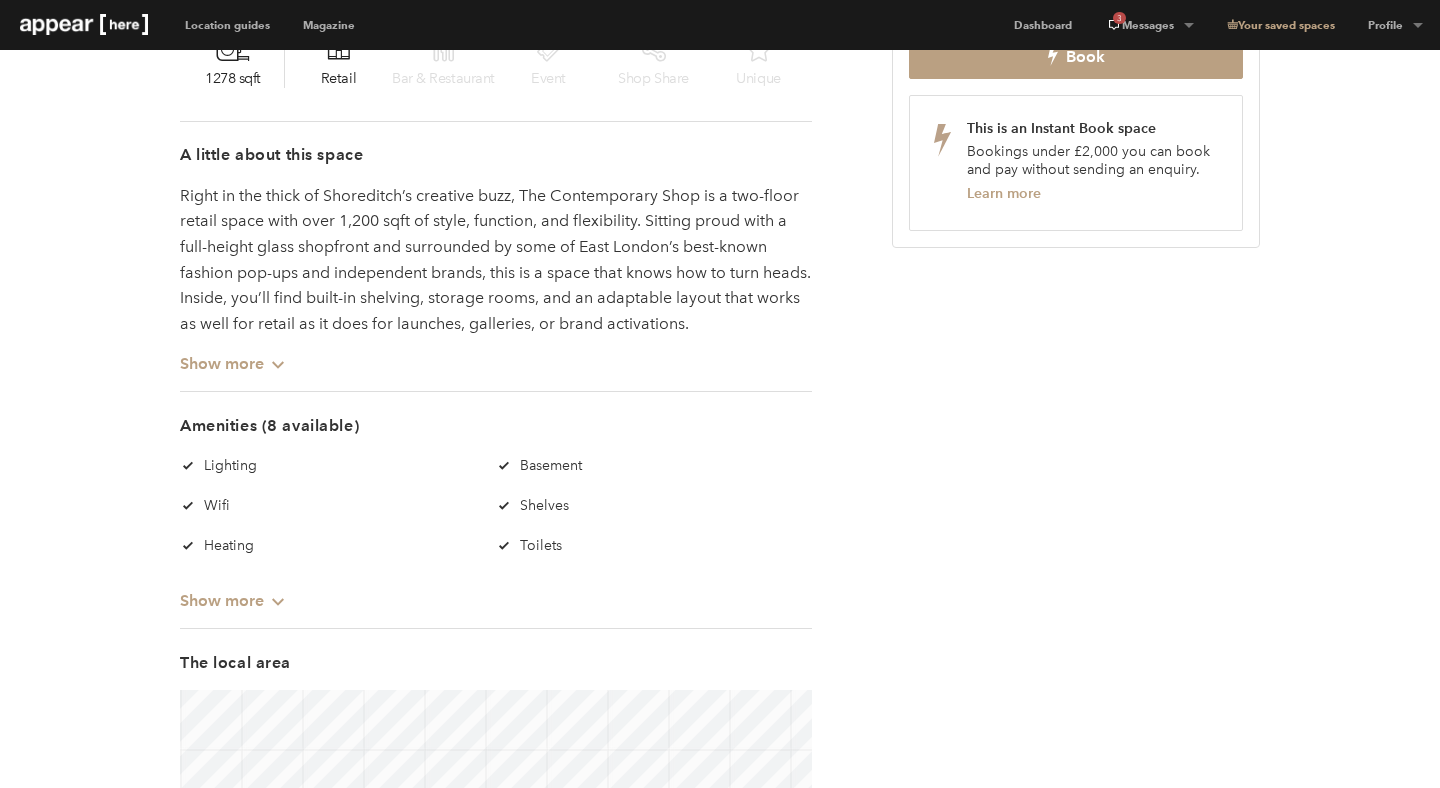 scroll, scrollTop: 1148, scrollLeft: 0, axis: vertical 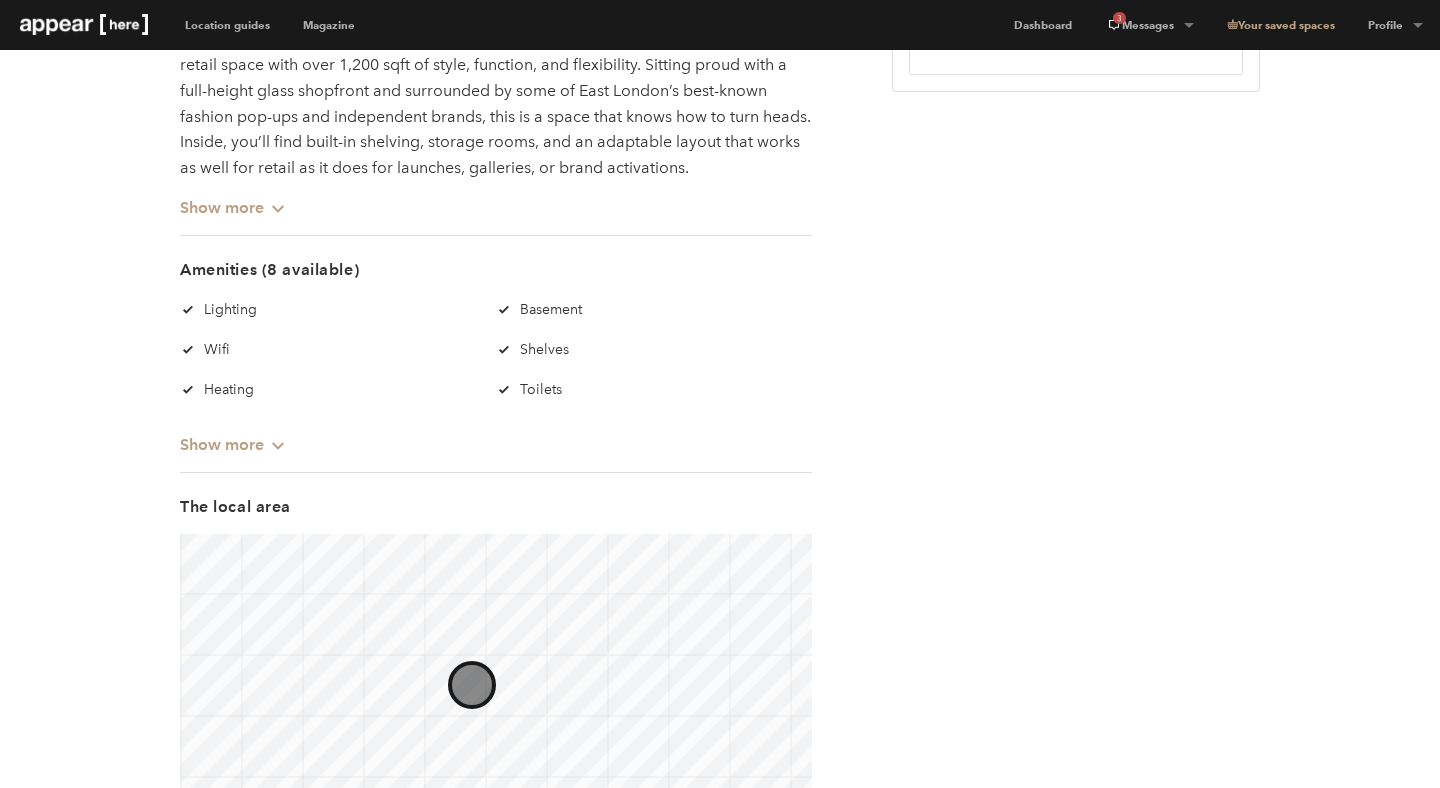 click on "Show more Chevron-up" at bounding box center [233, 436] 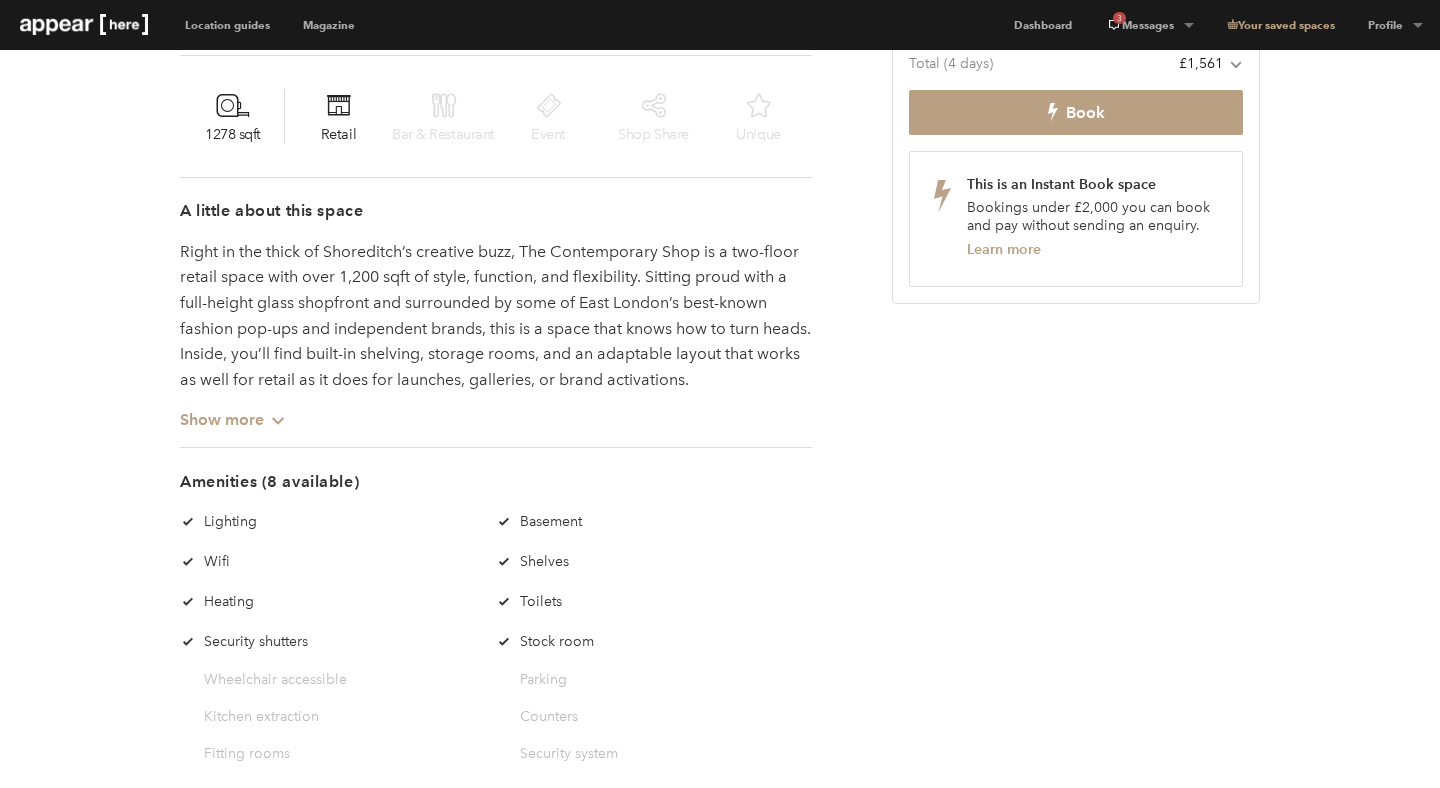 scroll, scrollTop: 833, scrollLeft: 0, axis: vertical 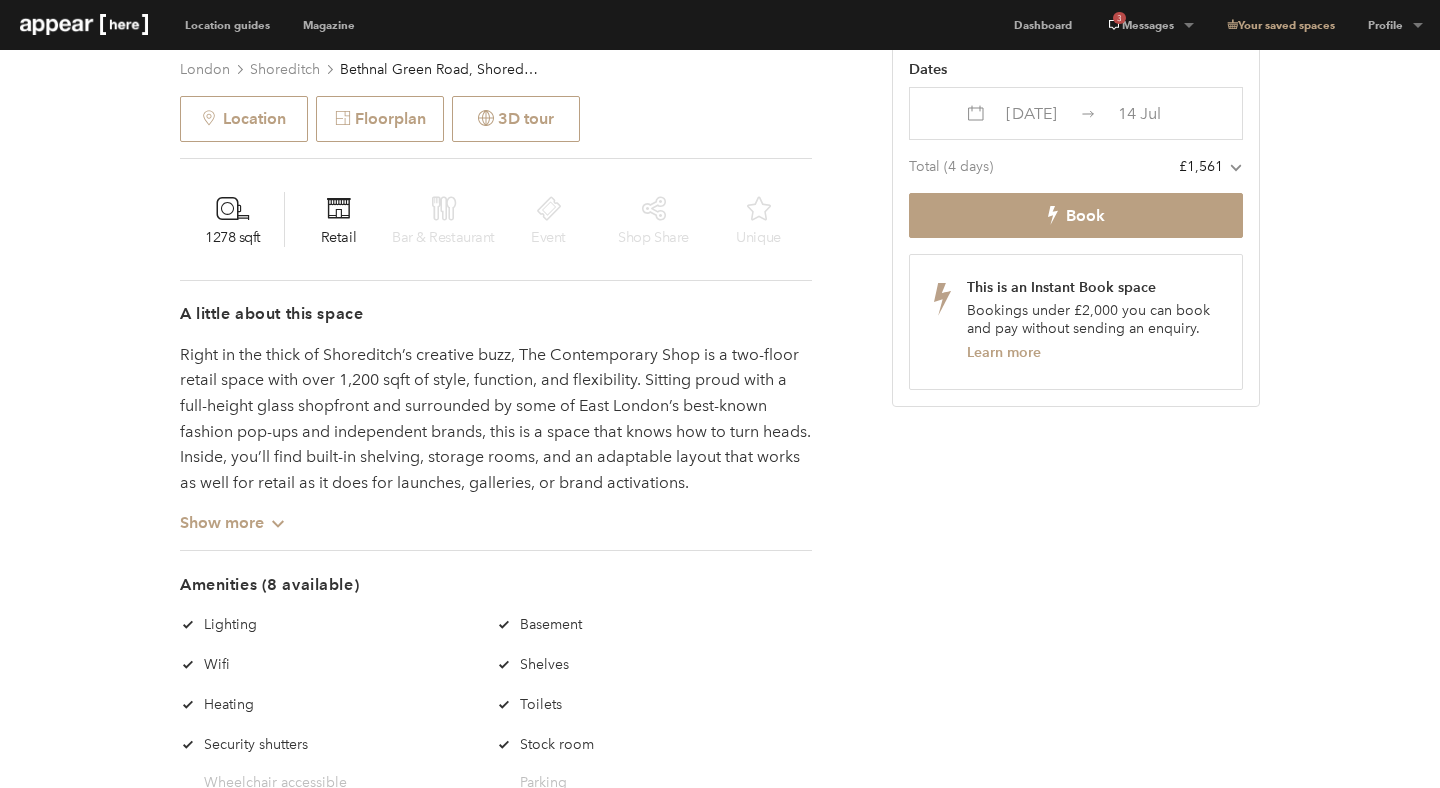 click on "Show more Chevron-up" at bounding box center (233, 514) 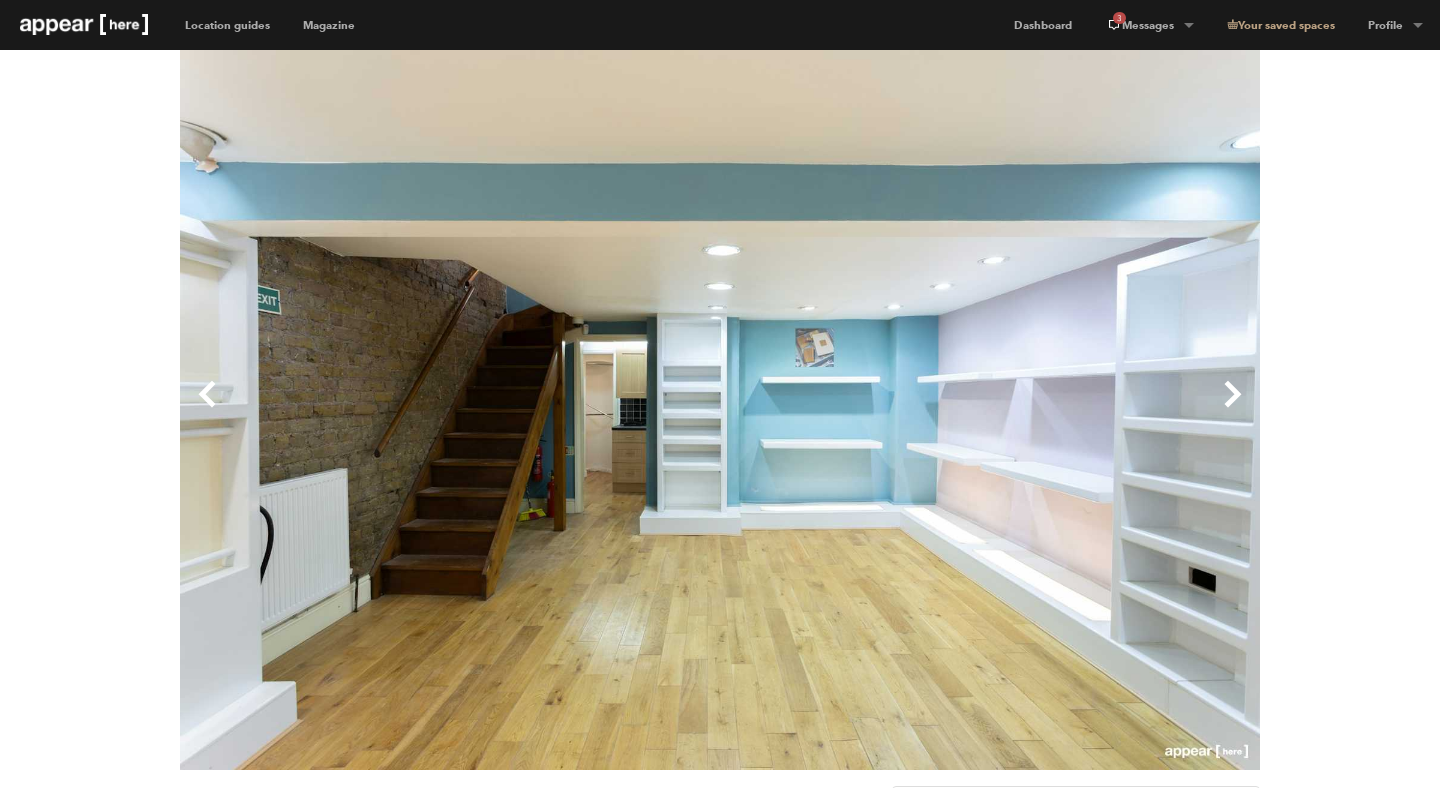 scroll, scrollTop: 0, scrollLeft: 0, axis: both 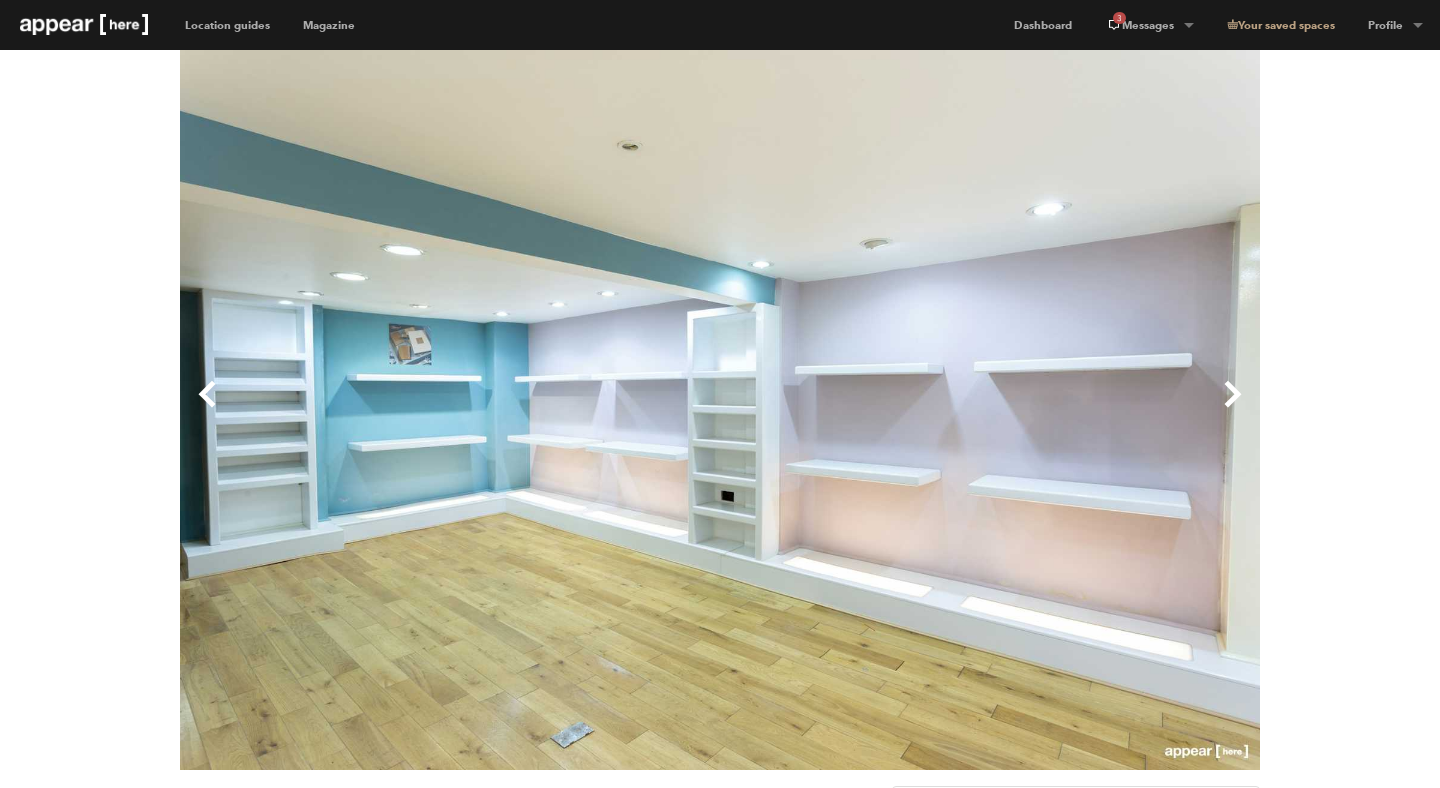 click on "Next" at bounding box center [990, 410] 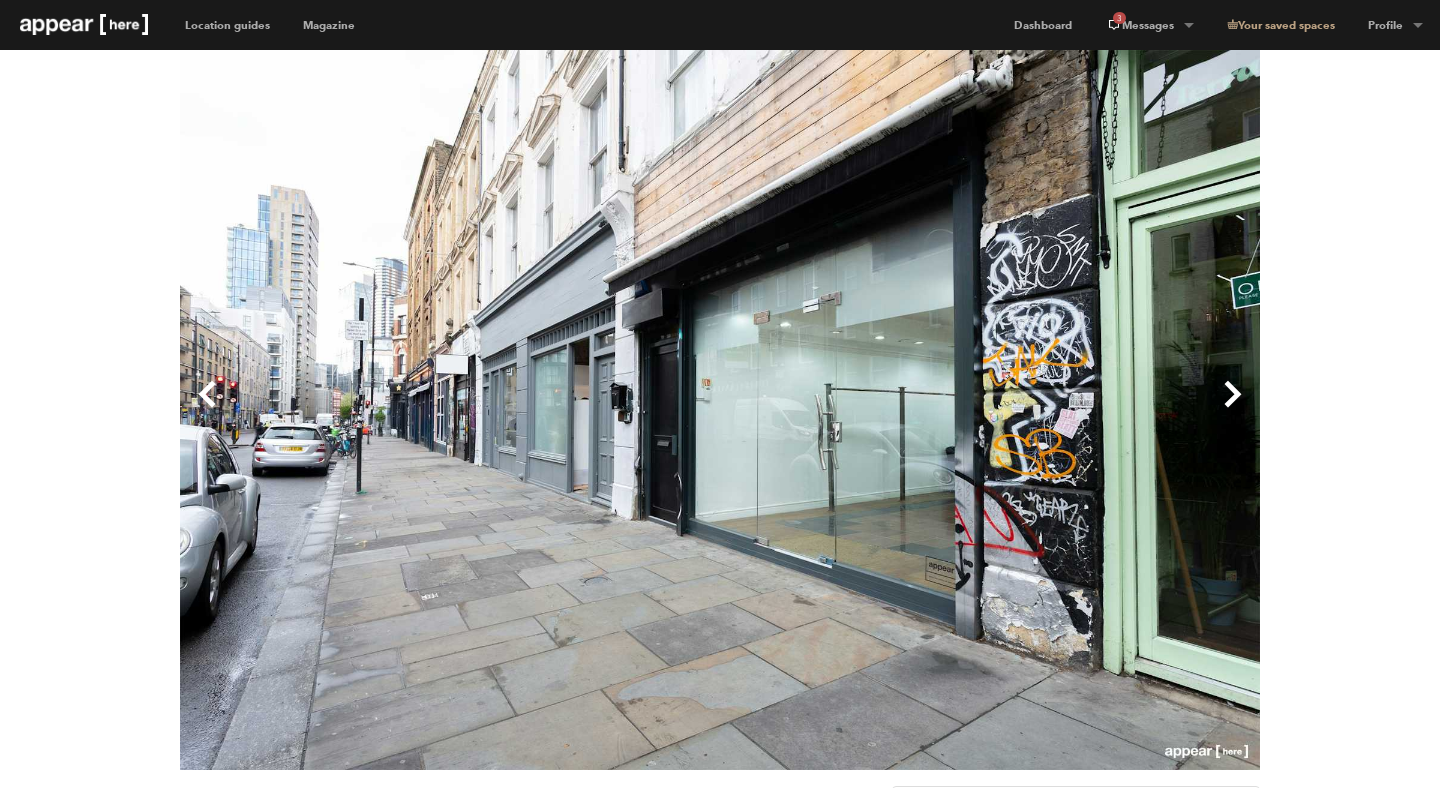 click on "Next" at bounding box center [990, 410] 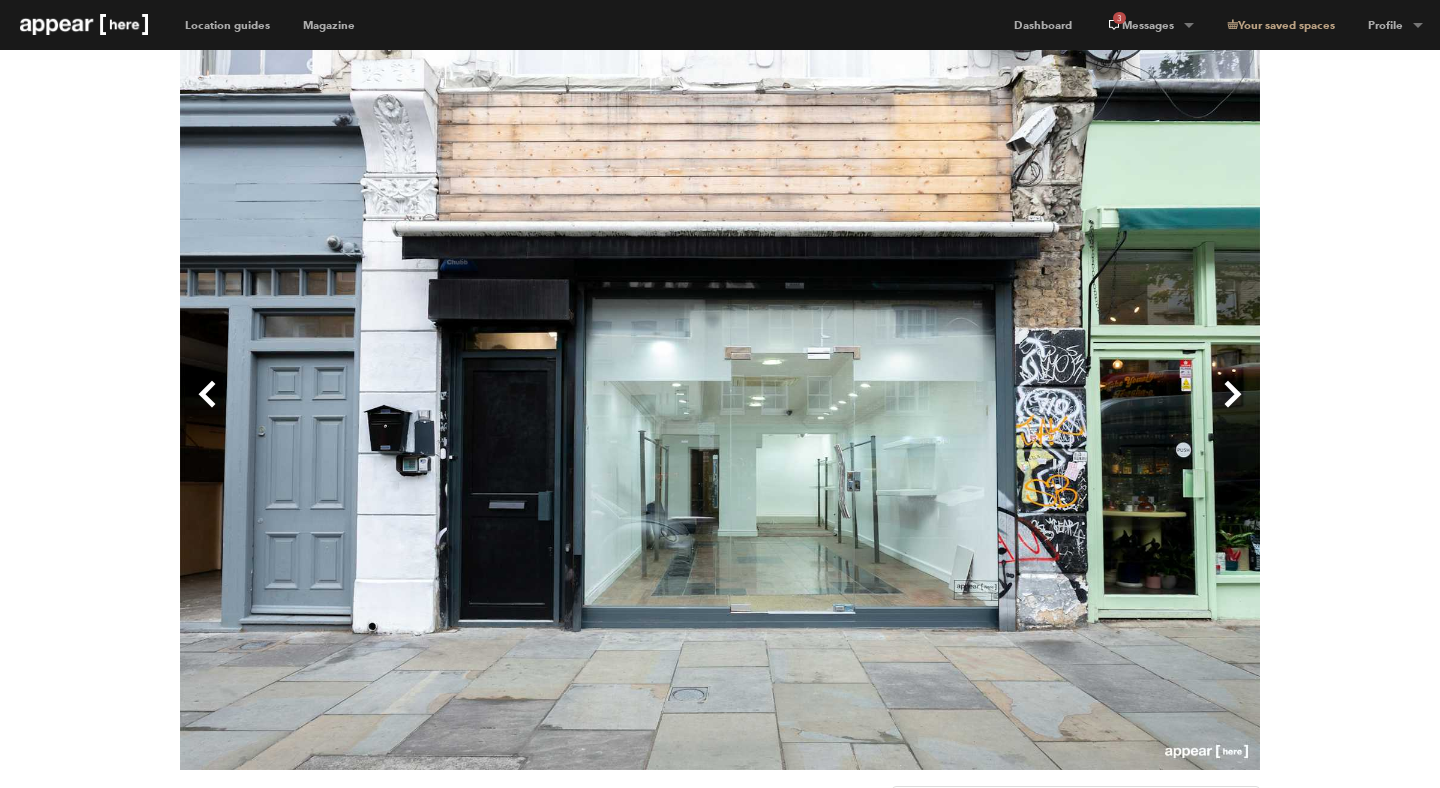 click on "Next" at bounding box center (990, 410) 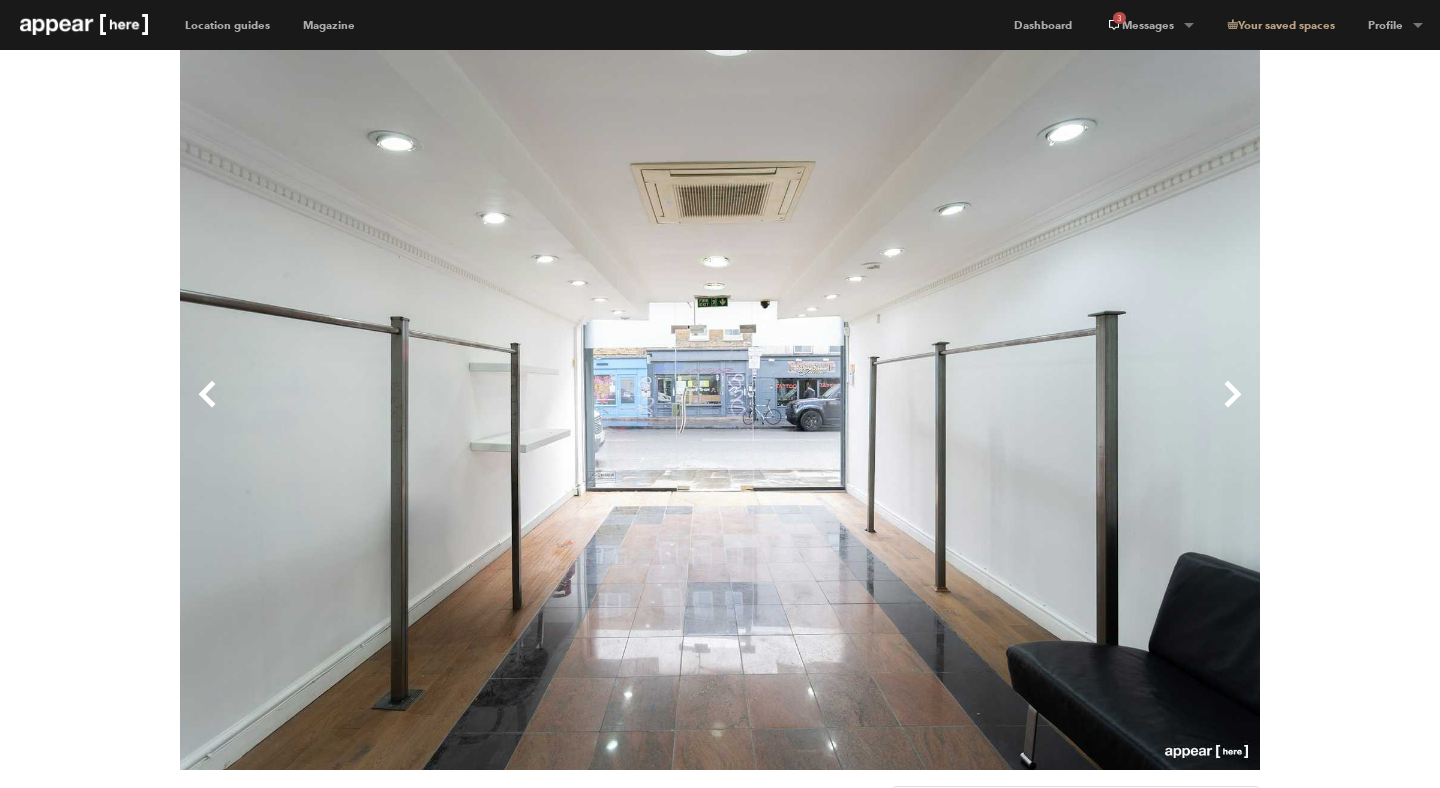click on "Next" at bounding box center (990, 410) 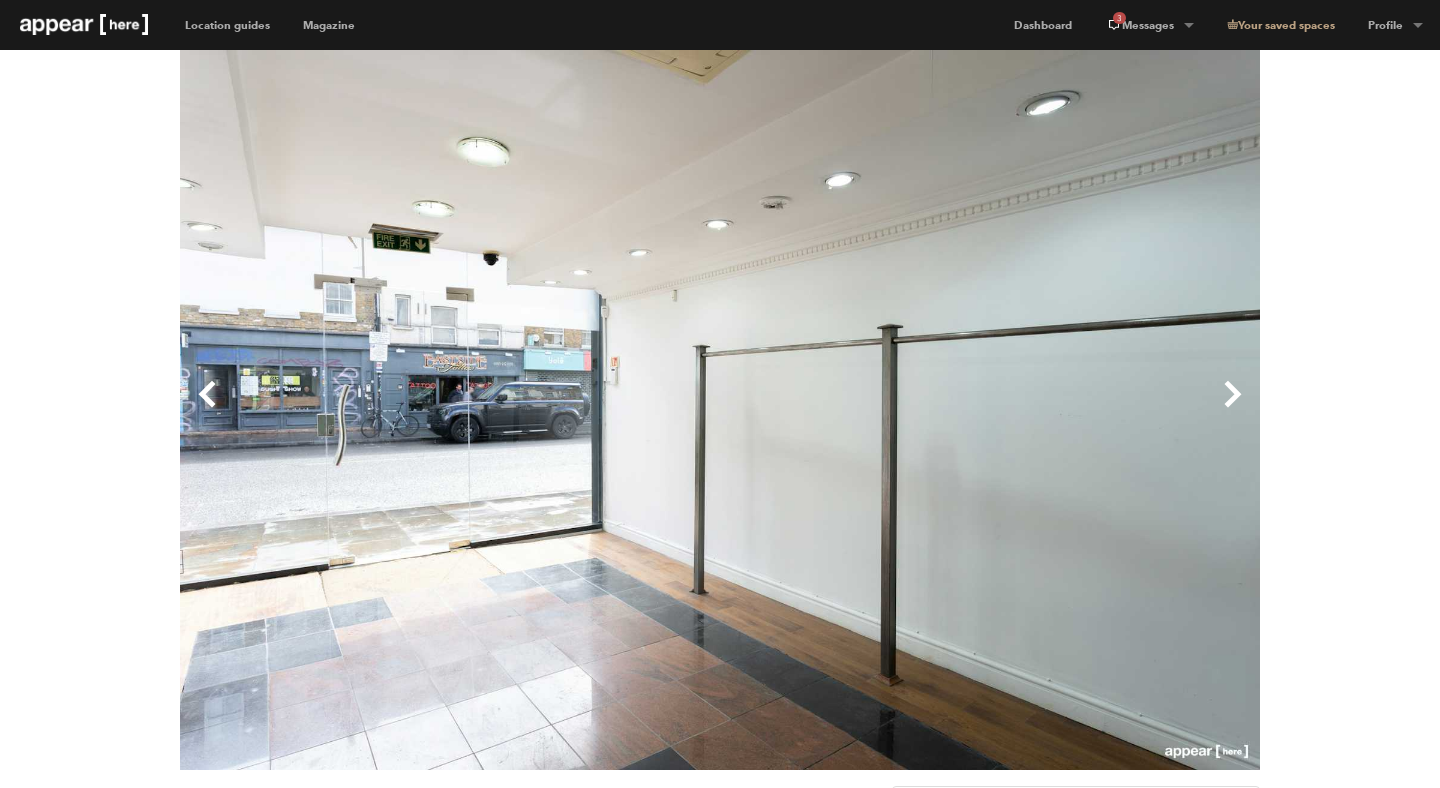 click on "Next" at bounding box center [990, 410] 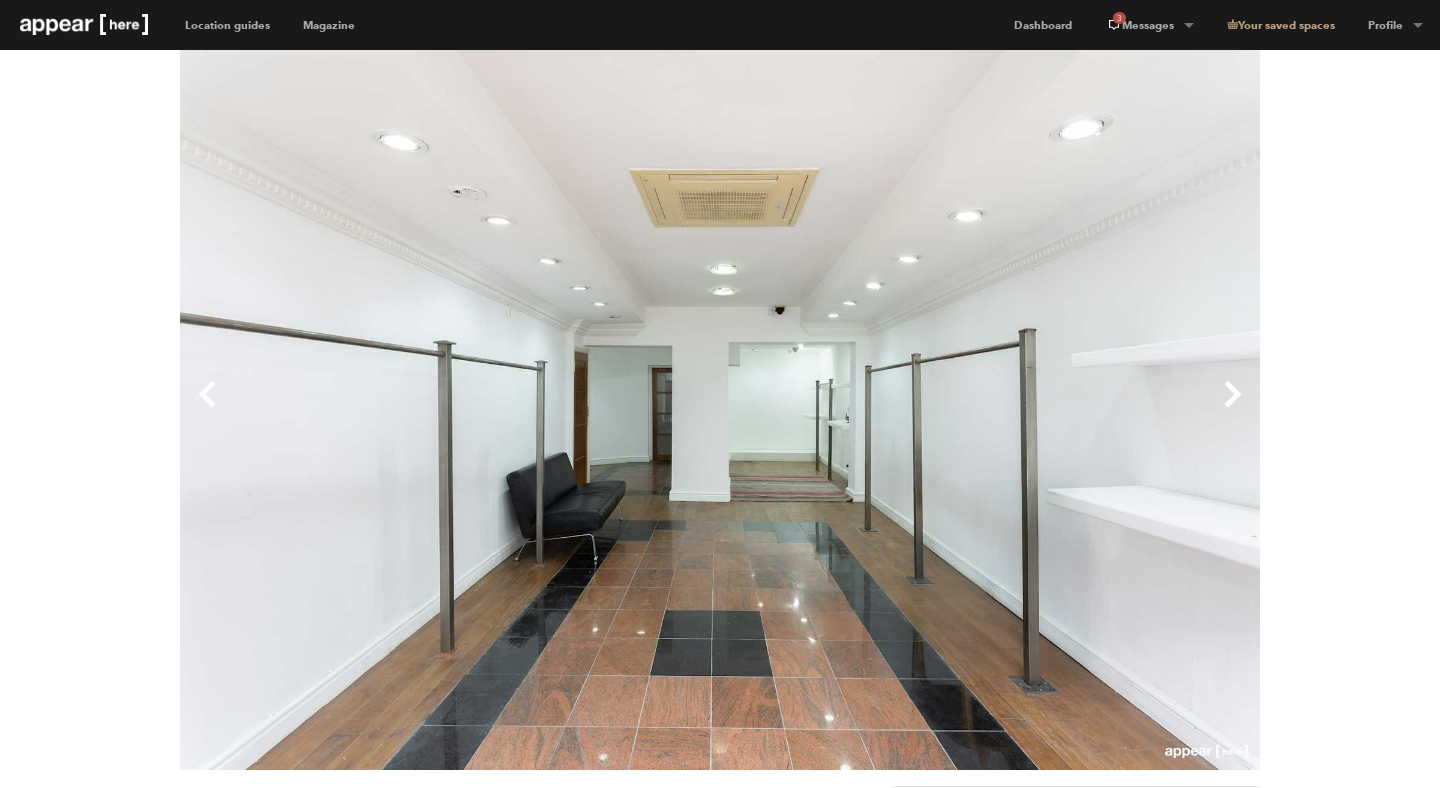 click on "Next" at bounding box center (990, 410) 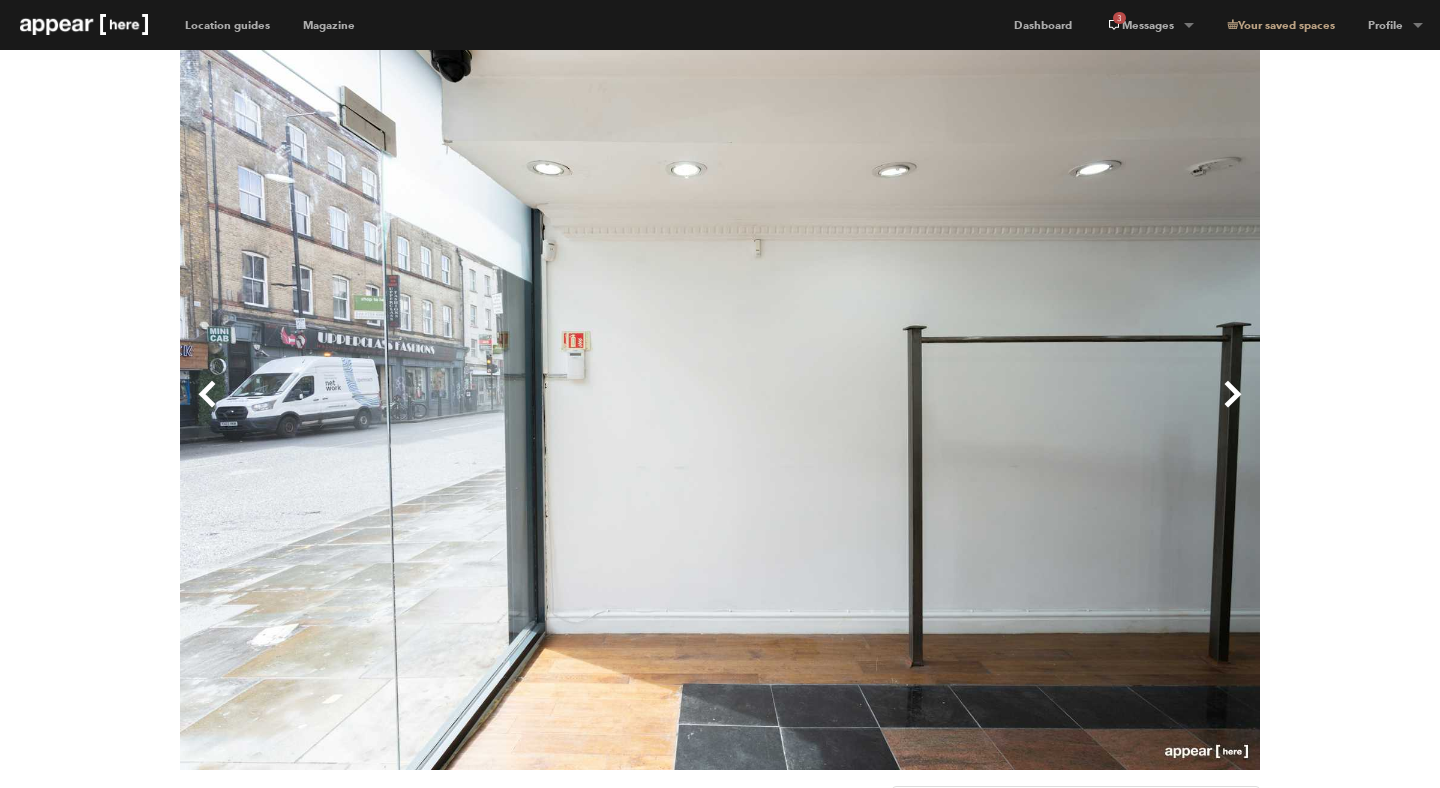 click on "Next" at bounding box center (990, 410) 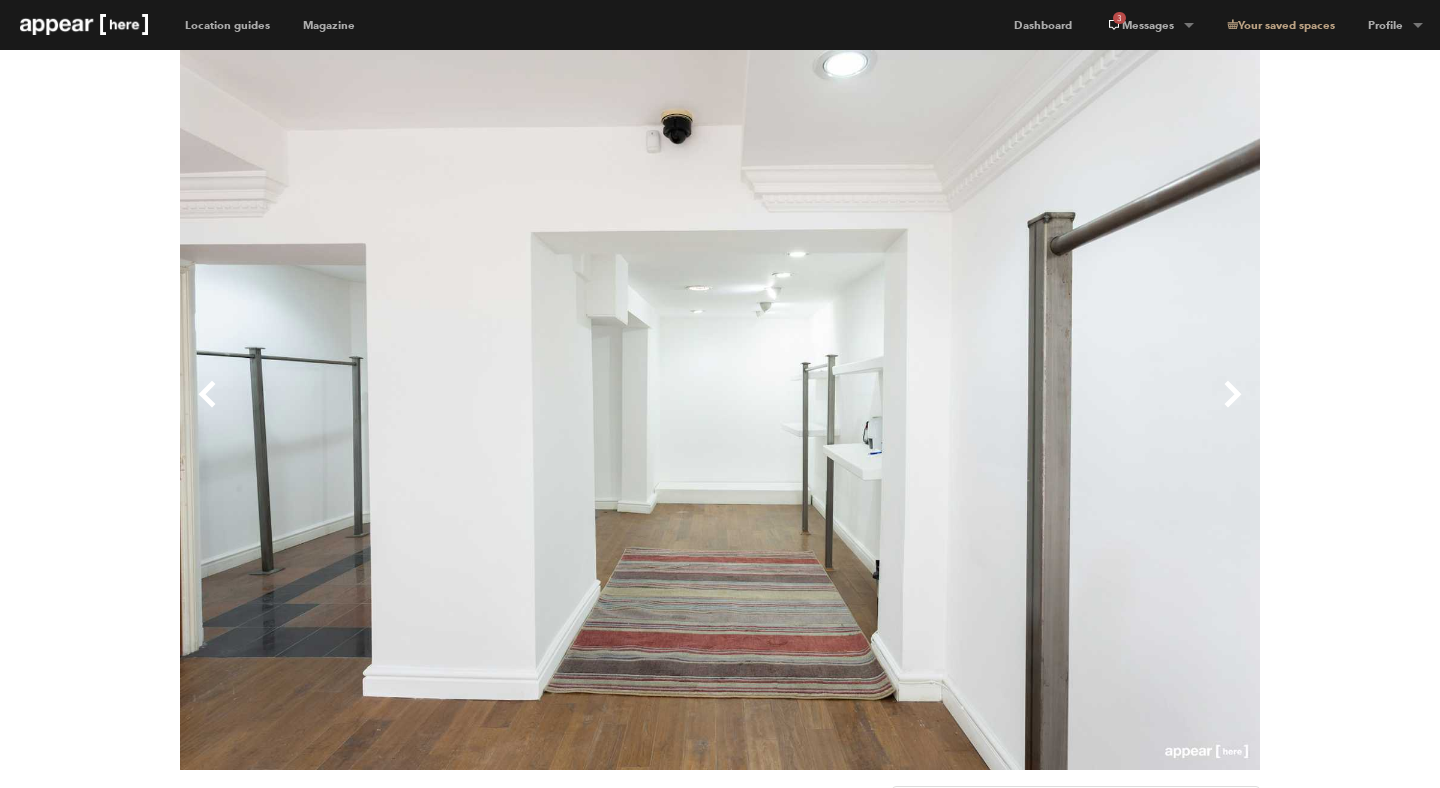 click on "Next" at bounding box center (990, 410) 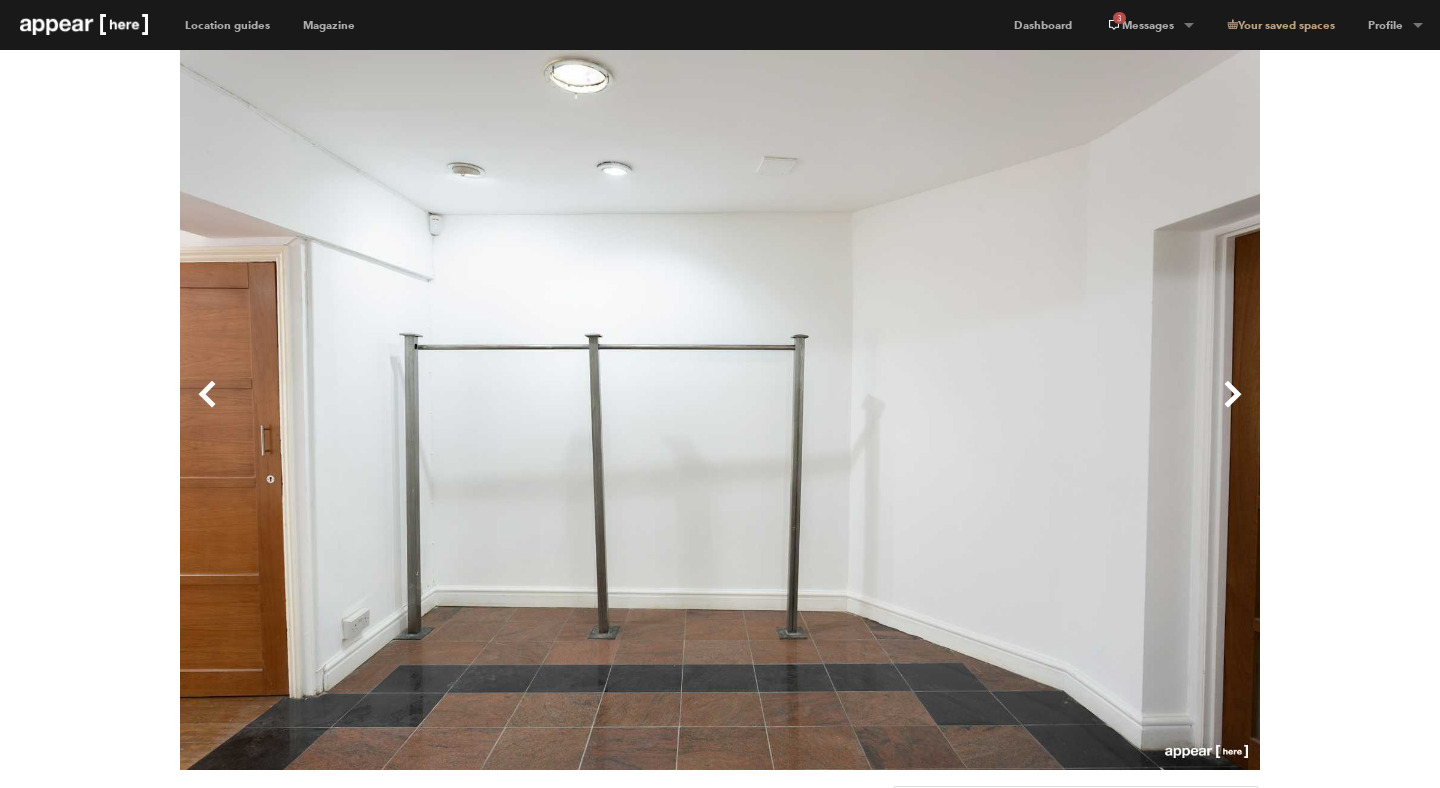 click on "Next" at bounding box center [990, 410] 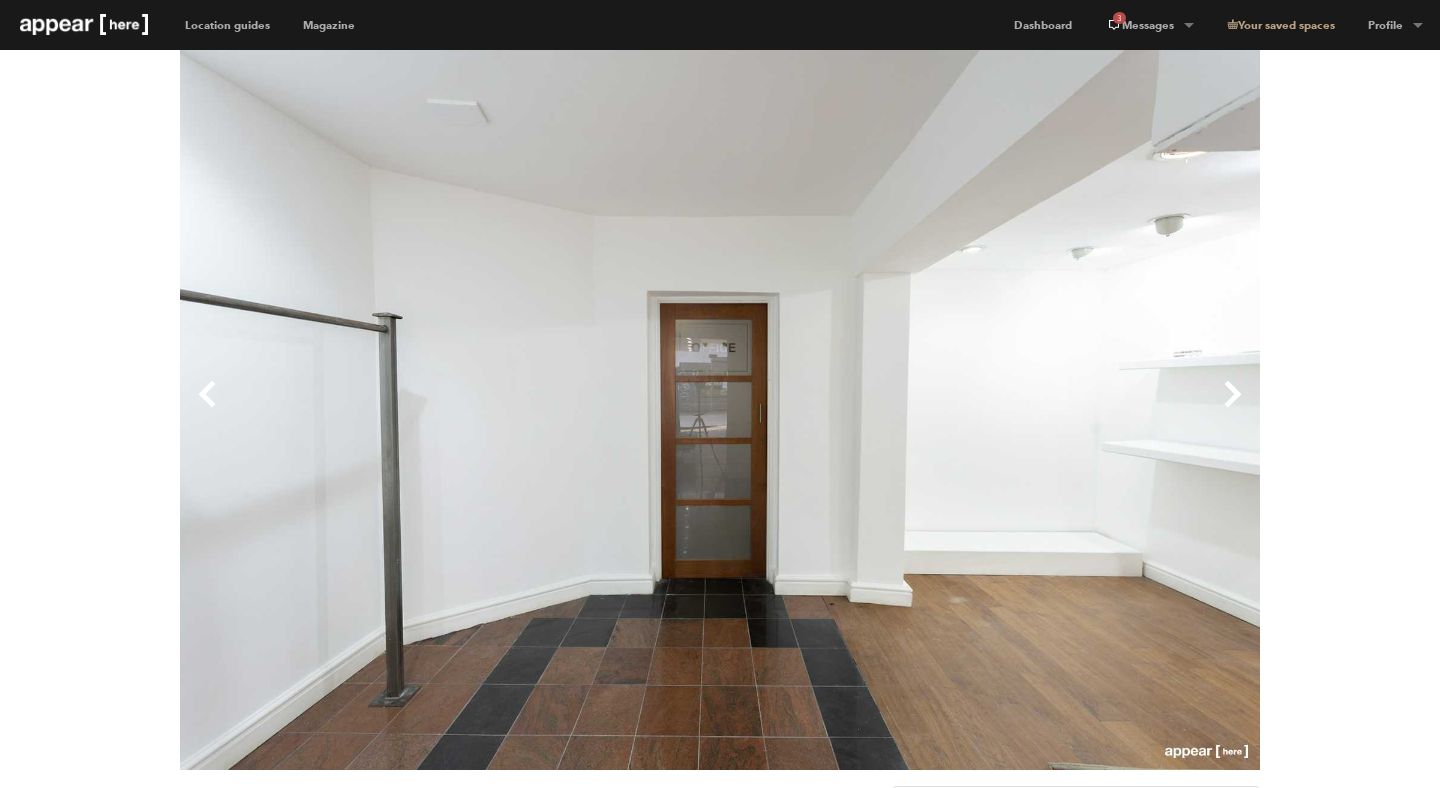 click on "Next" at bounding box center (990, 410) 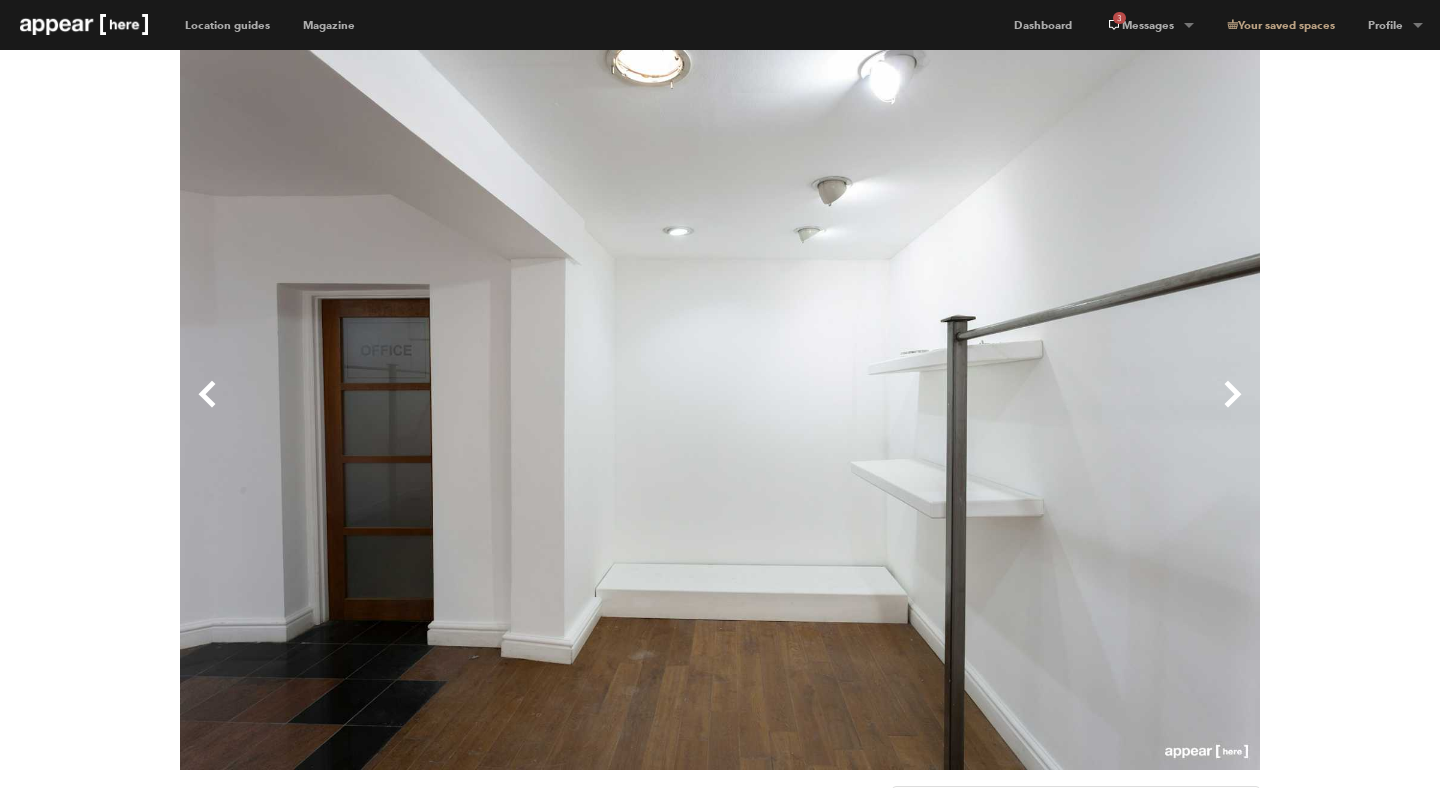 click on "Next" at bounding box center [990, 410] 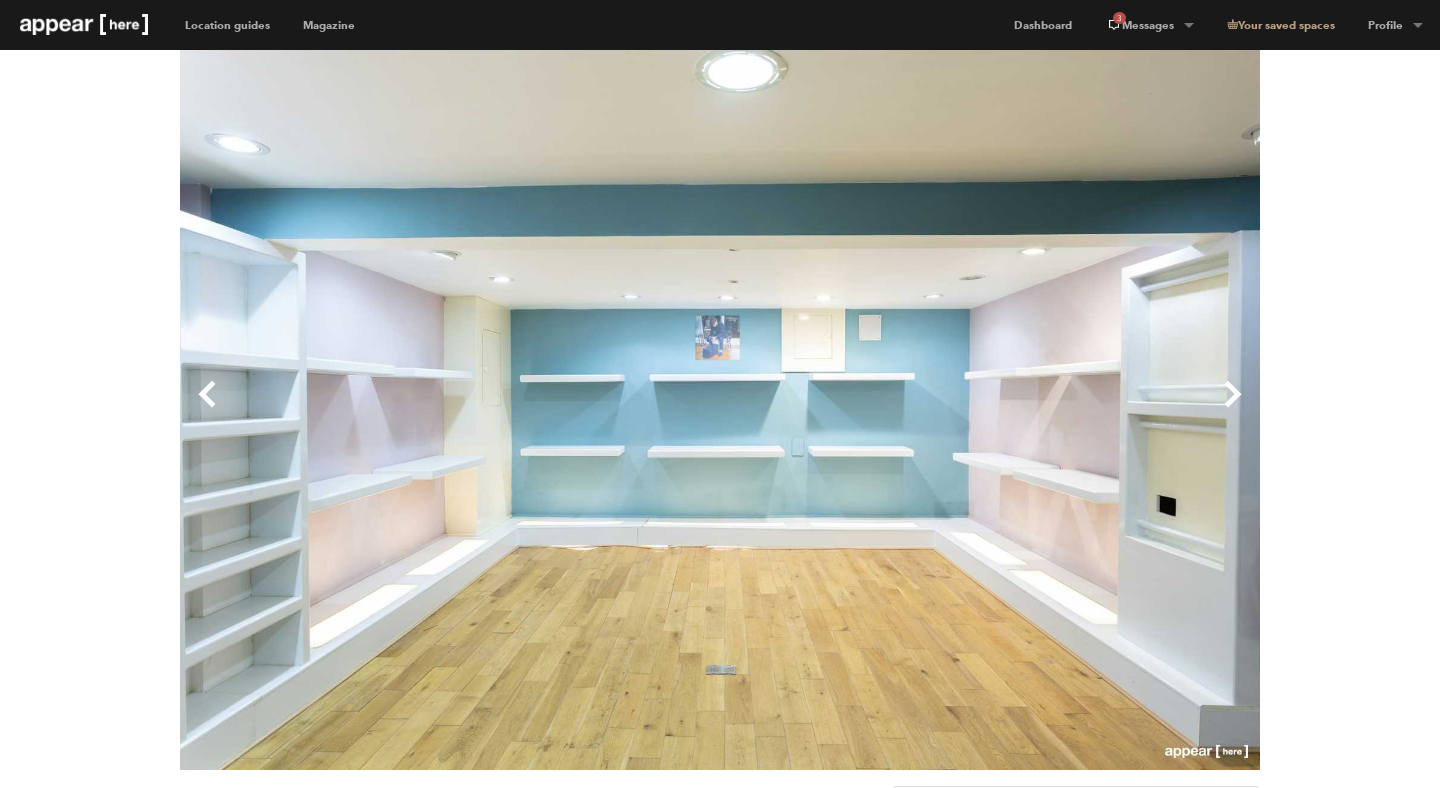 click on "Next" at bounding box center (990, 410) 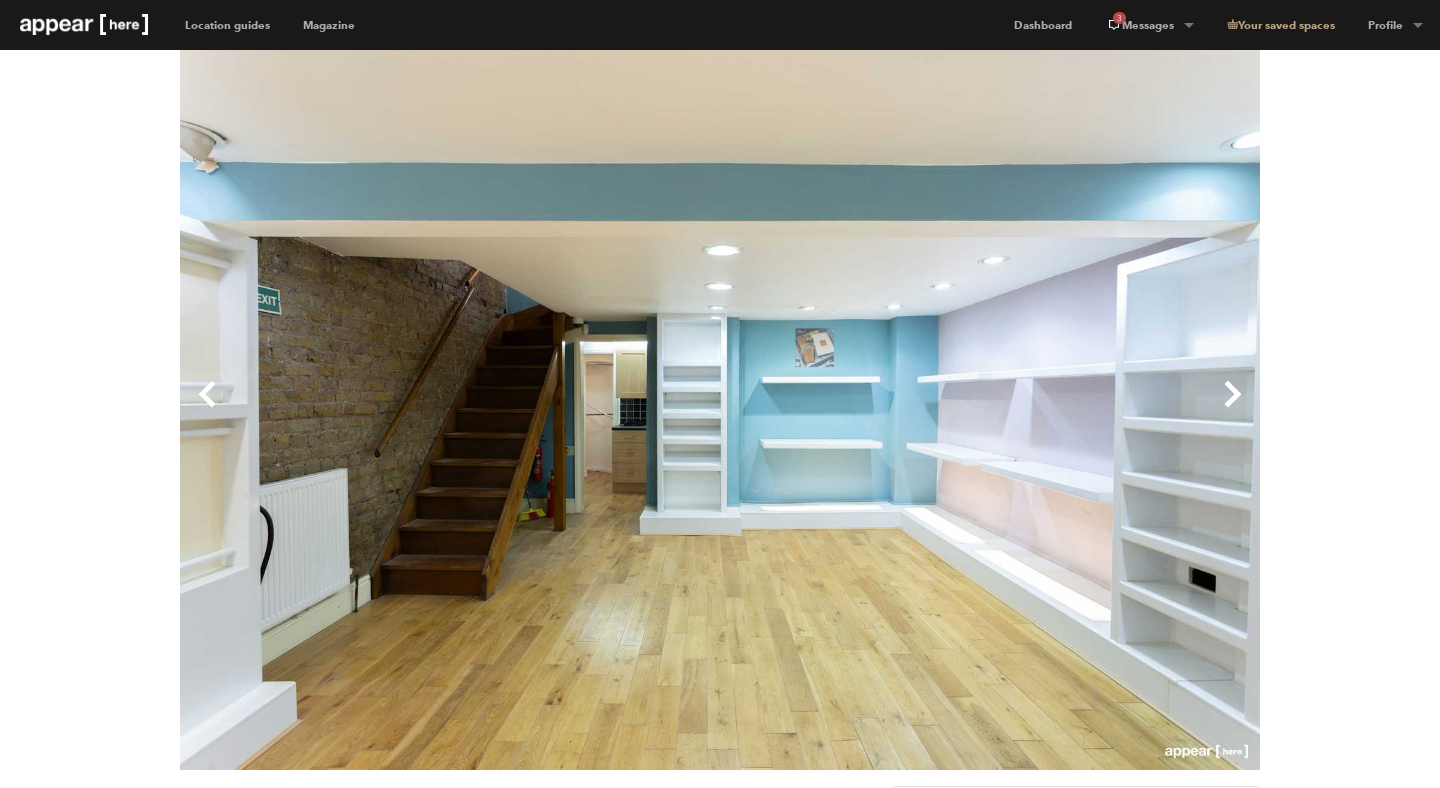 click on "Next" at bounding box center [990, 410] 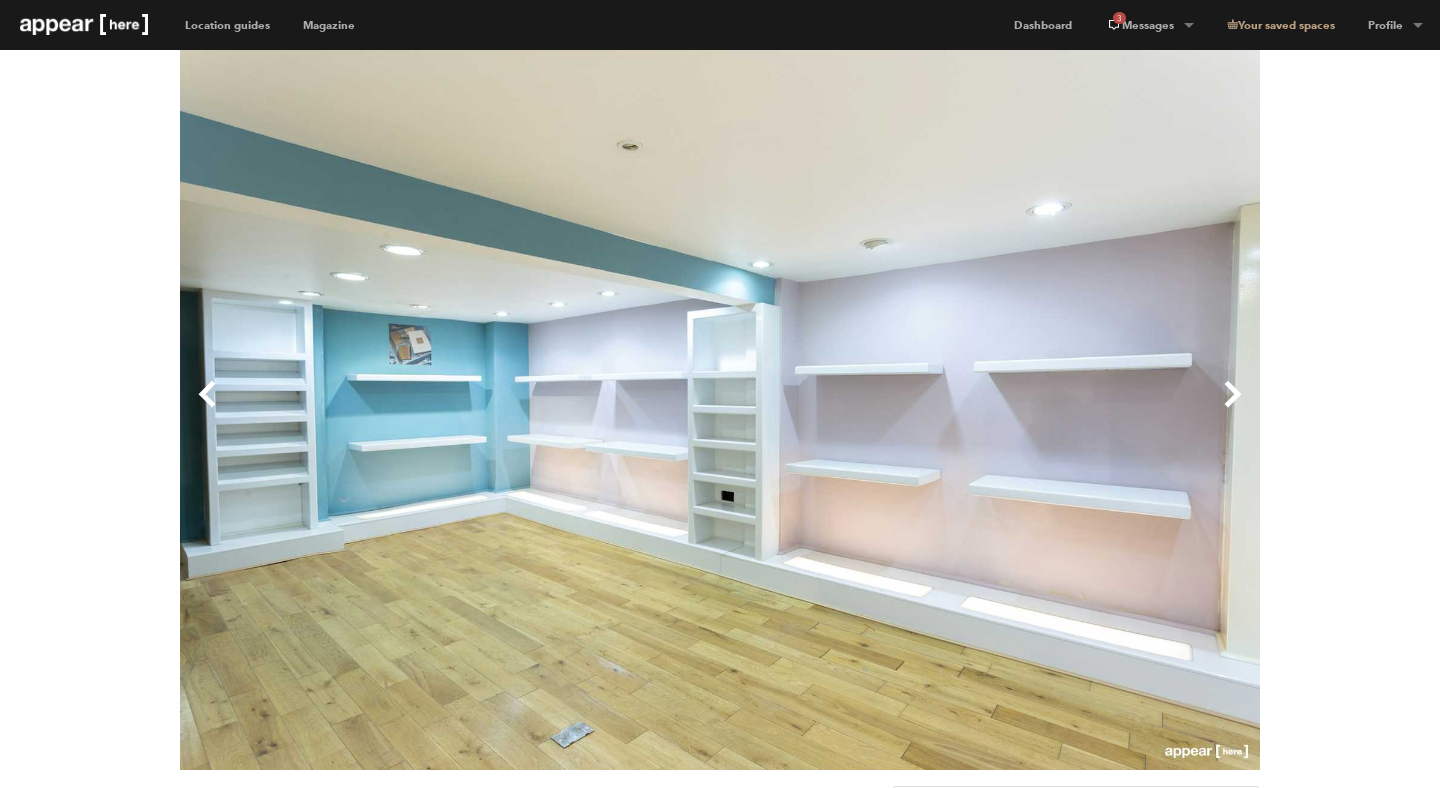 click on "Next" at bounding box center (990, 410) 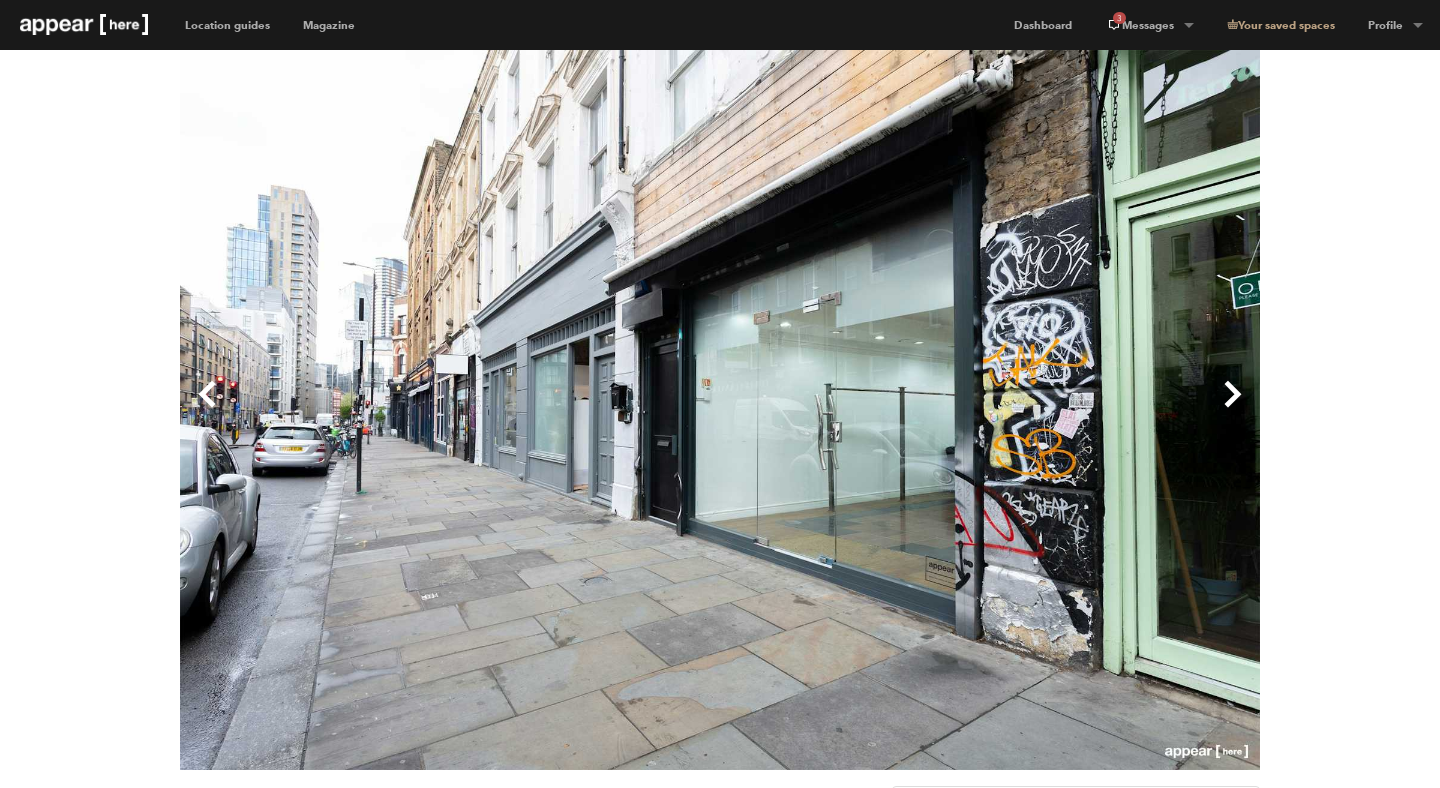 click on "Next" at bounding box center (990, 410) 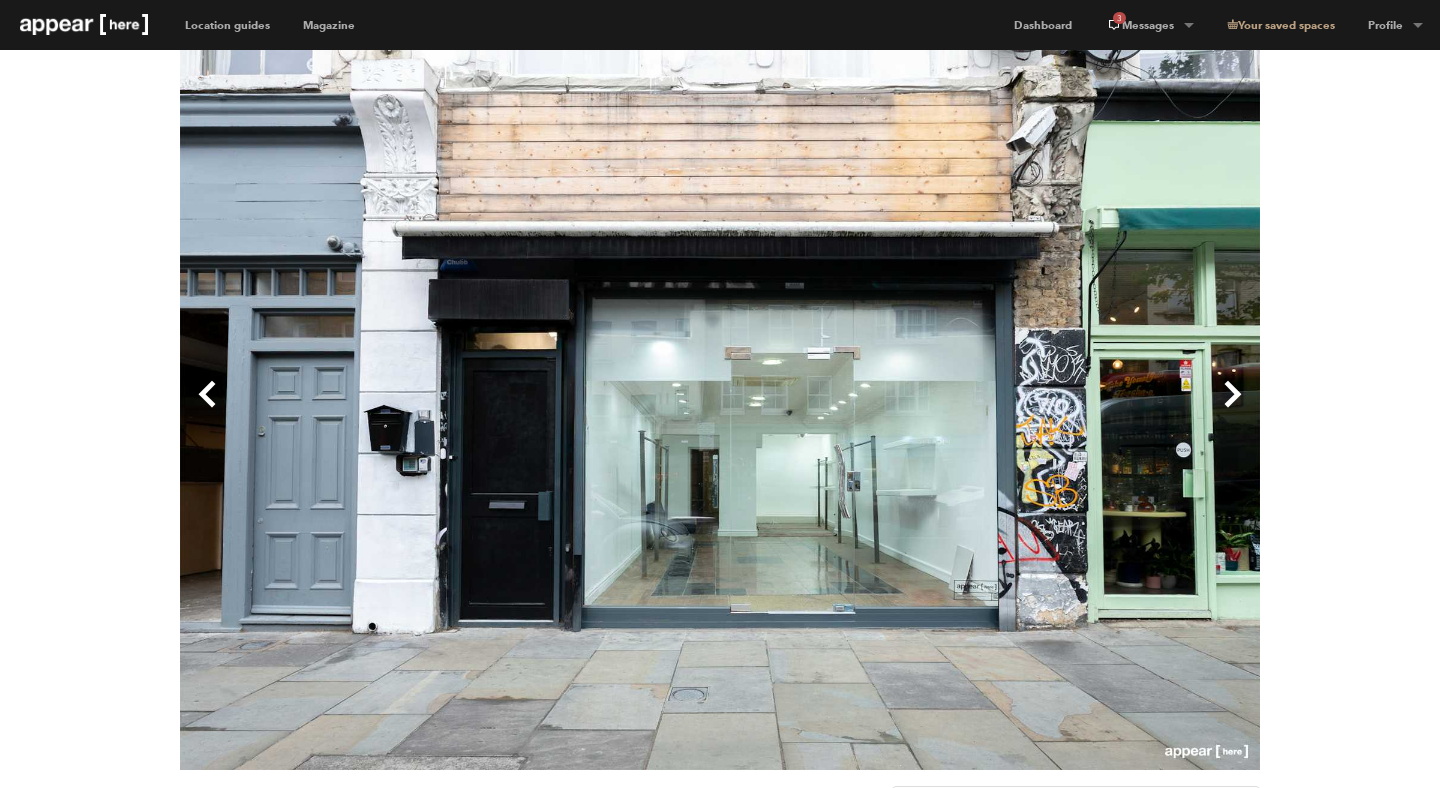 click on "Next" at bounding box center (990, 410) 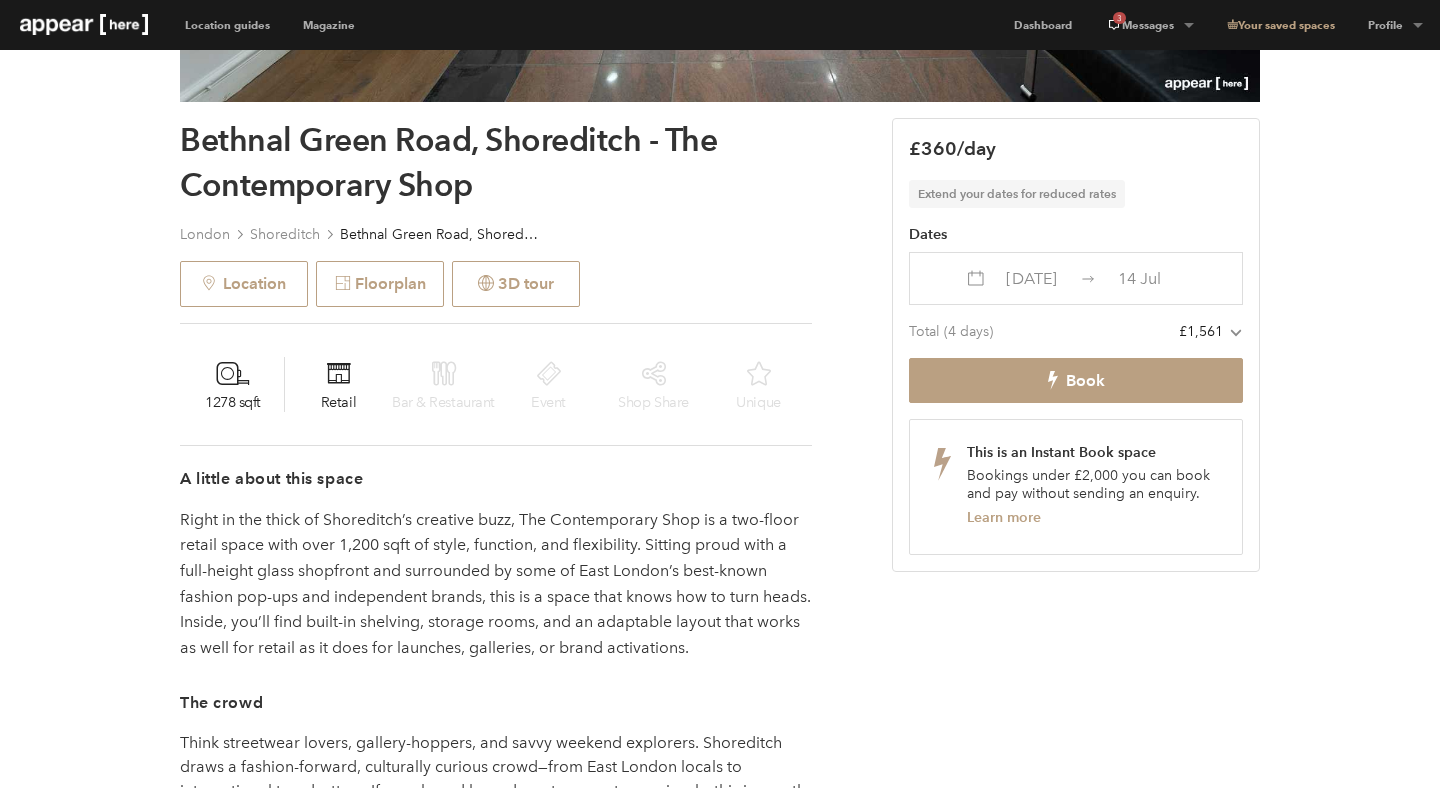 scroll, scrollTop: 0, scrollLeft: 0, axis: both 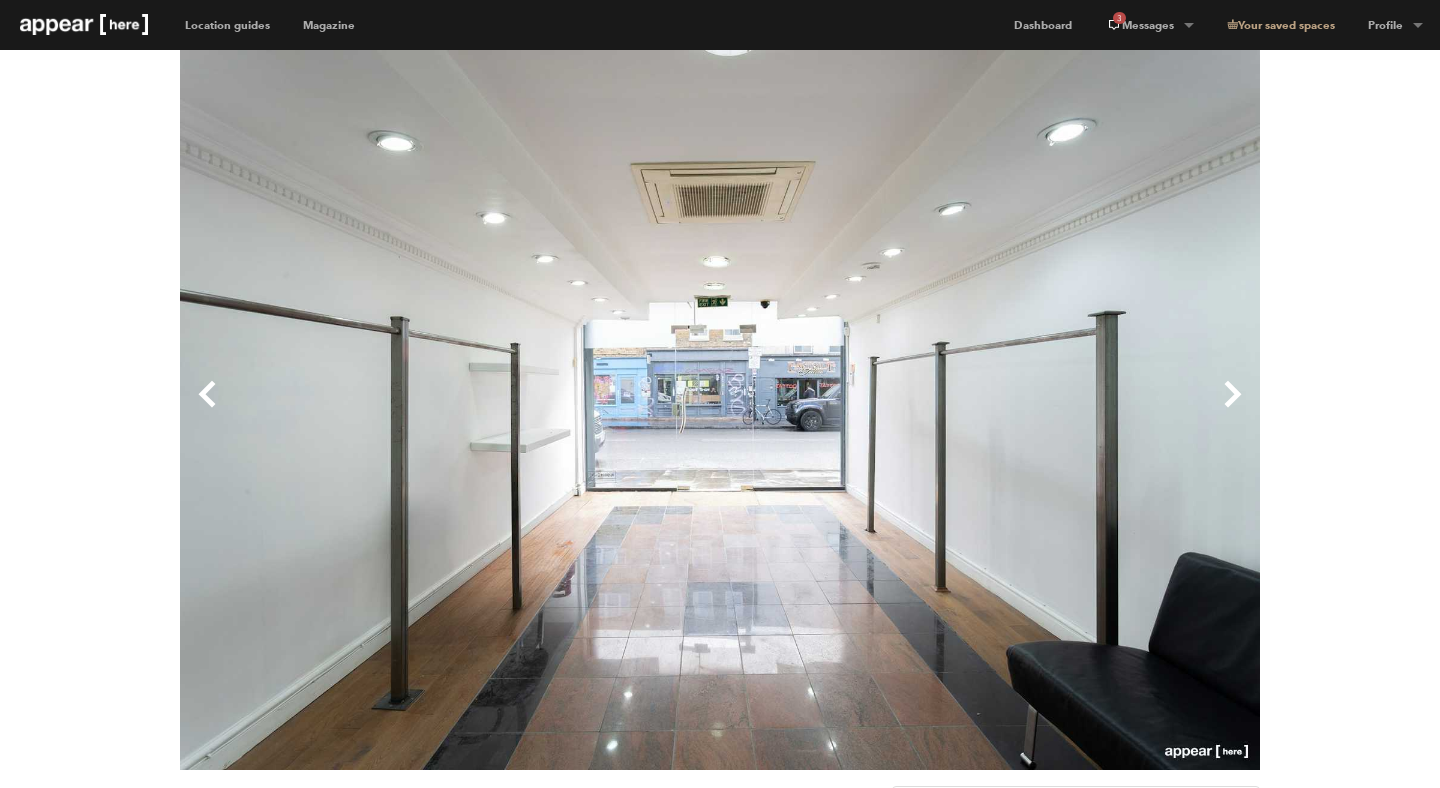 click on "Previous   Next Bethnal Green Road, Shoreditch - The Contemporary Shop London Shoreditch Bethnal Green Road, Shoreditch - The Contemporary Shop
Location
Floorplan
3D tour 1278   sqft Retail Bar & Restaurant Event Shop Share Unique A little about this space Right in the thick of Shoreditch’s creative buzz, The Contemporary Shop is a two-floor retail space with over 1,200 sqft of style, function, and flexibility. Sitting proud with a full-height glass shopfront and surrounded by some of East London’s best-known fashion pop-ups and independent brands, this is a space that knows how to turn heads. Inside, you’ll find built-in shelving, storage rooms, and an adaptable layout that works as well for retail as it does for launches, galleries, or brand activations.
THE CROWD   MEET THE NEIGHBOURS  Show less Chevron-up Amenities (8 available) Lighting Basement Wifi Shelves Heating Toilets Security shutters Stock room Wheelchair accessible Parking Kitchen extraction Counters   FAQs" at bounding box center [720, 1850] 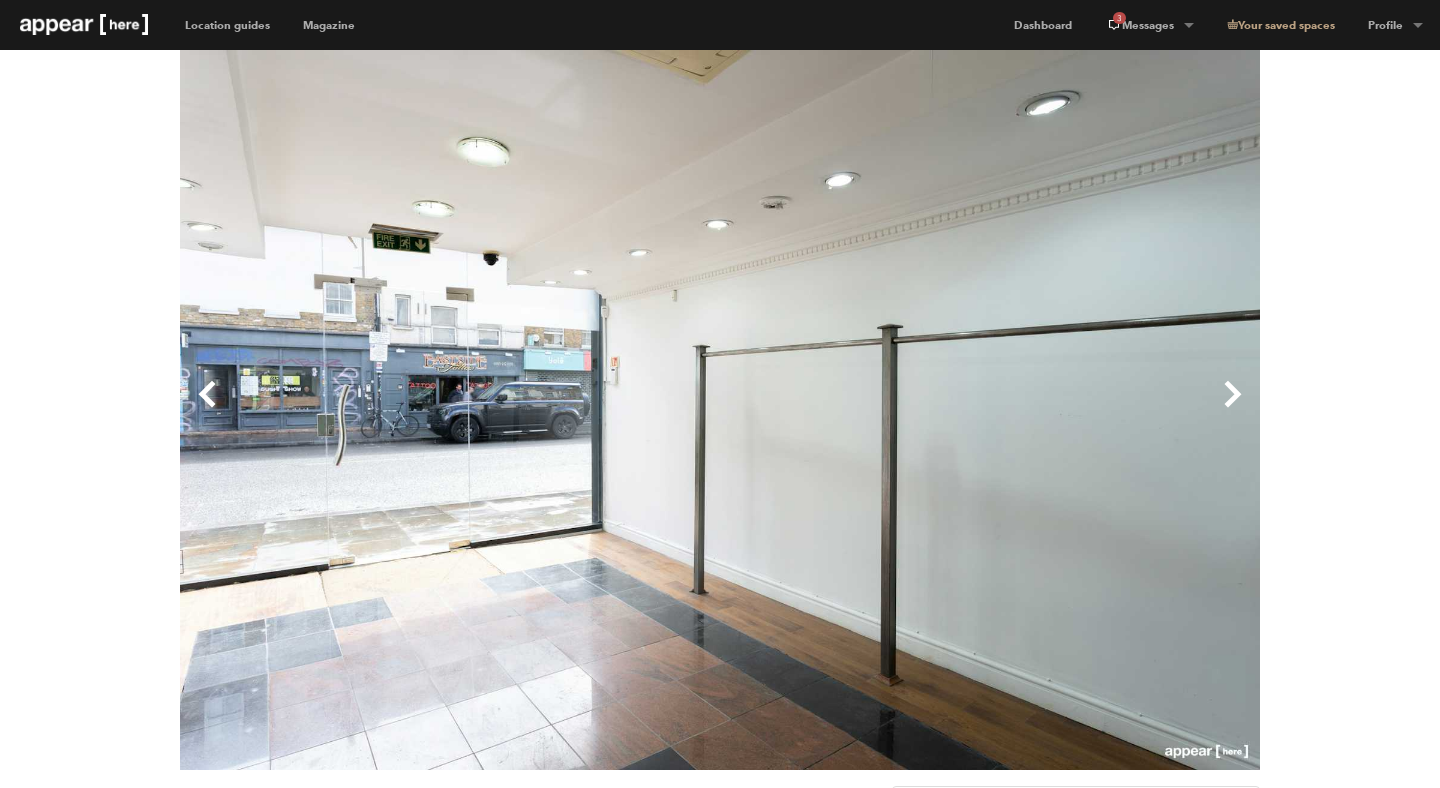 click on "Next" at bounding box center (990, 410) 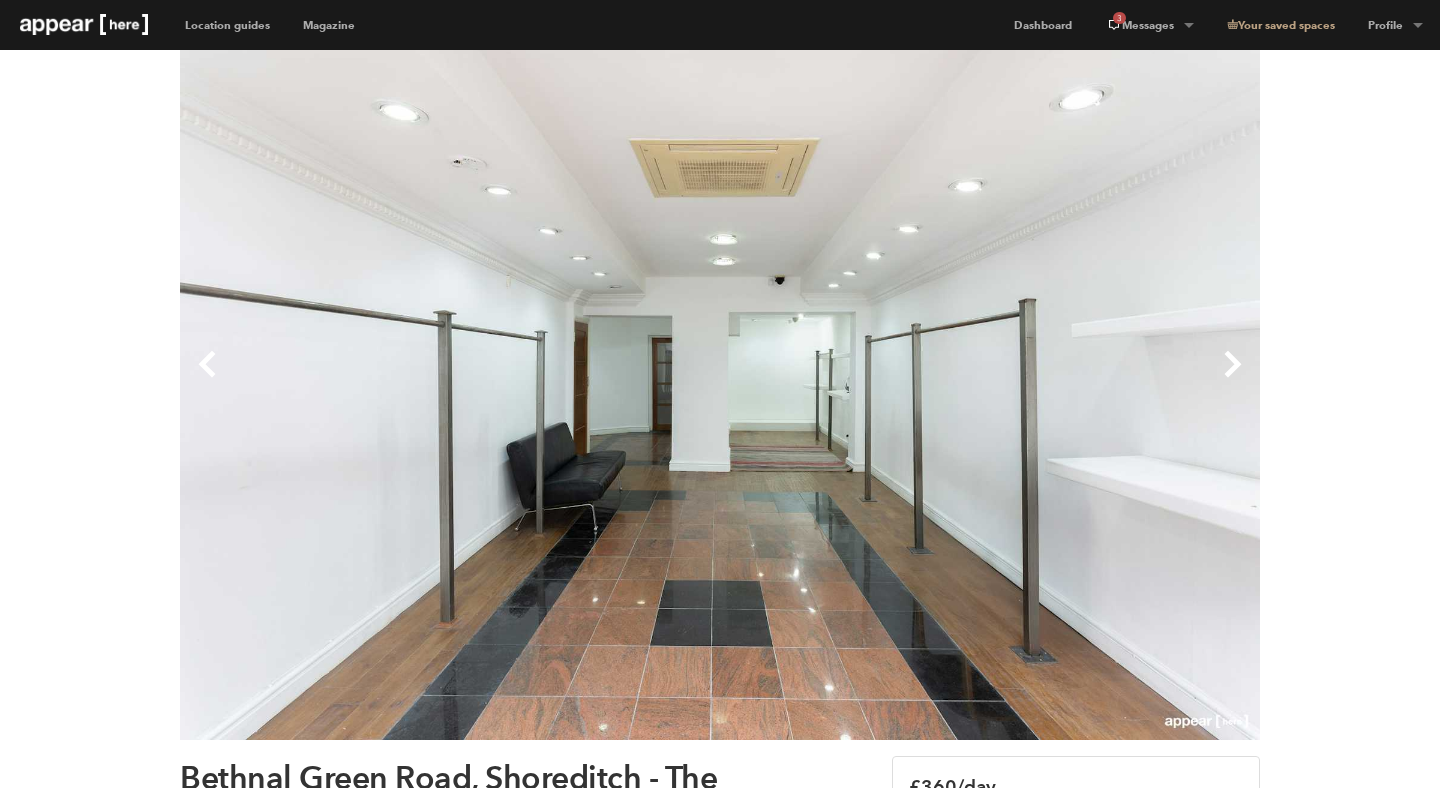 scroll, scrollTop: 0, scrollLeft: 0, axis: both 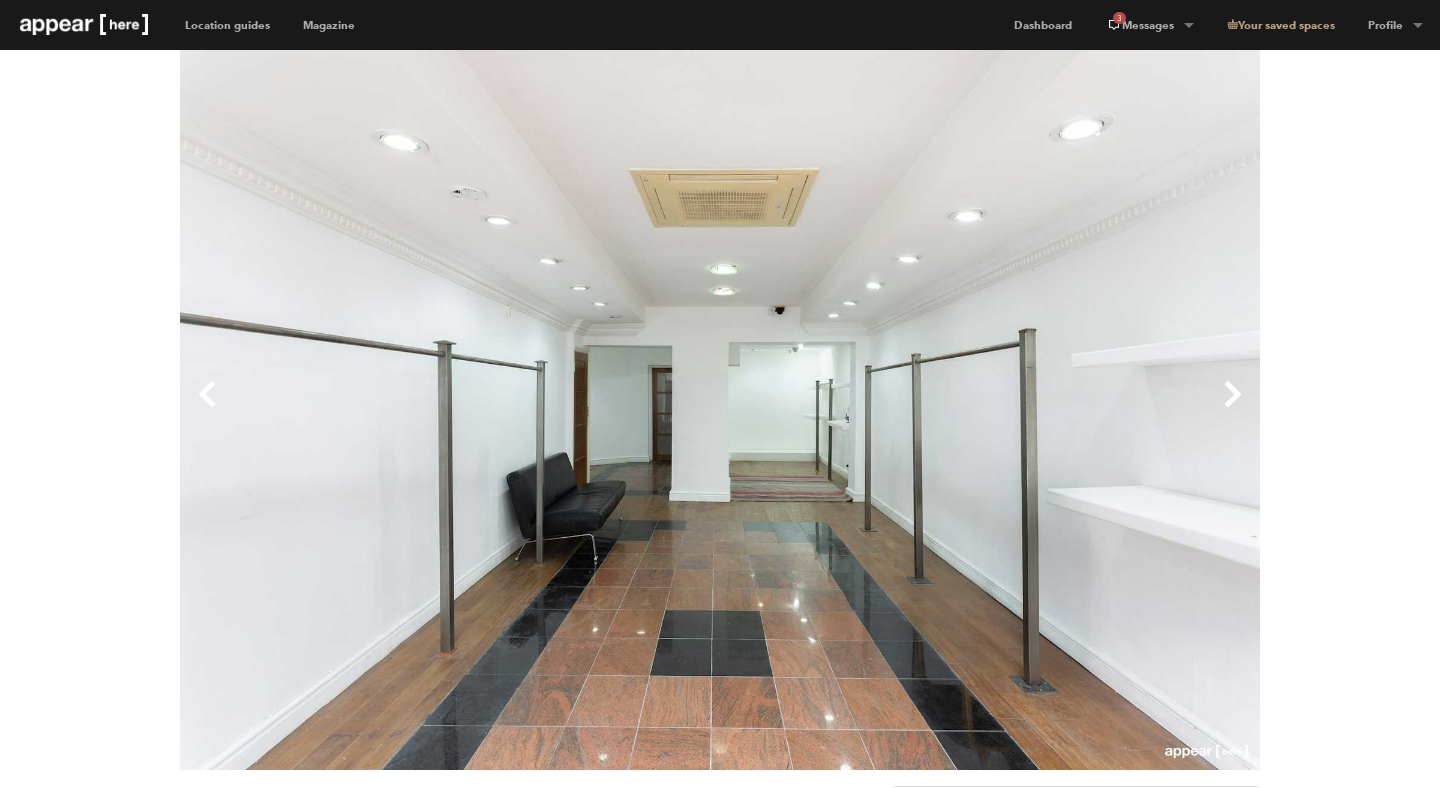 click on "Next" at bounding box center [990, 410] 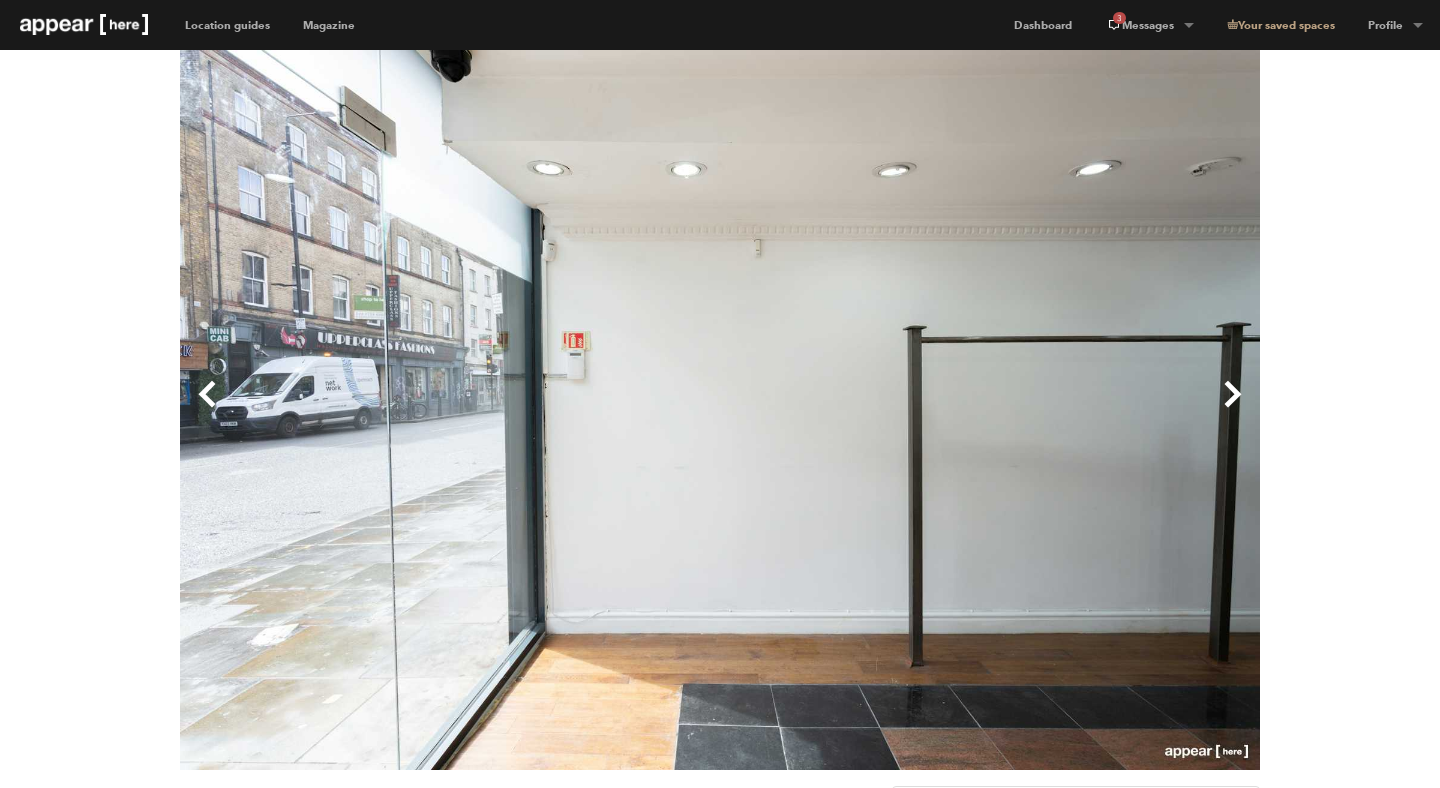 click on "Next" at bounding box center [990, 410] 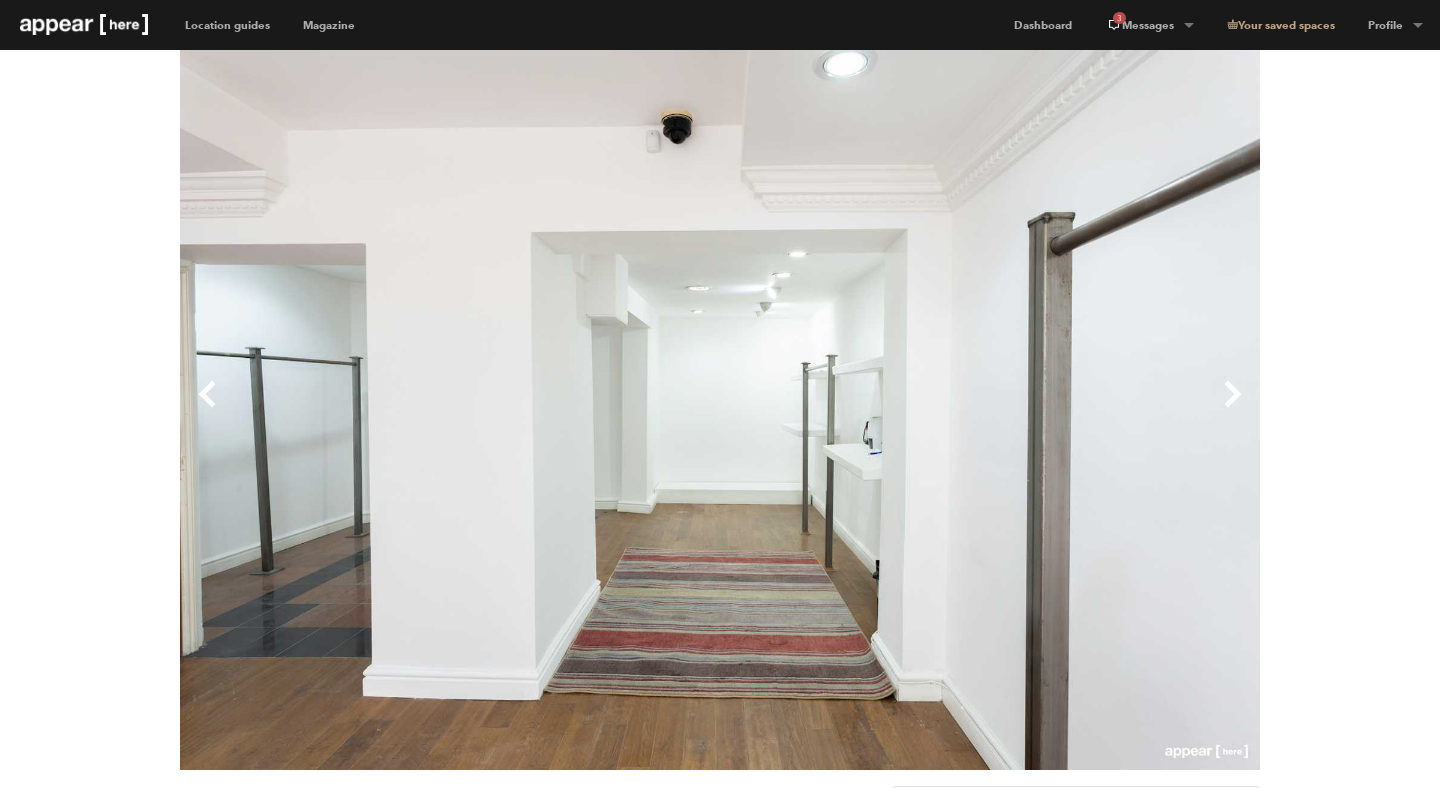 click on "Next" at bounding box center (990, 410) 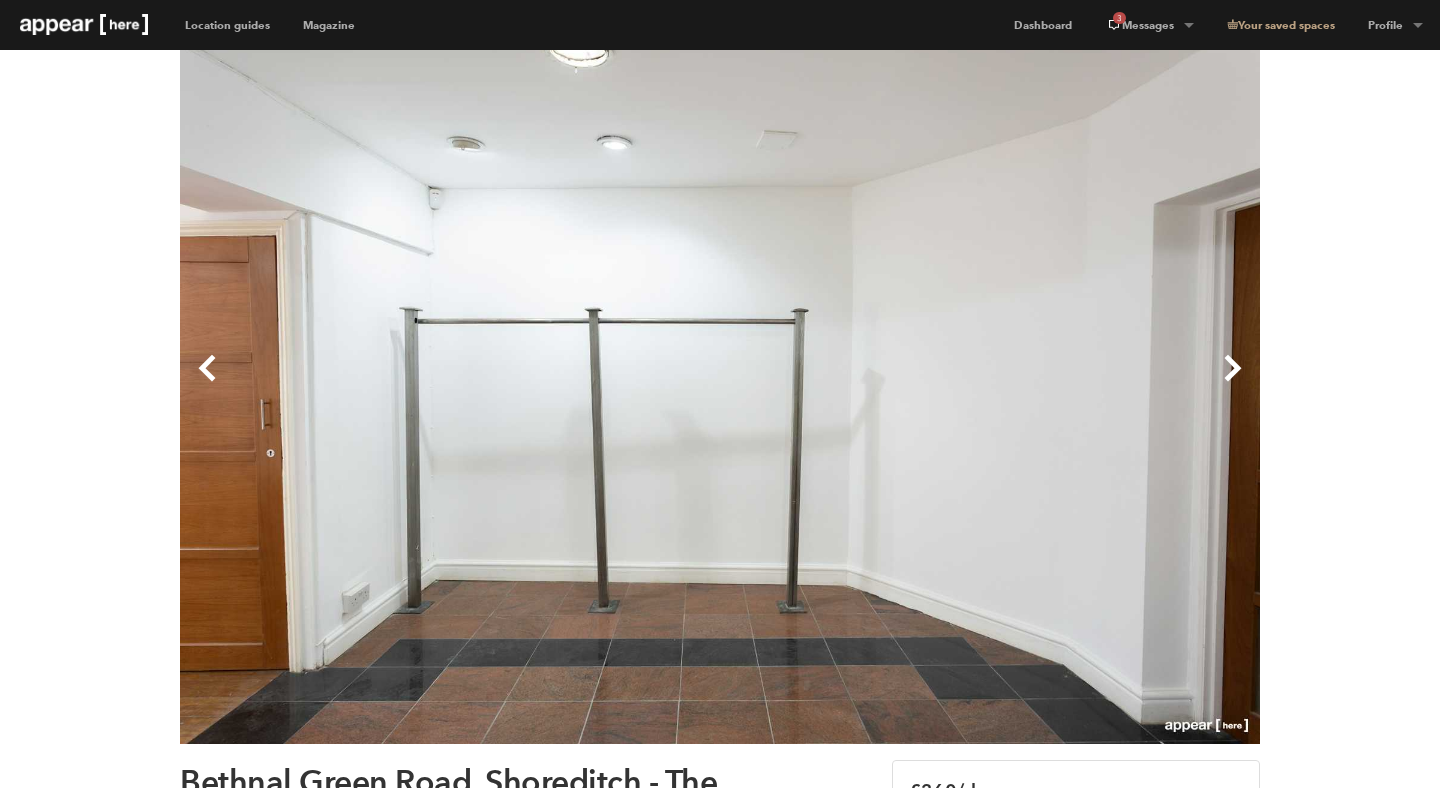 scroll, scrollTop: 27, scrollLeft: 0, axis: vertical 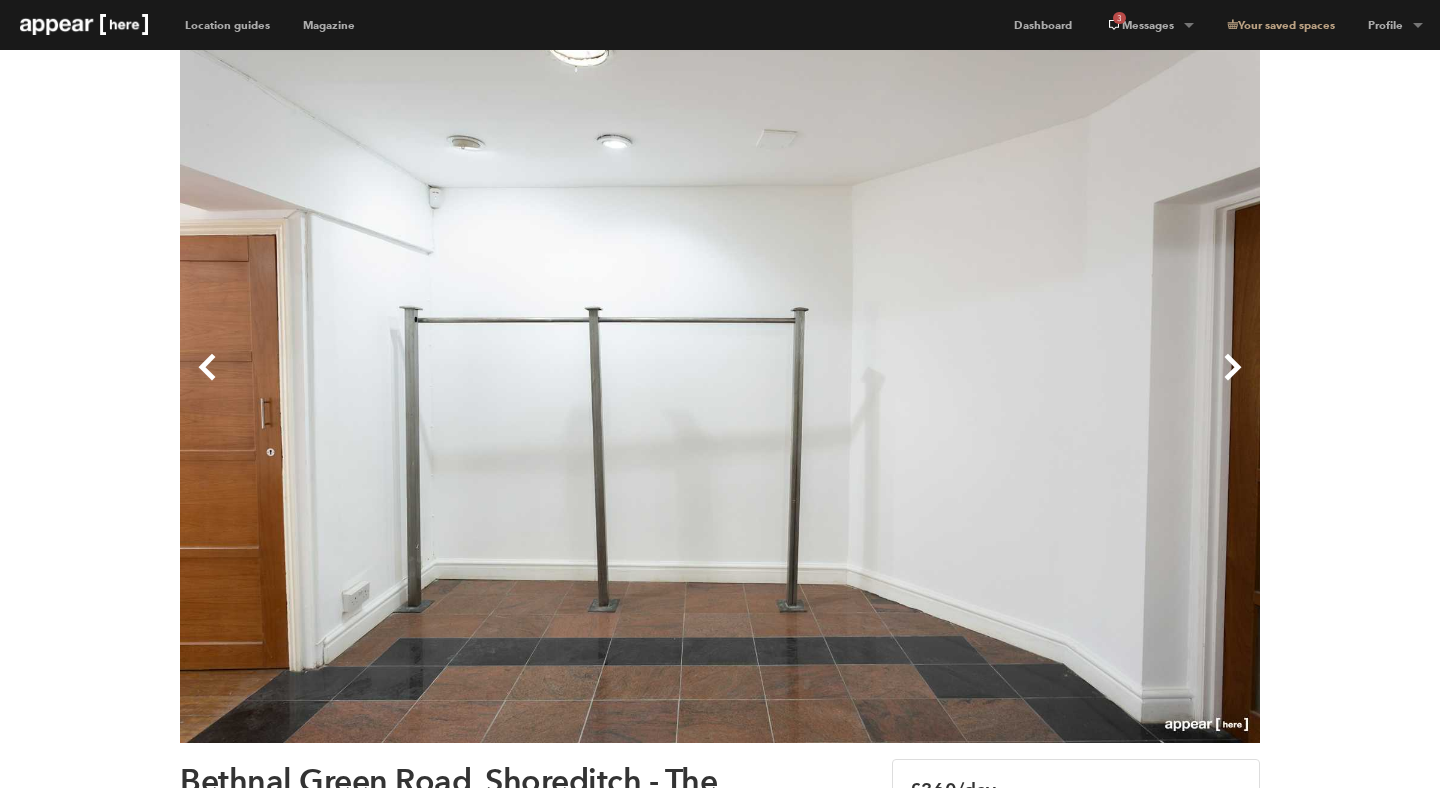 click on "Previous   Next Bethnal Green Road, Shoreditch - The Contemporary Shop London Shoreditch Bethnal Green Road, Shoreditch - The Contemporary Shop
Location
Floorplan
3D tour 1278   sqft Retail Bar & Restaurant Event Shop Share Unique A little about this space Right in the thick of Shoreditch’s creative buzz, The Contemporary Shop is a two-floor retail space with over 1,200 sqft of style, function, and flexibility. Sitting proud with a full-height glass shopfront and surrounded by some of East London’s best-known fashion pop-ups and independent brands, this is a space that knows how to turn heads. Inside, you’ll find built-in shelving, storage rooms, and an adaptable layout that works as well for retail as it does for launches, galleries, or brand activations.
THE CROWD   MEET THE NEIGHBOURS  Show less Chevron-up Amenities (8 available) Lighting Basement Wifi Shelves Heating Toilets Security shutters Stock room Wheelchair accessible Parking Kitchen extraction Counters   FAQs" at bounding box center [720, 1823] 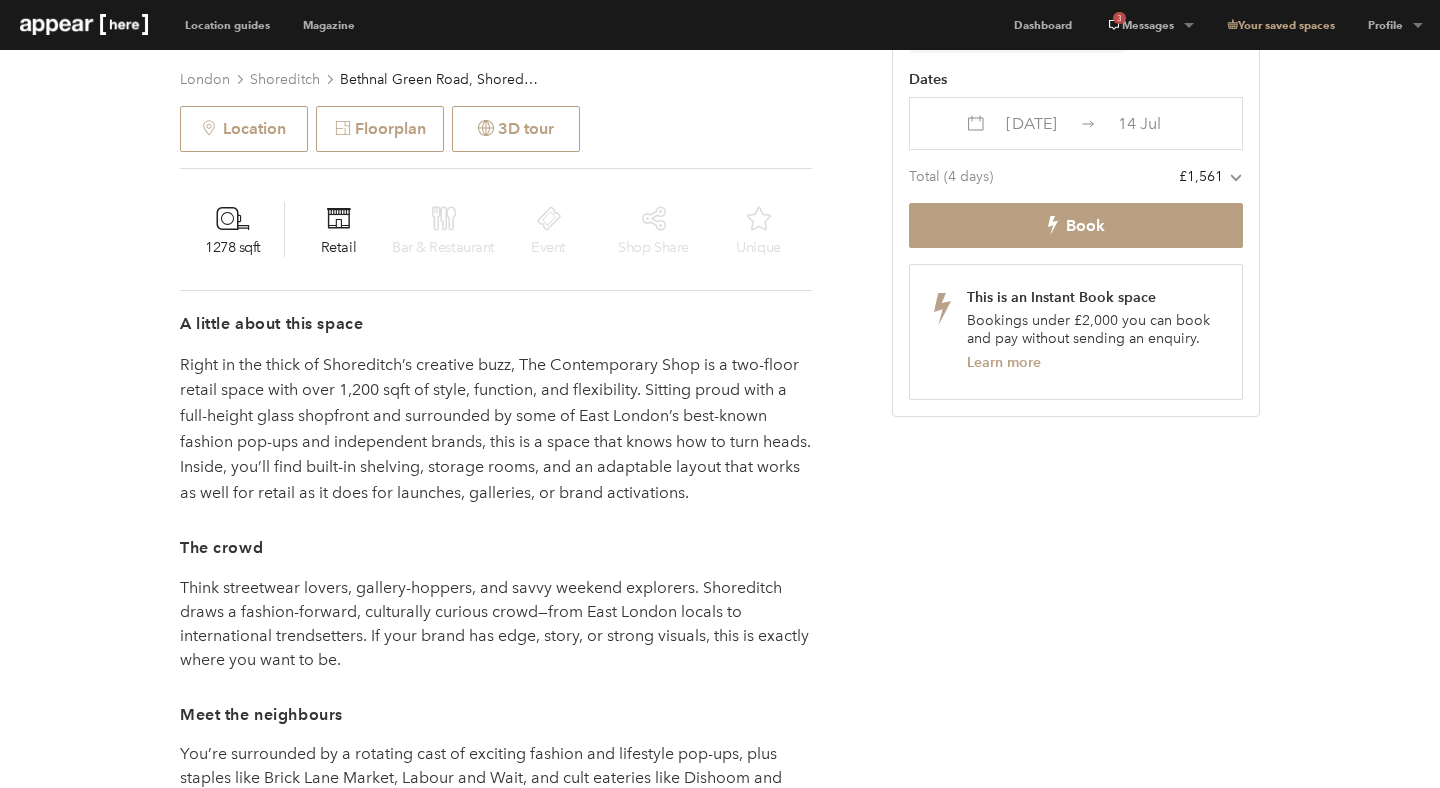 scroll, scrollTop: 713, scrollLeft: 0, axis: vertical 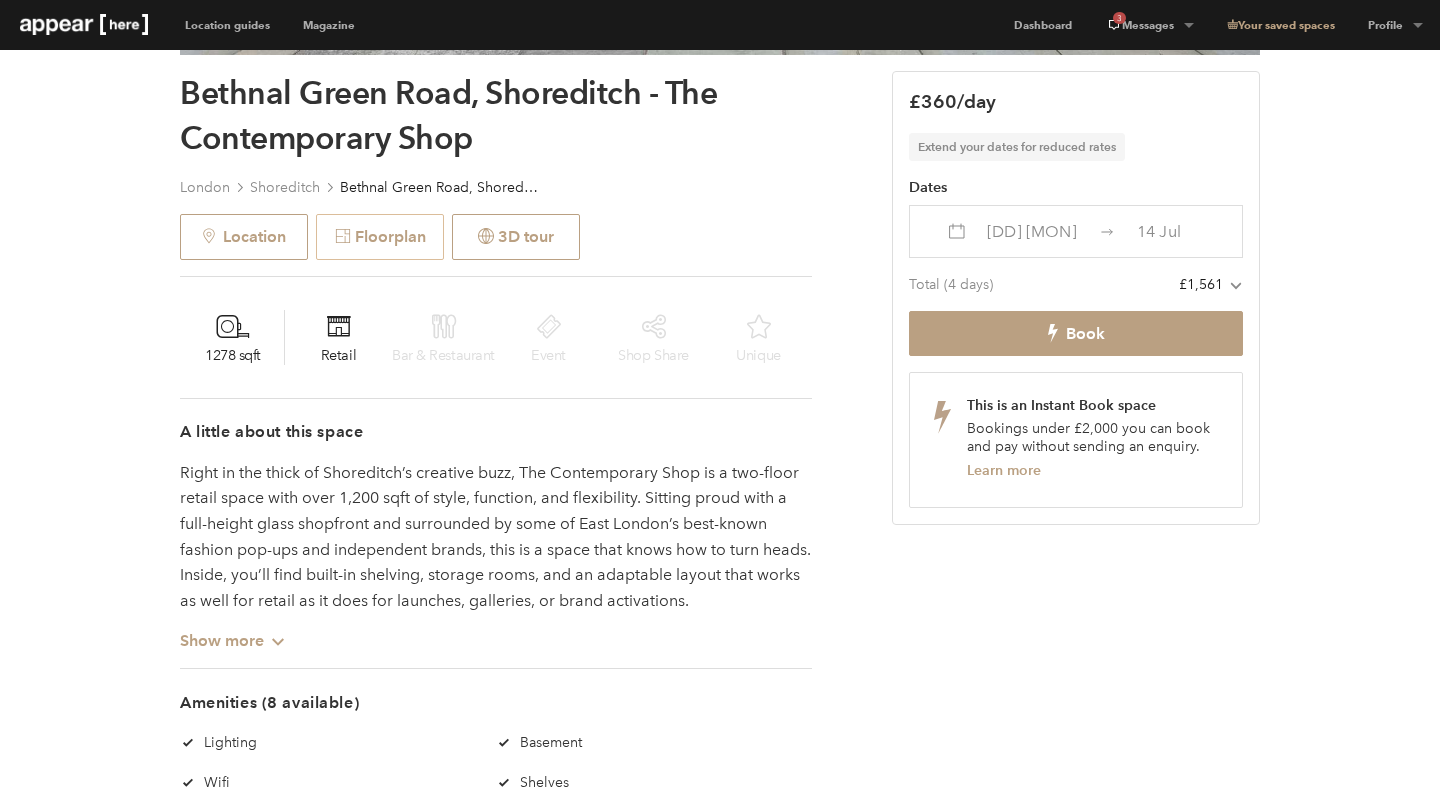 click on "Floorplan" at bounding box center [380, 237] 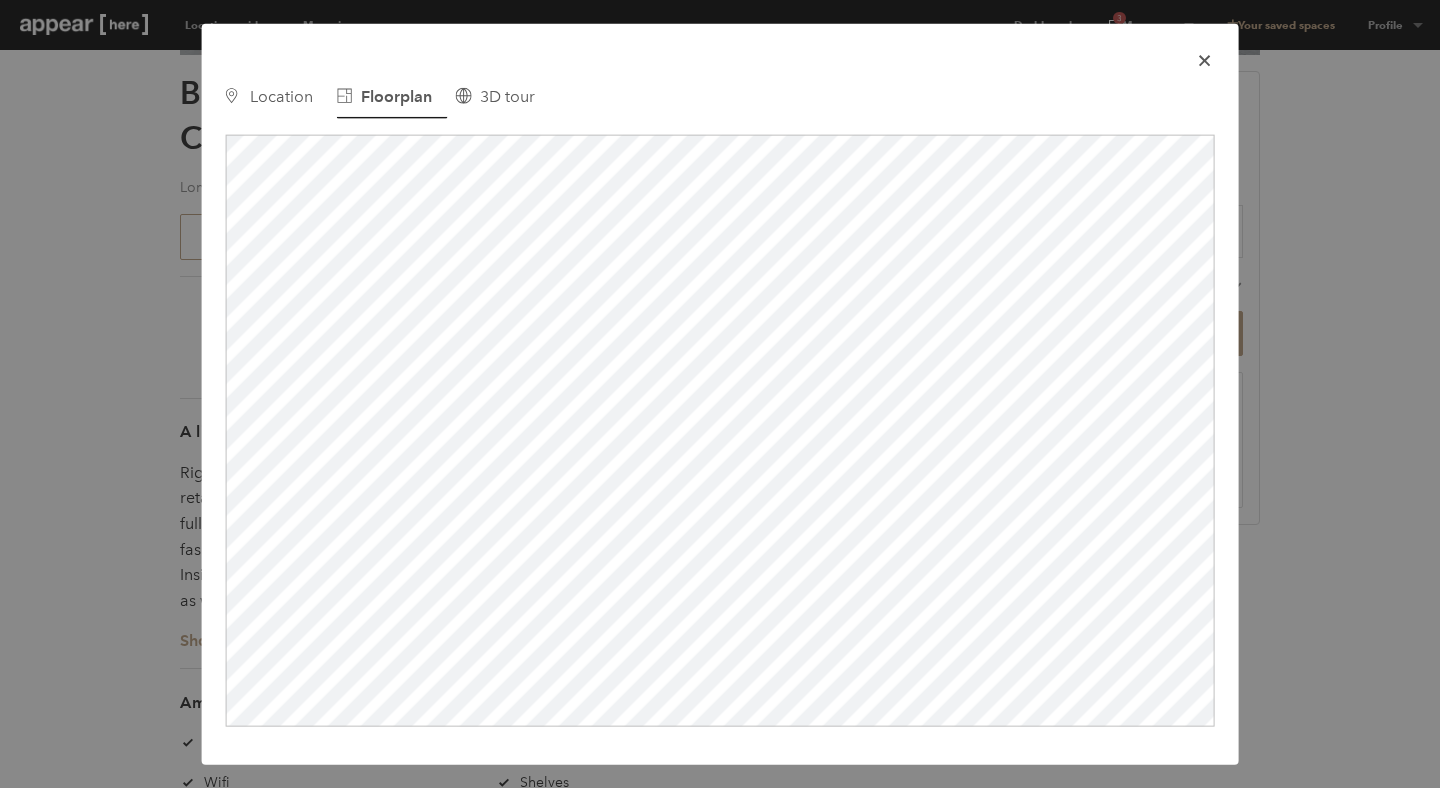 scroll, scrollTop: 0, scrollLeft: 0, axis: both 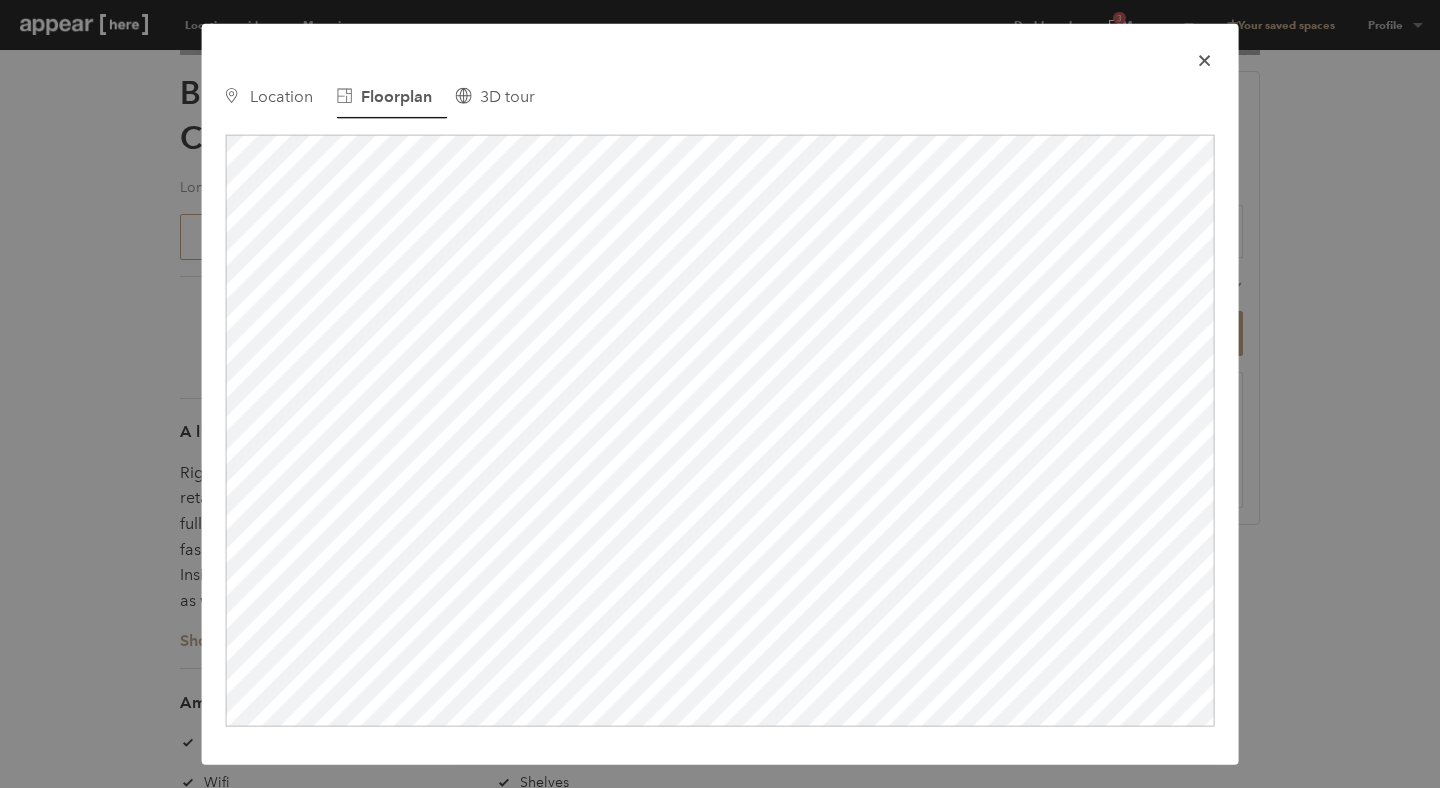click on "icon-x" at bounding box center (1204, 61) 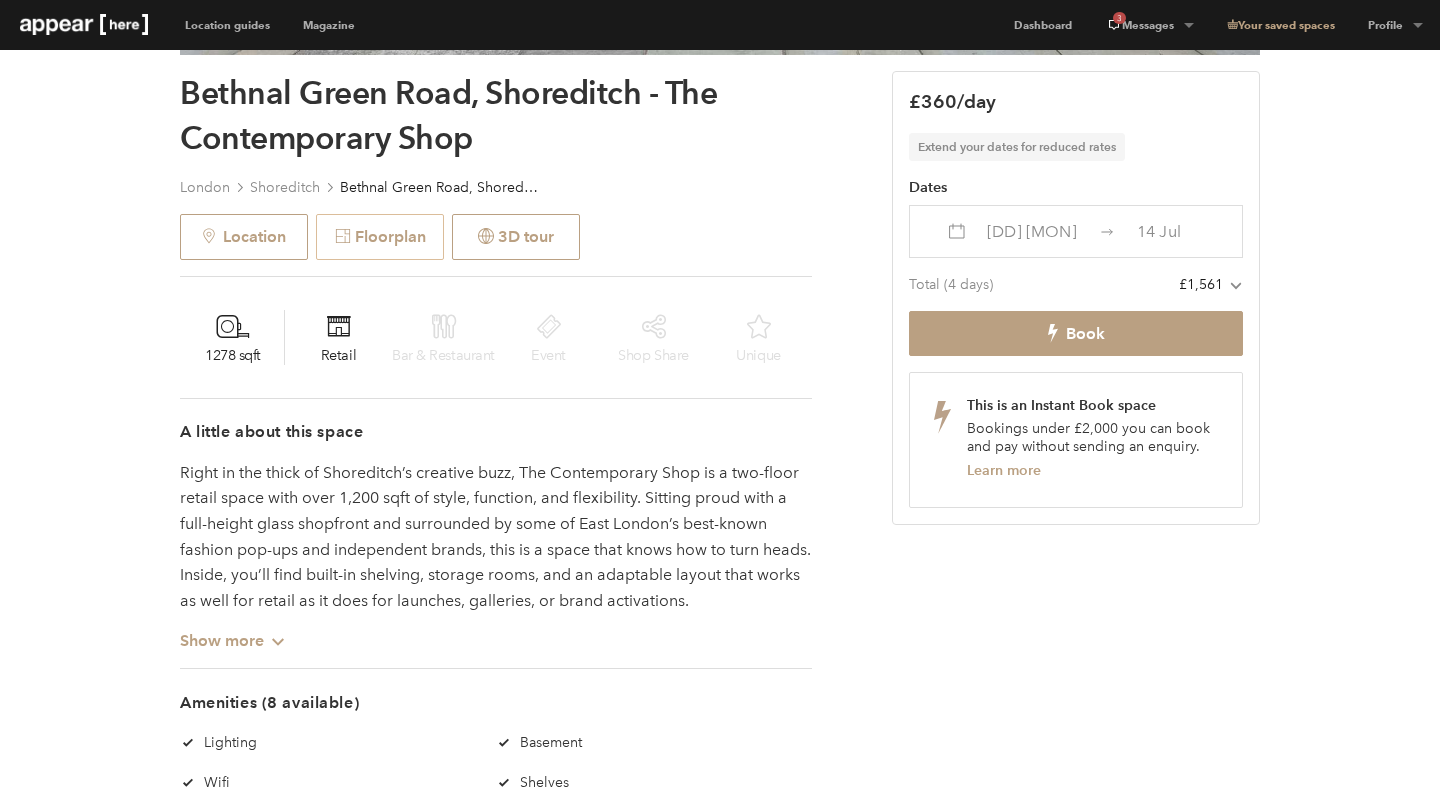 click on "Floorplan" at bounding box center [380, 237] 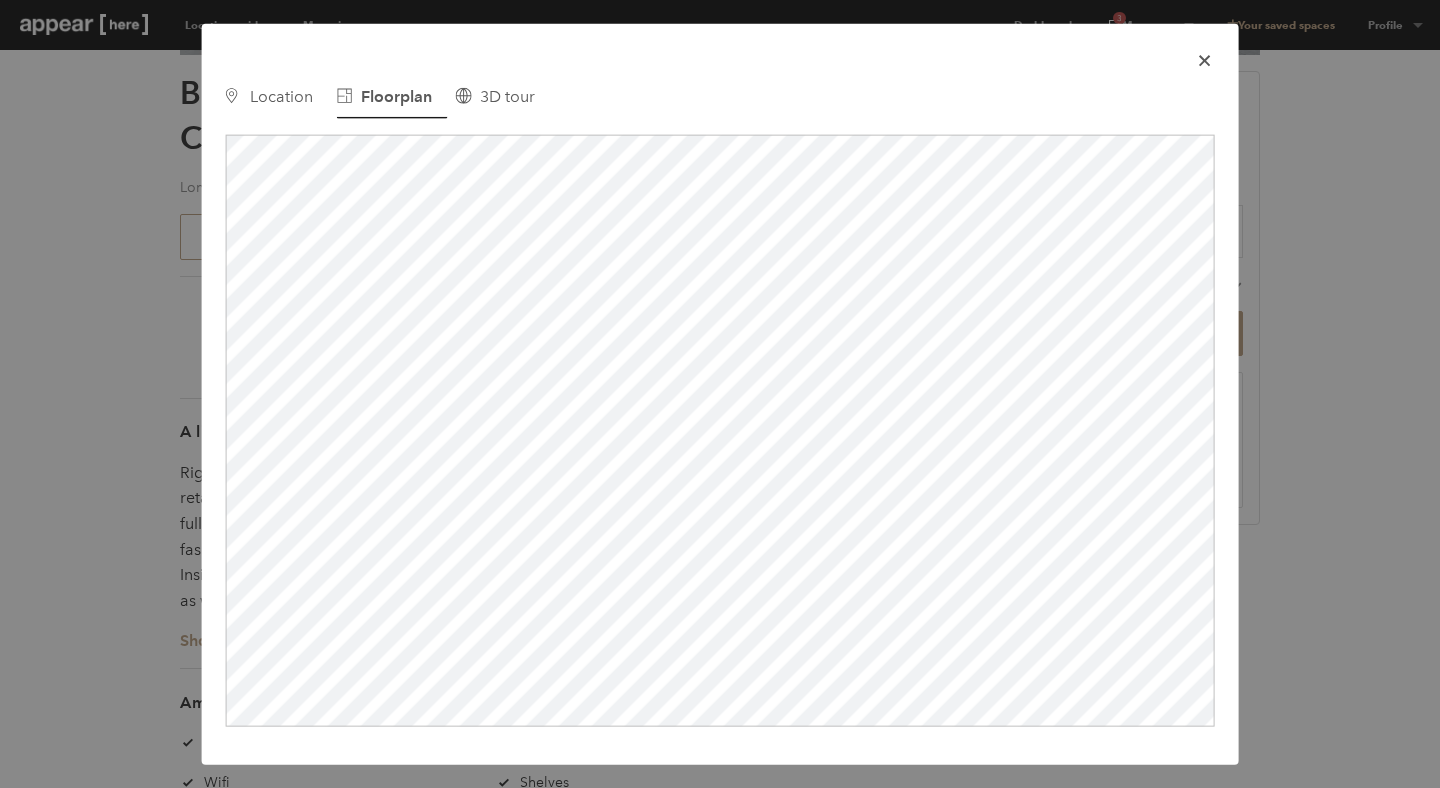 scroll, scrollTop: 0, scrollLeft: 0, axis: both 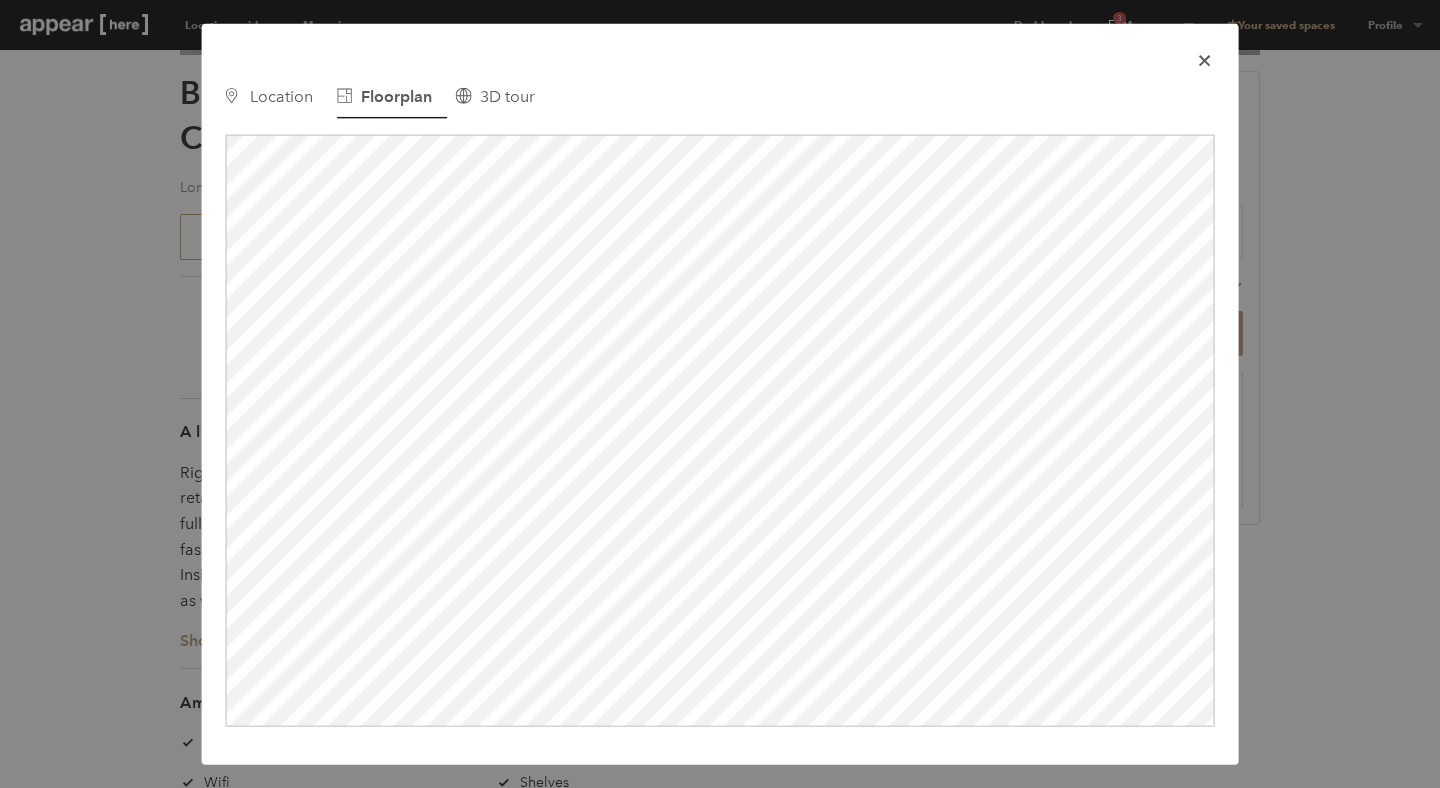 click at bounding box center (1204, 60) 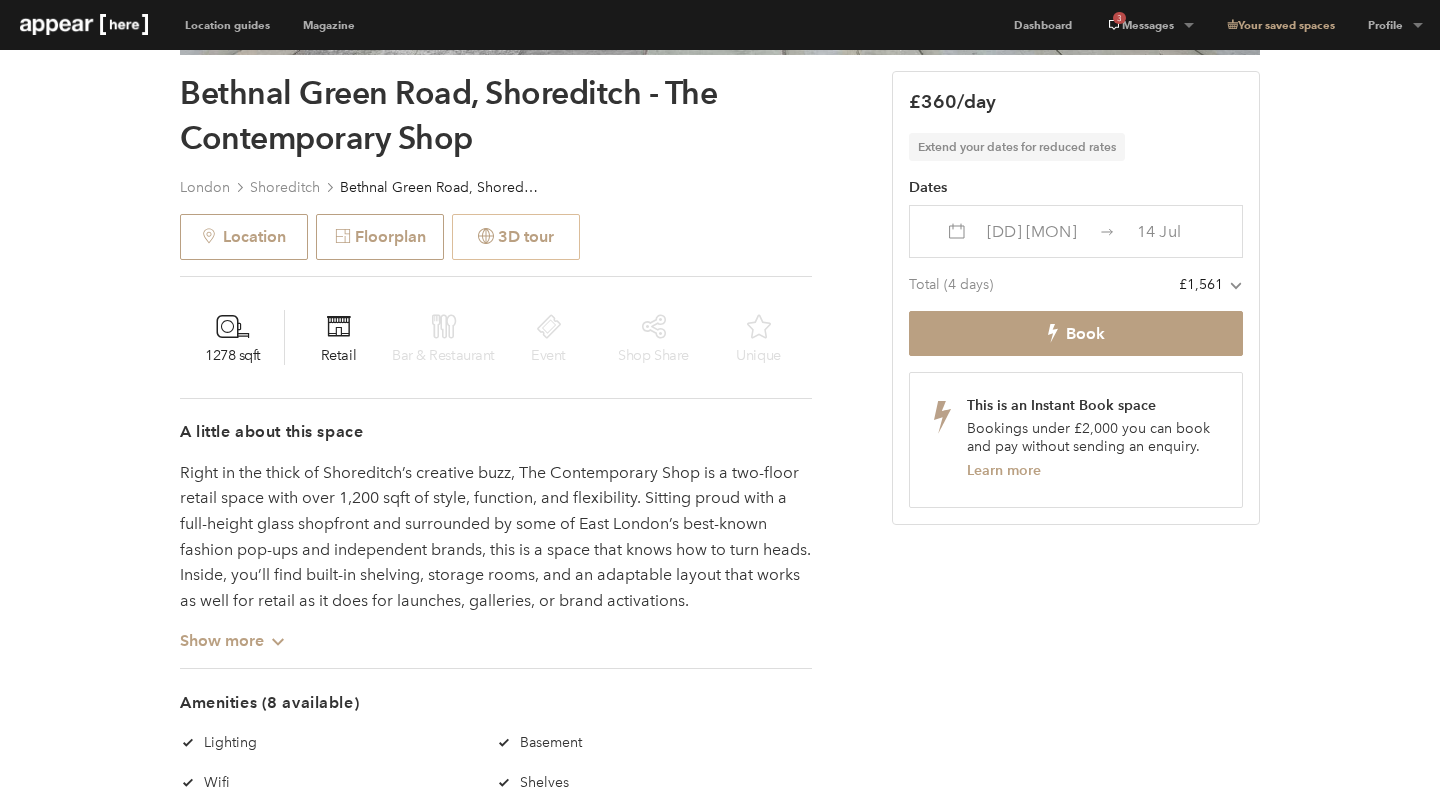 click on "3D tour" at bounding box center [516, 237] 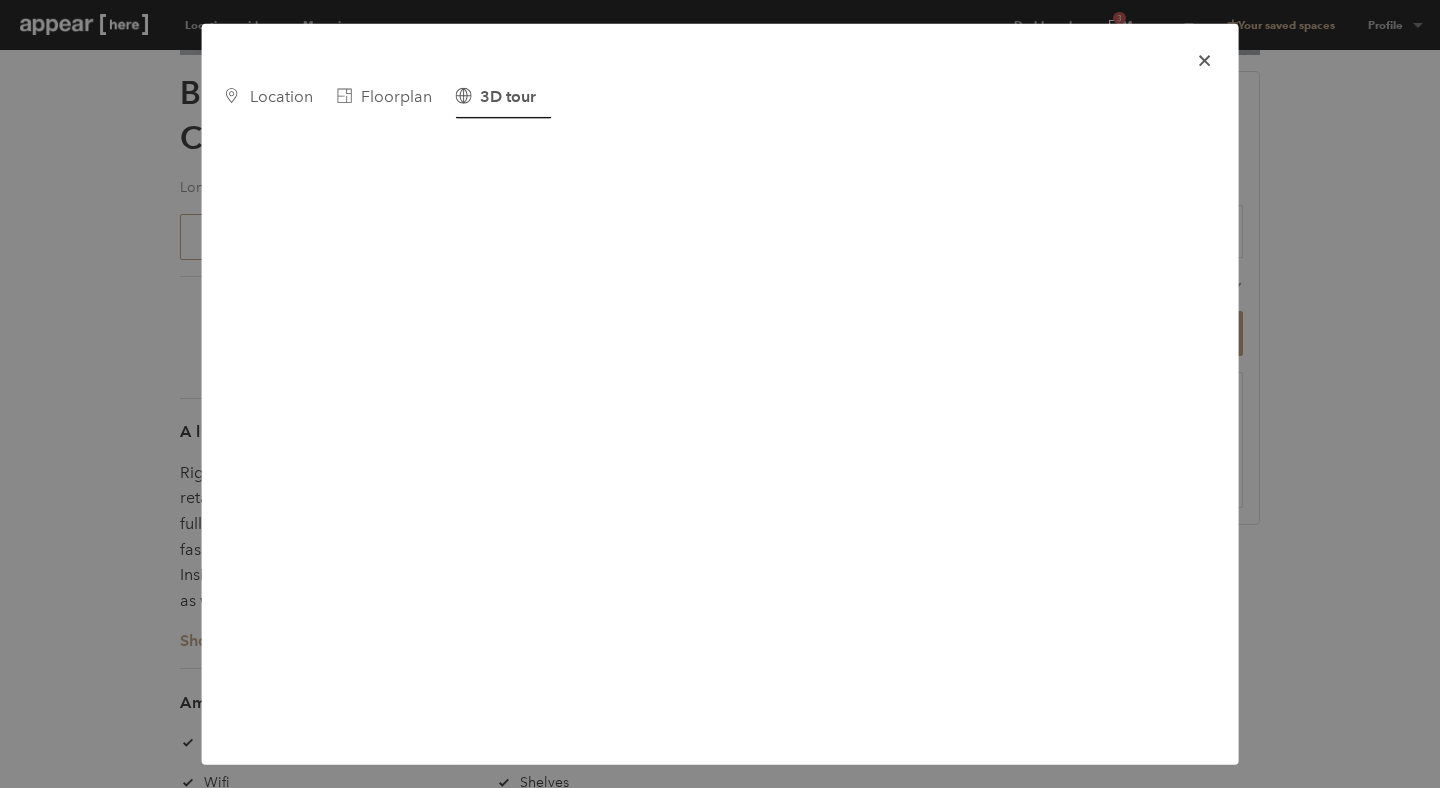 click on "icon-x" at bounding box center [1204, 61] 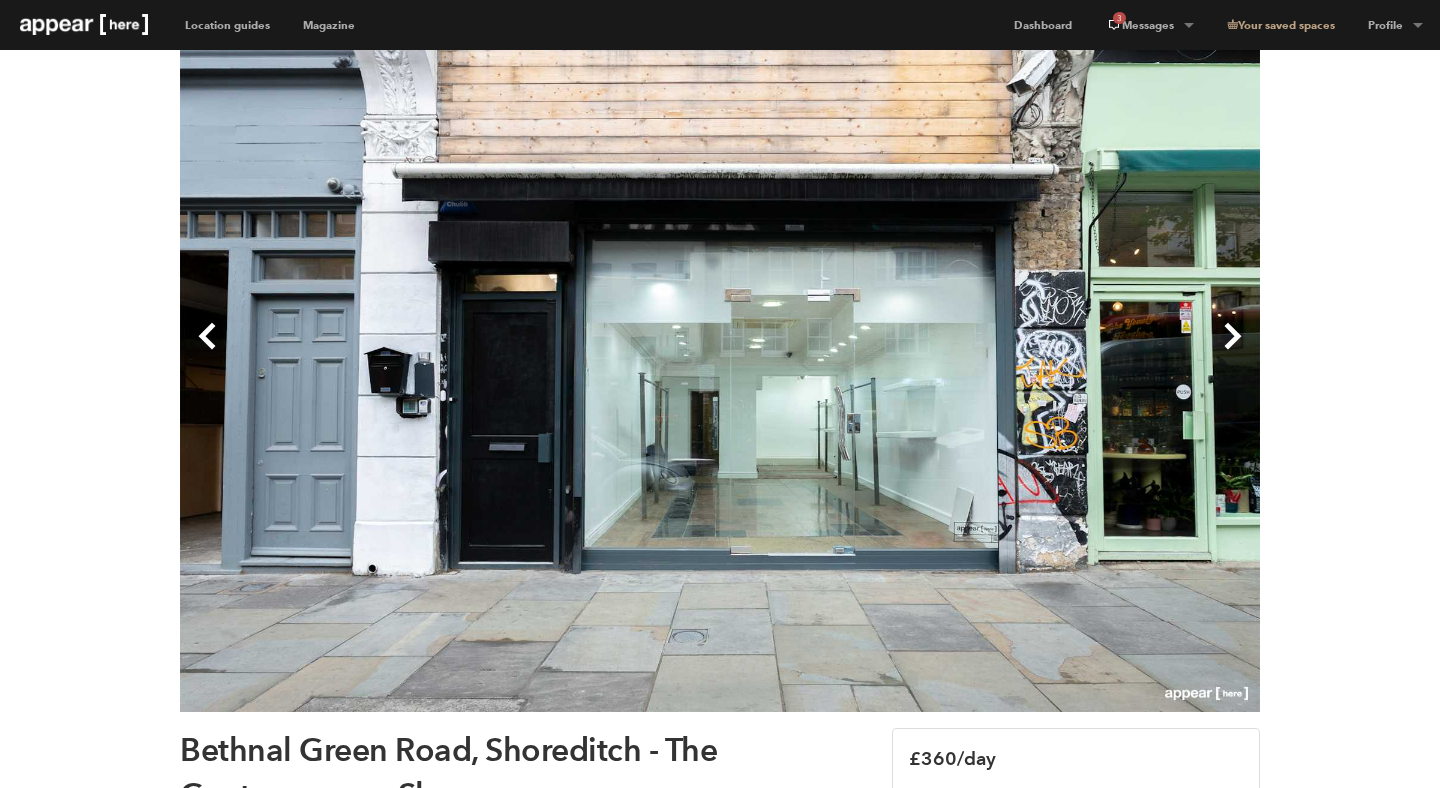 scroll, scrollTop: 0, scrollLeft: 0, axis: both 